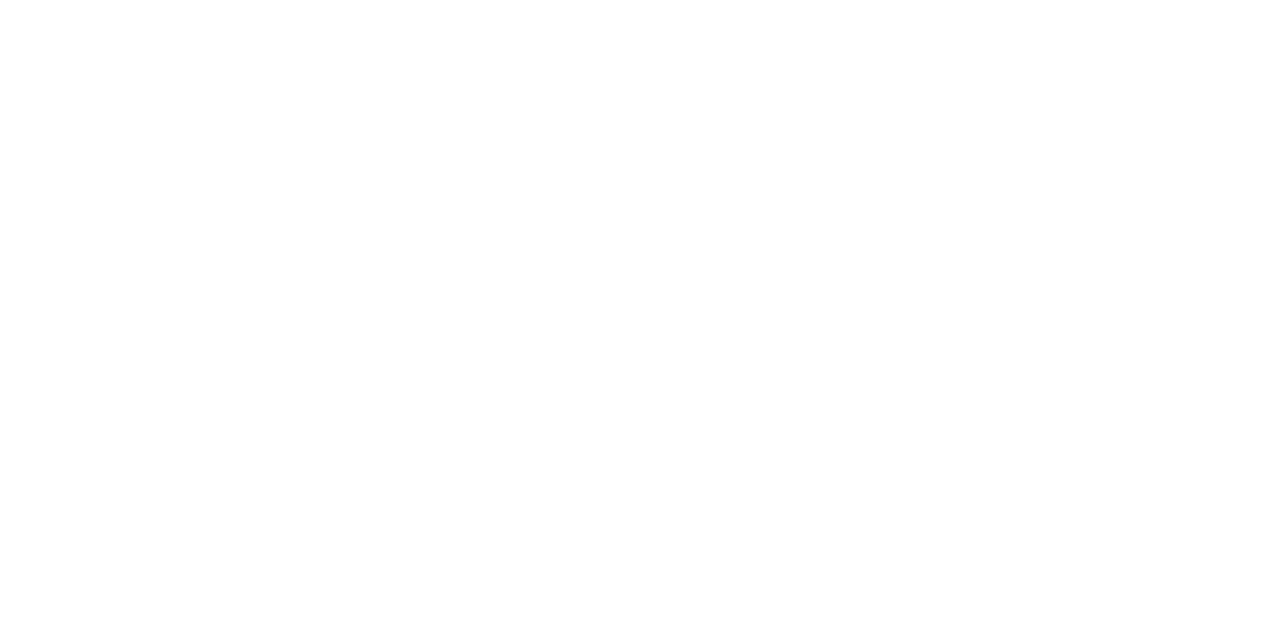 scroll, scrollTop: 0, scrollLeft: 0, axis: both 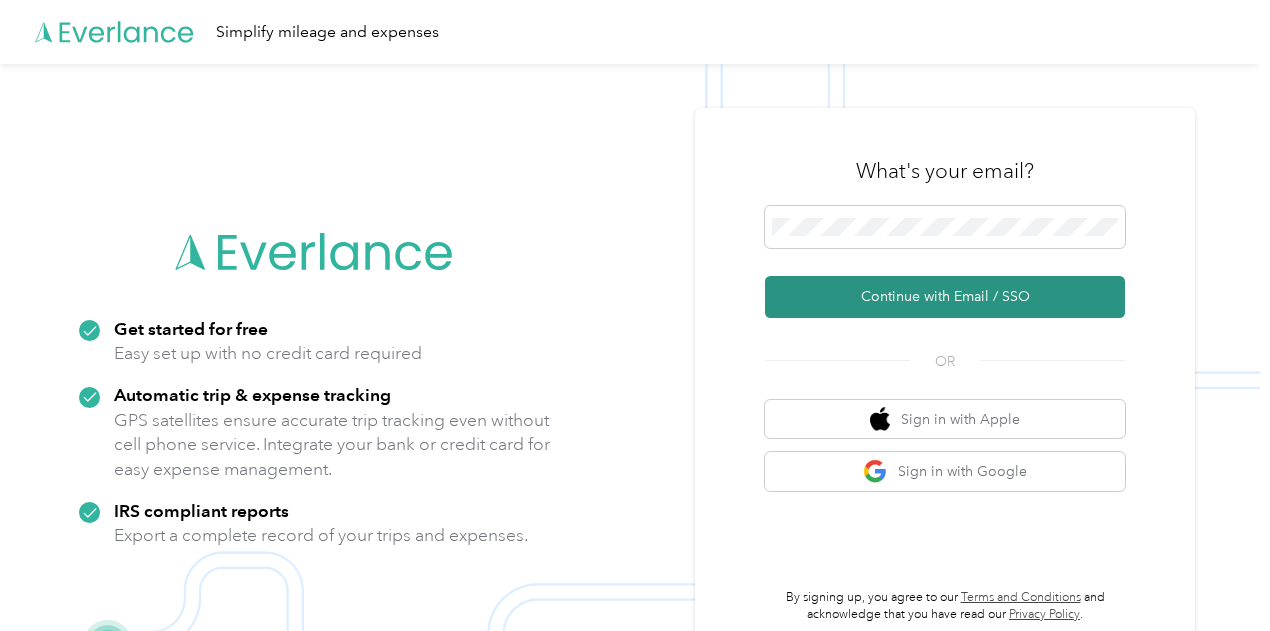 click on "Continue with Email / SSO" at bounding box center (945, 297) 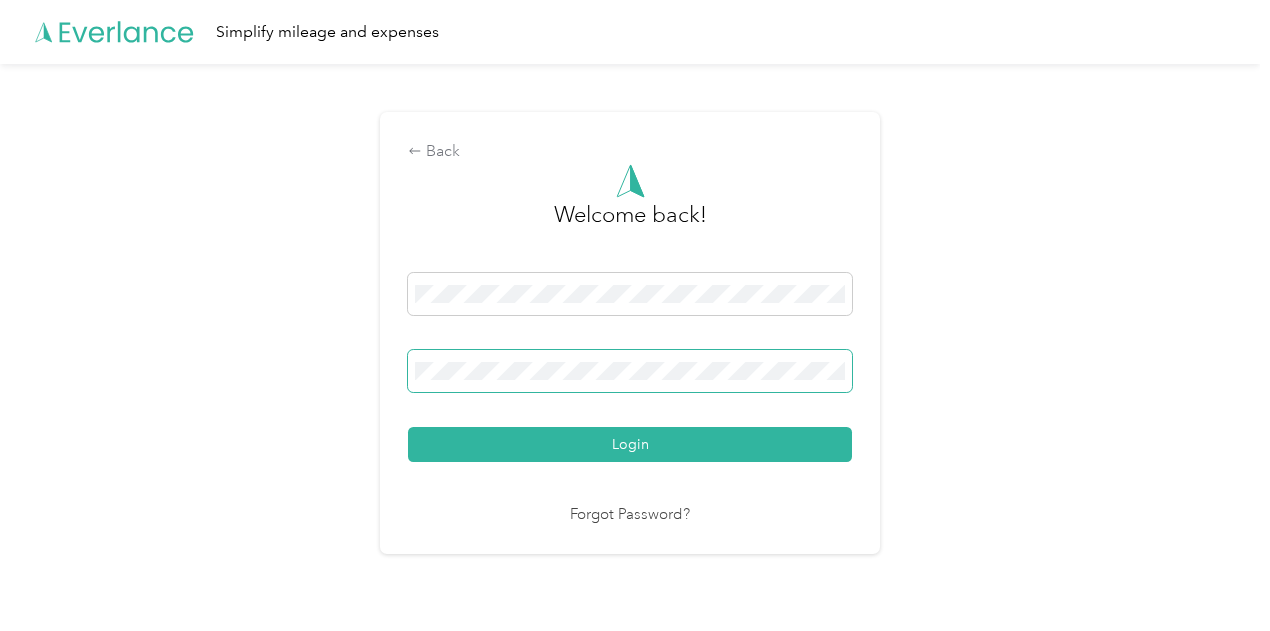 click on "Login" at bounding box center (630, 444) 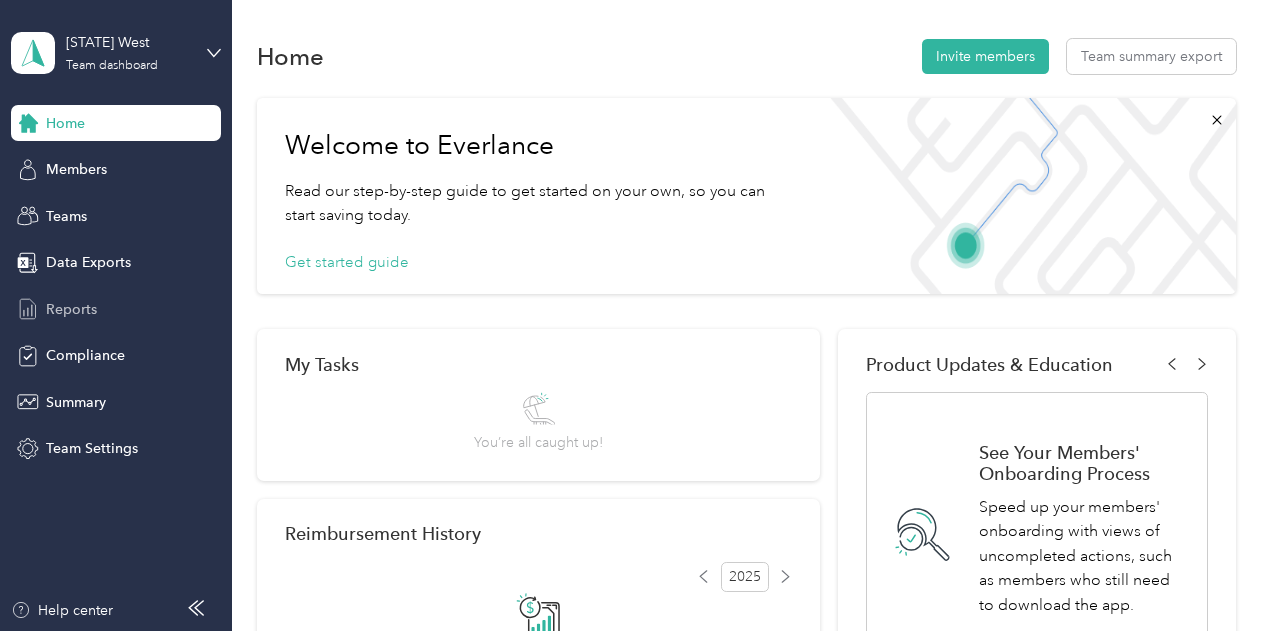 click on "Reports" at bounding box center [71, 309] 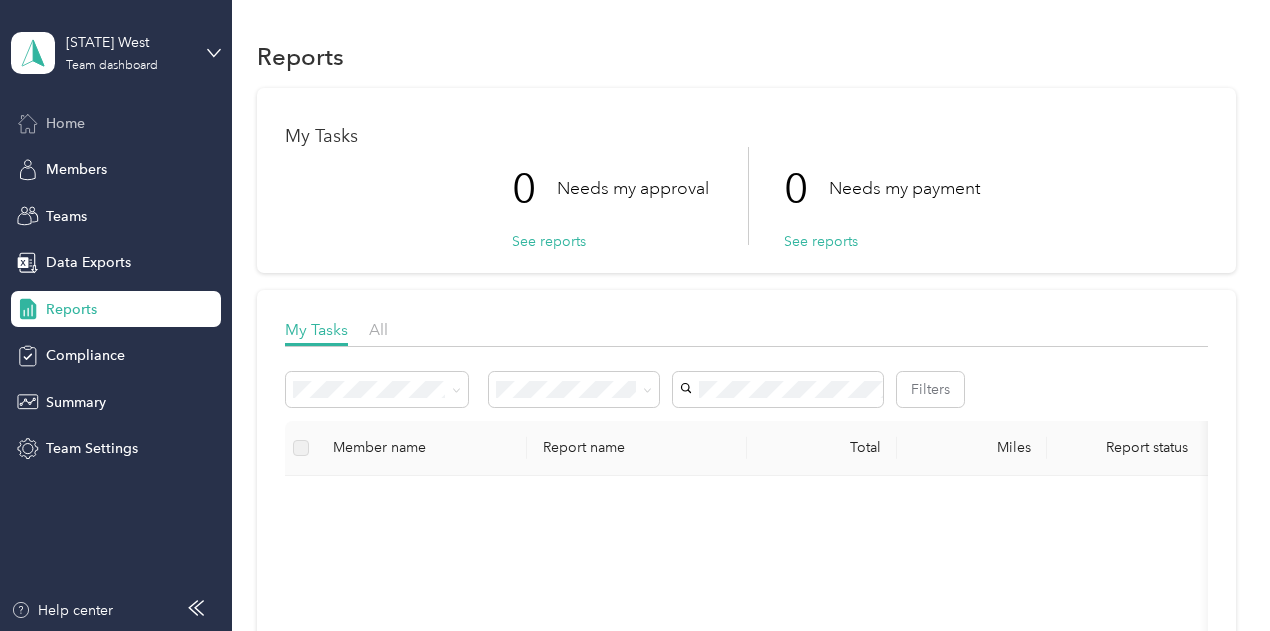 click on "Home" at bounding box center [65, 123] 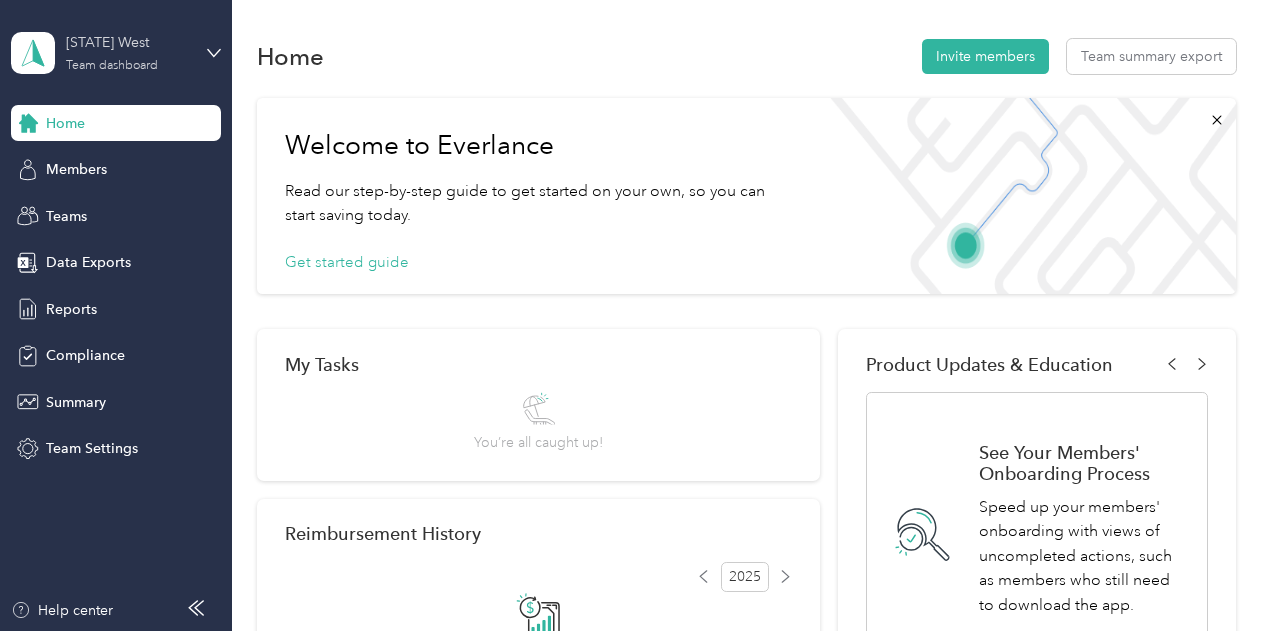 click on "WI West  Team dashboard" at bounding box center [128, 52] 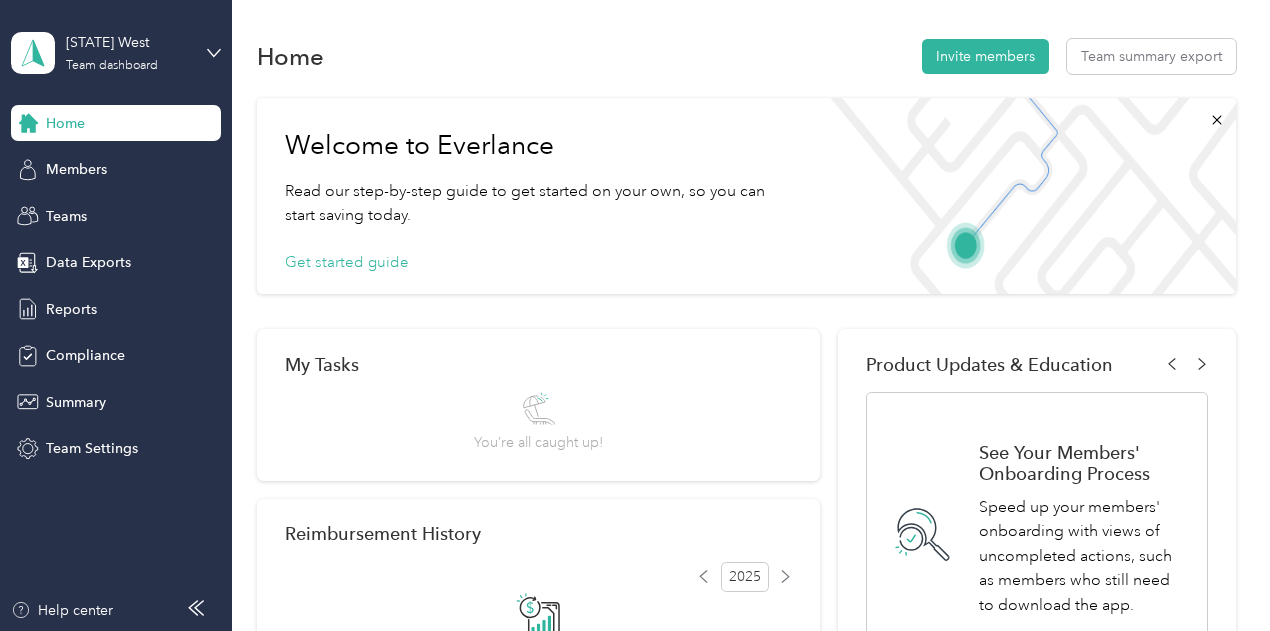 click on "Personal dashboard" at bounding box center (92, 209) 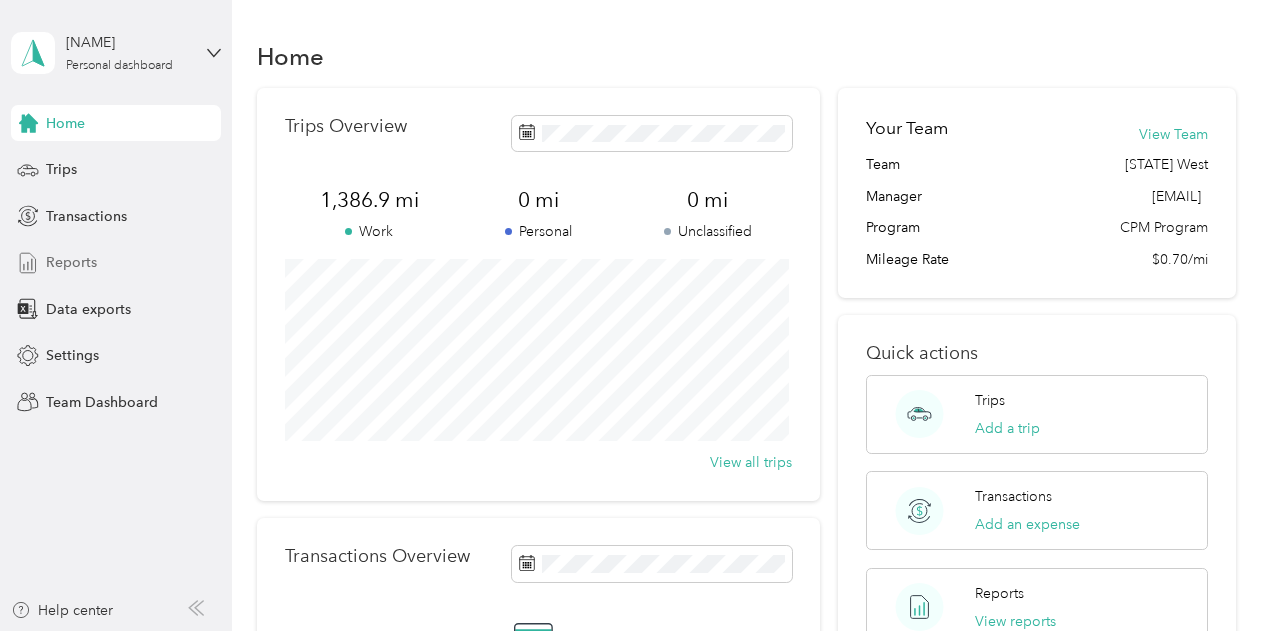 click on "Reports" at bounding box center [71, 262] 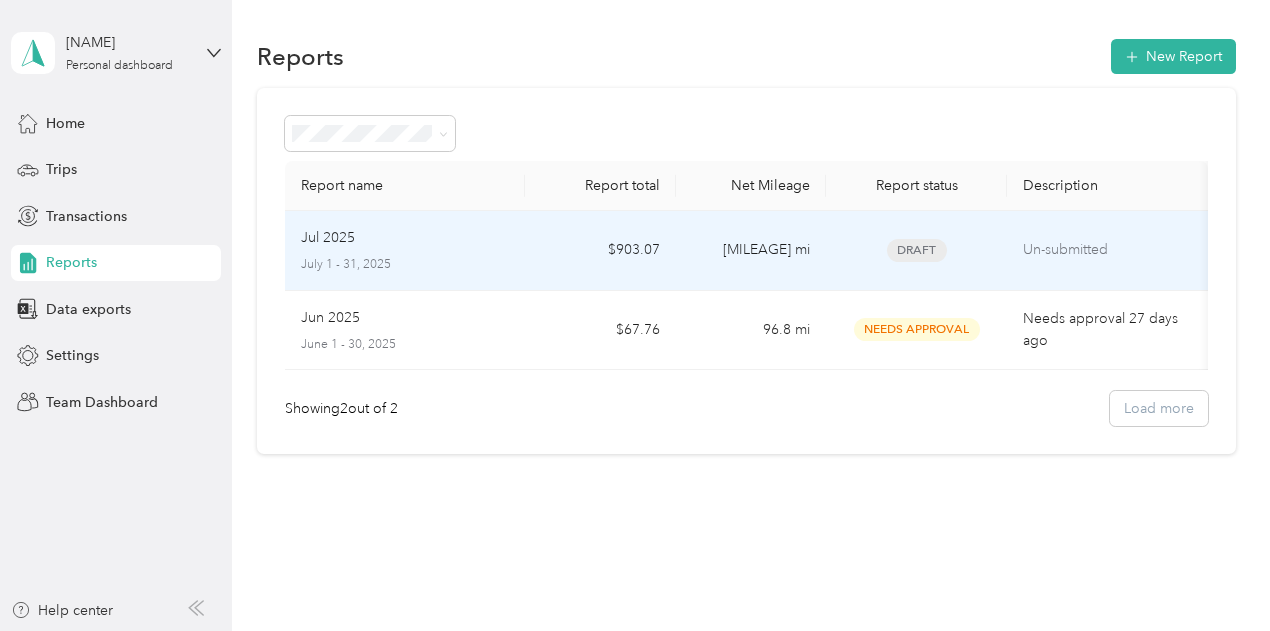 click on "Draft" at bounding box center [916, 250] 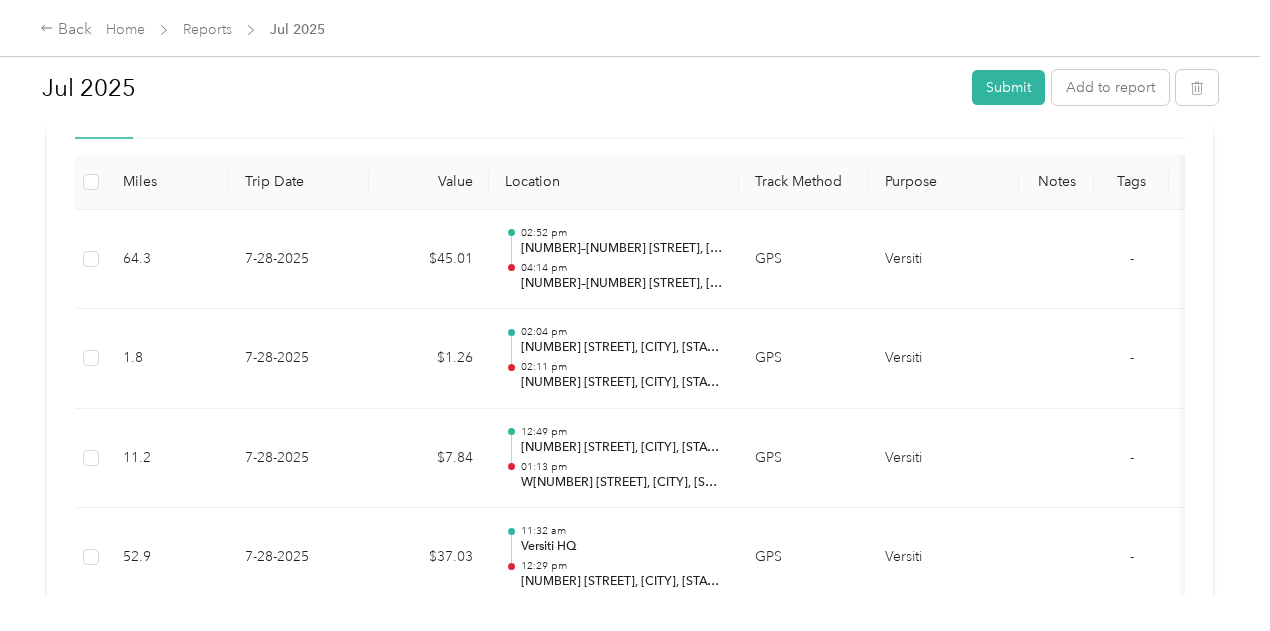 scroll, scrollTop: 400, scrollLeft: 0, axis: vertical 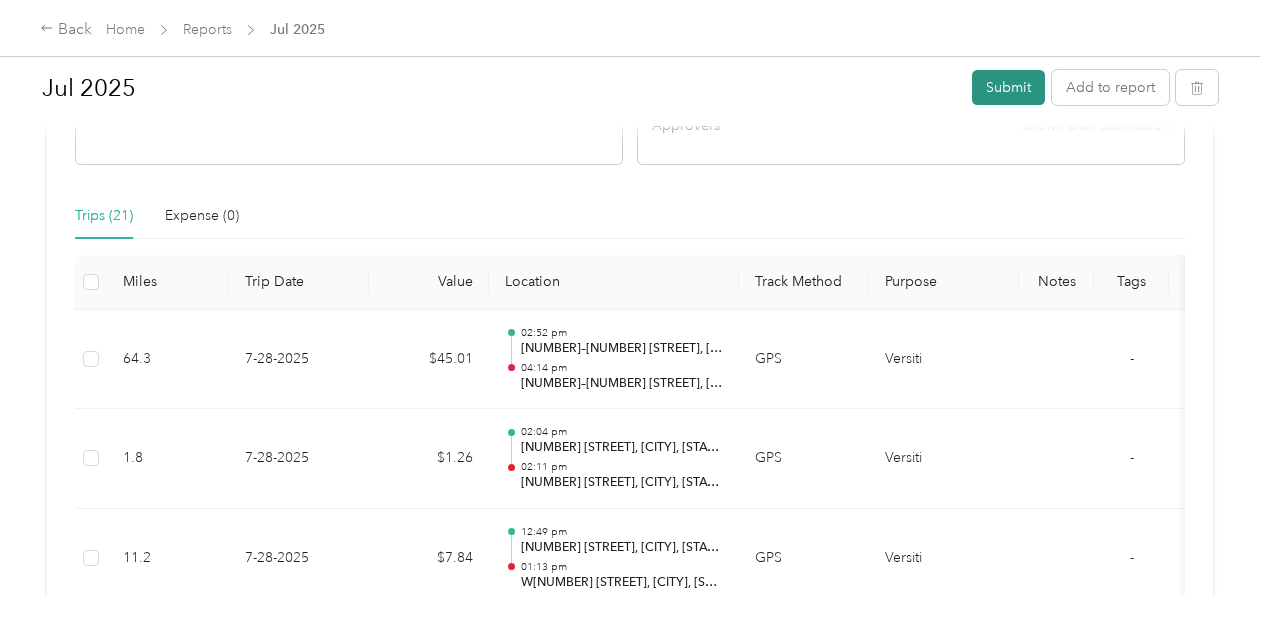 click on "Submit" at bounding box center [1008, 87] 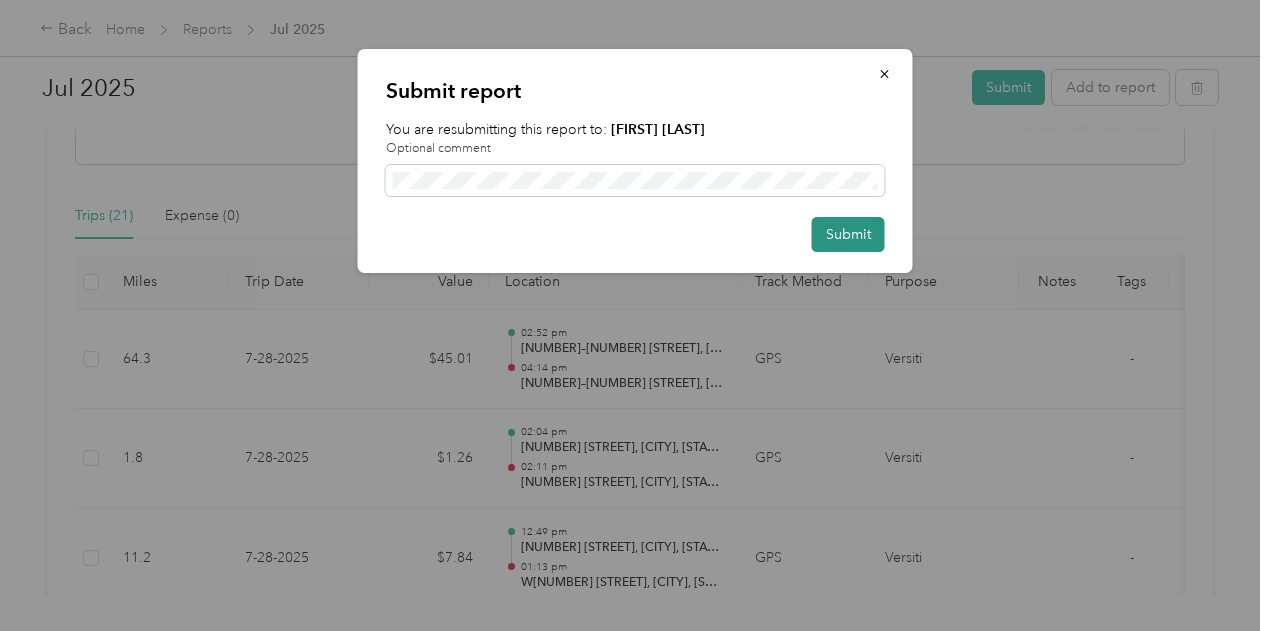 click on "Submit" at bounding box center [848, 234] 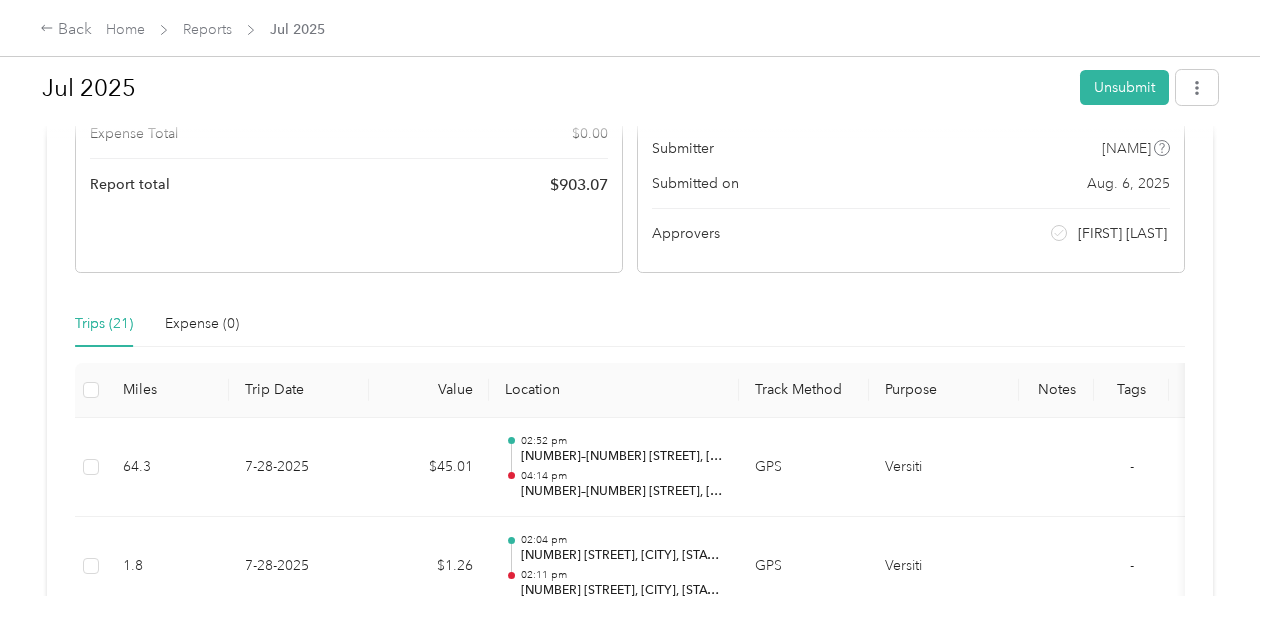 scroll, scrollTop: 0, scrollLeft: 0, axis: both 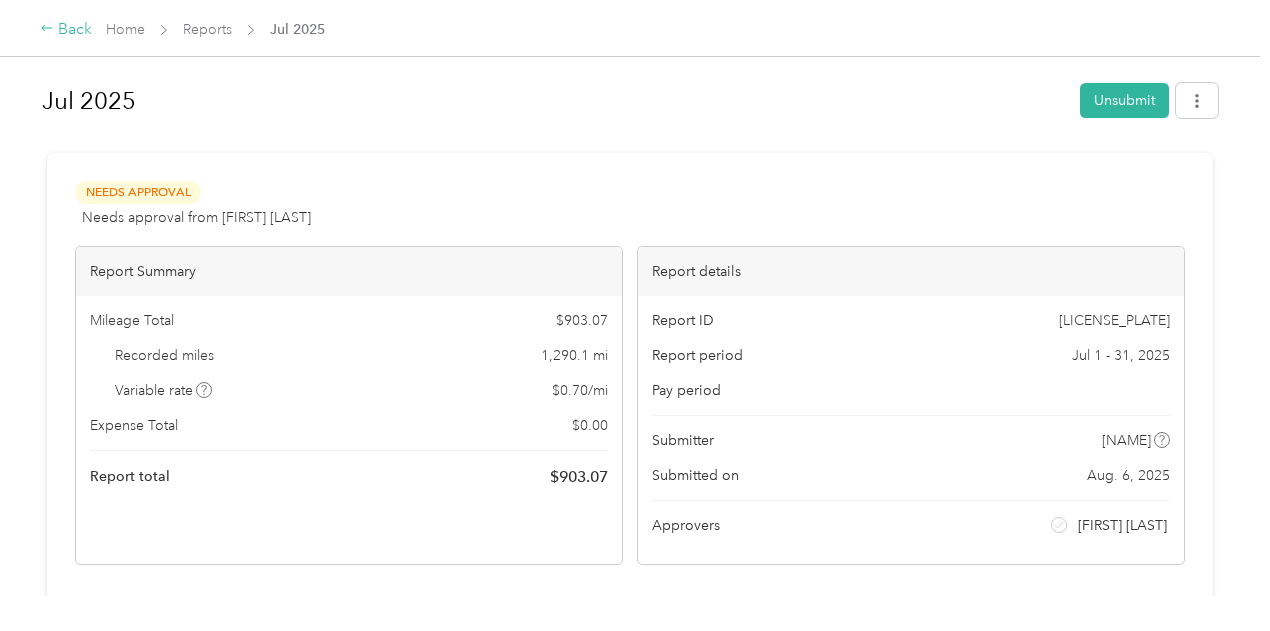 click on "Back" at bounding box center (66, 30) 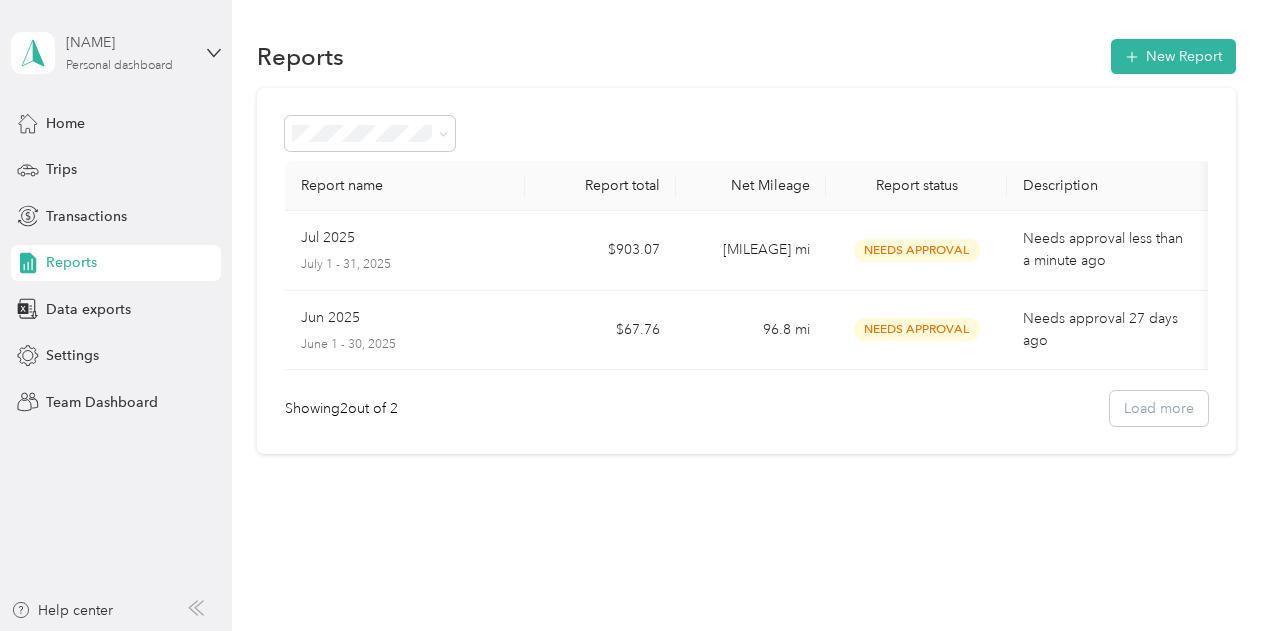 click on "[NAME]" at bounding box center (128, 42) 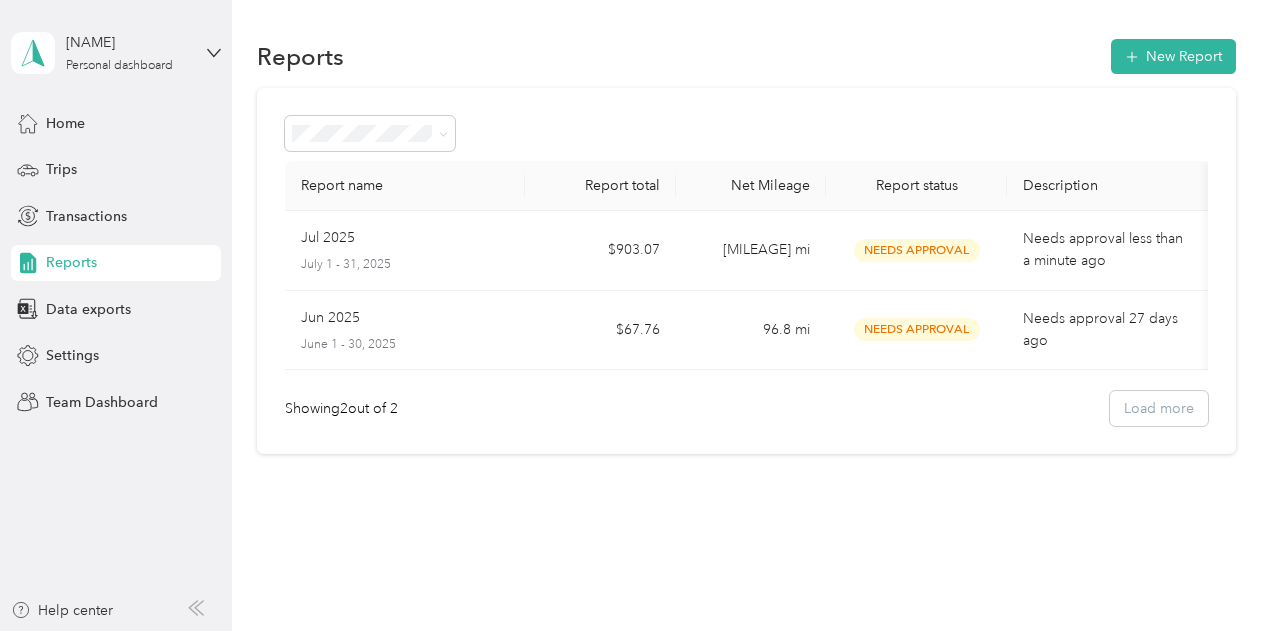 click on "Team dashboard" at bounding box center (82, 164) 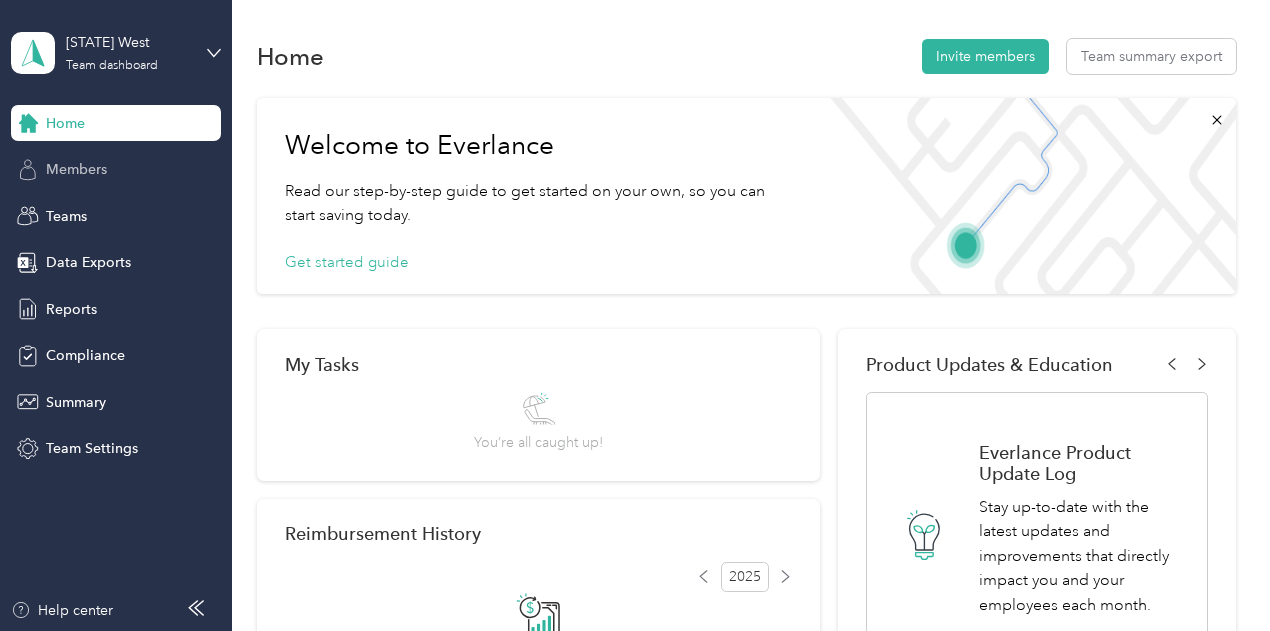click on "Members" at bounding box center (76, 169) 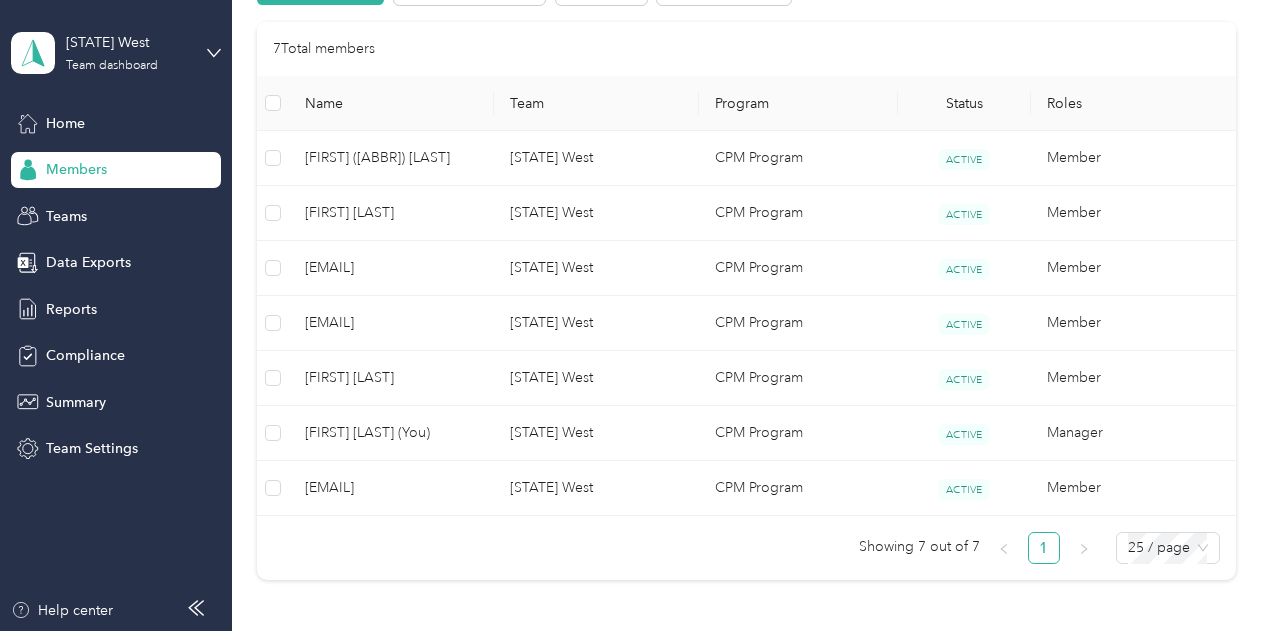 scroll, scrollTop: 500, scrollLeft: 0, axis: vertical 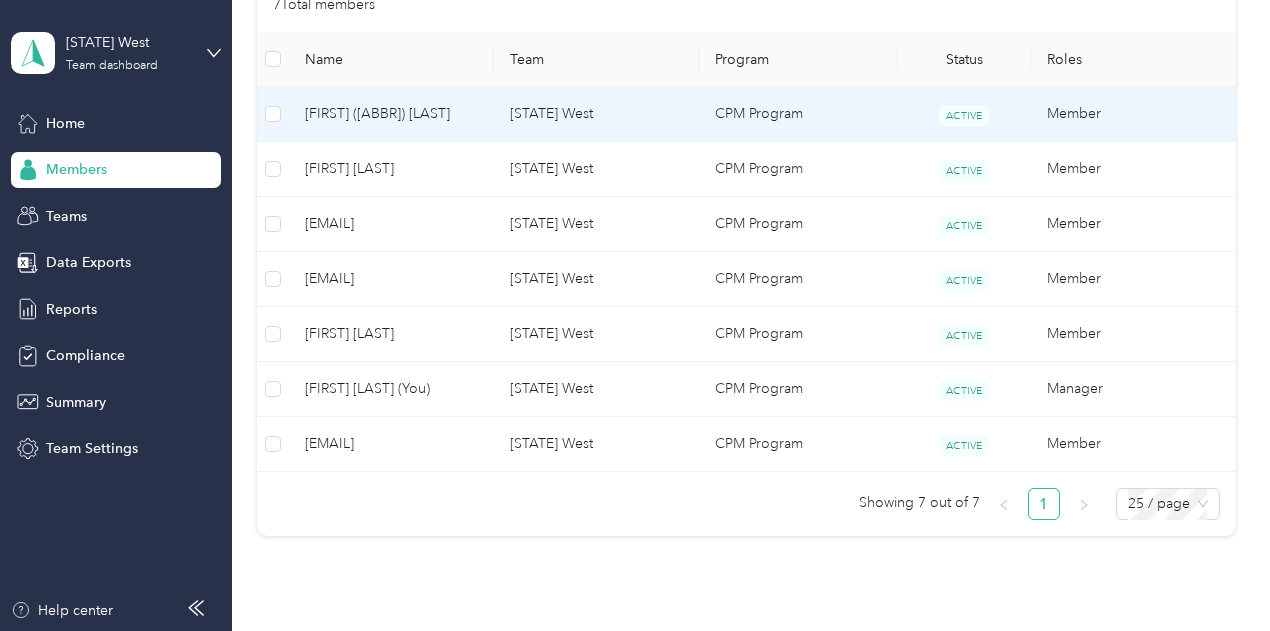click on "[STATE] West" at bounding box center [596, 114] 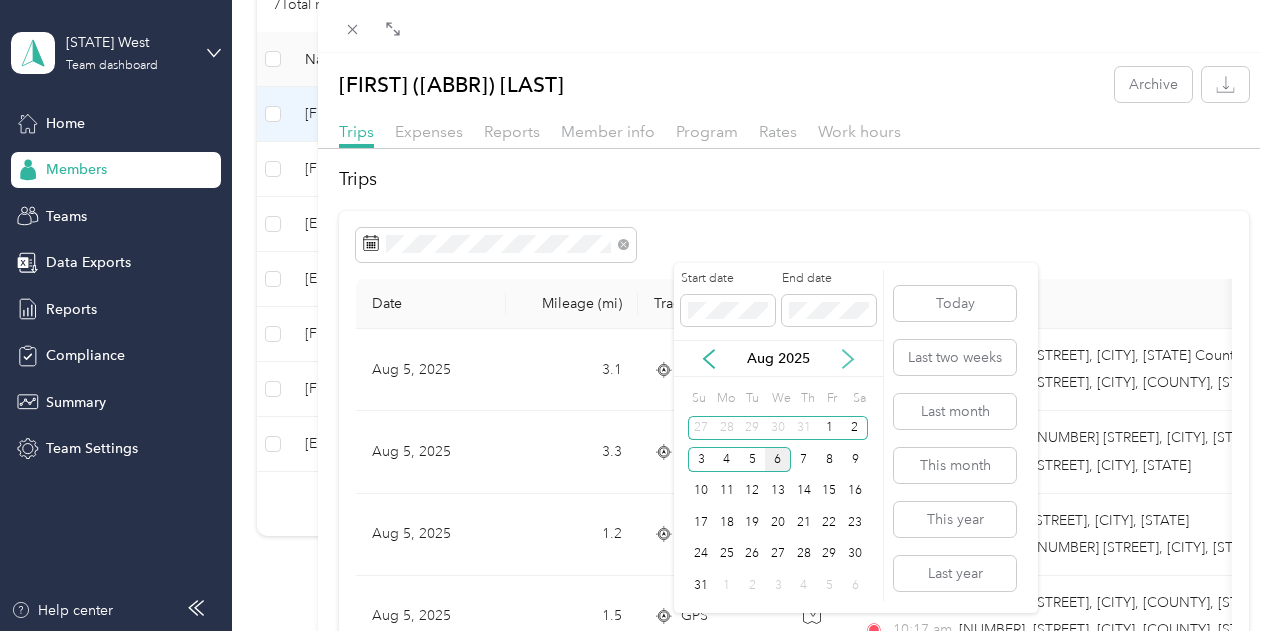 click 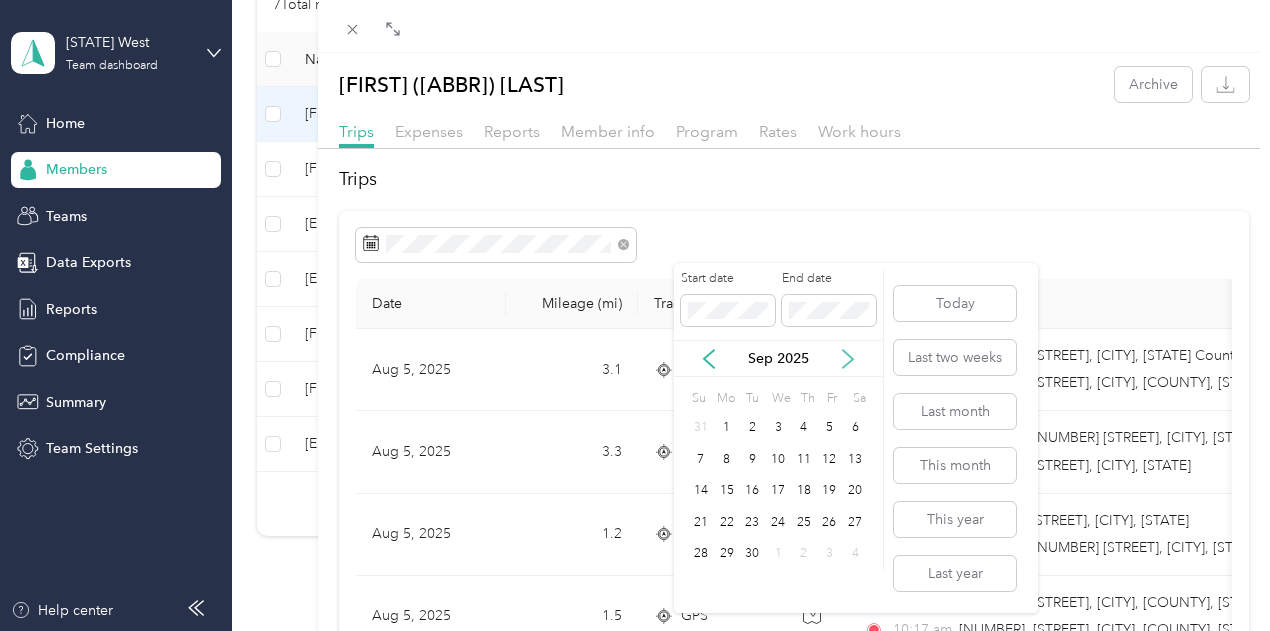 click 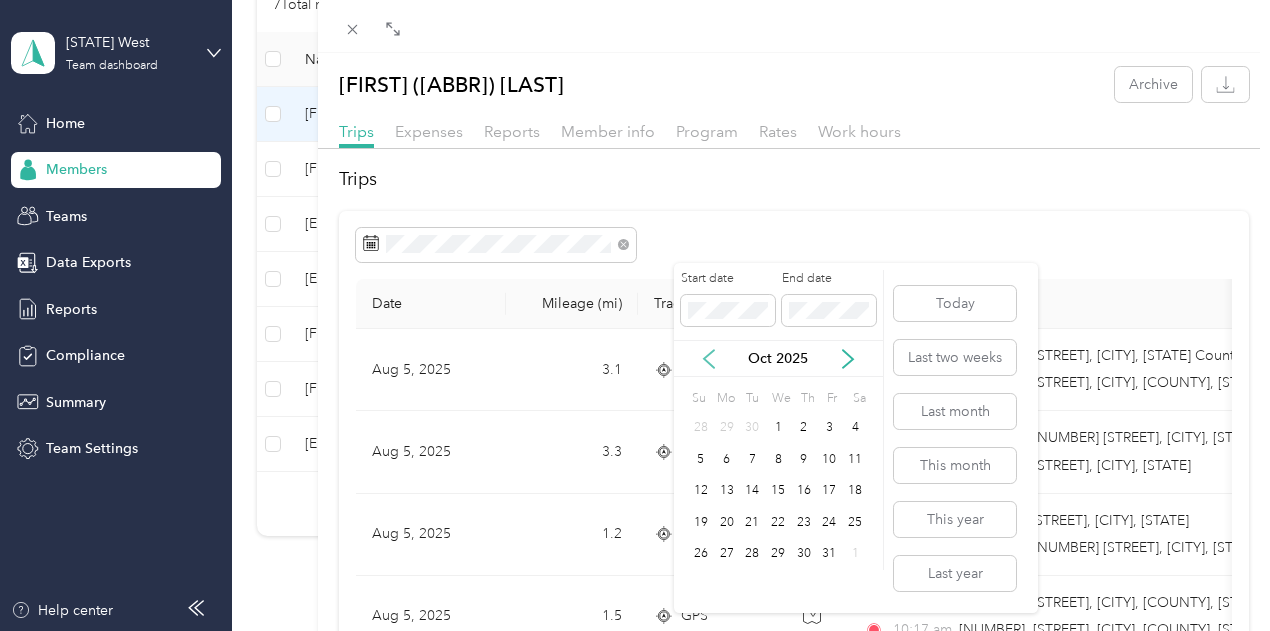click 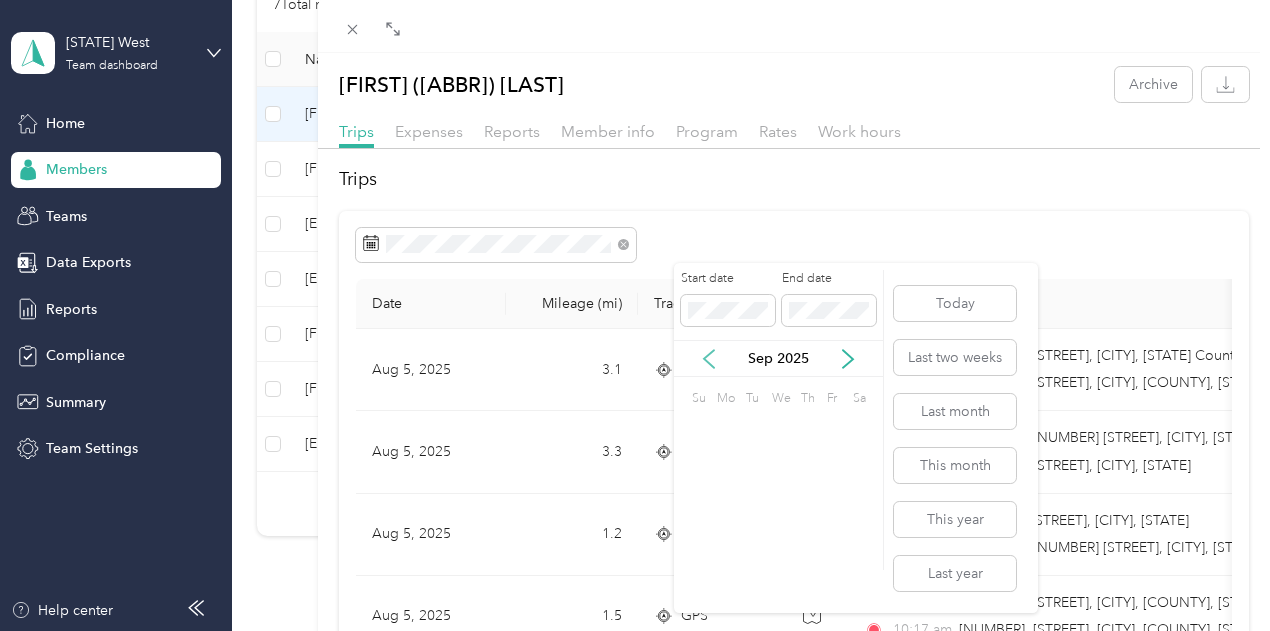 click 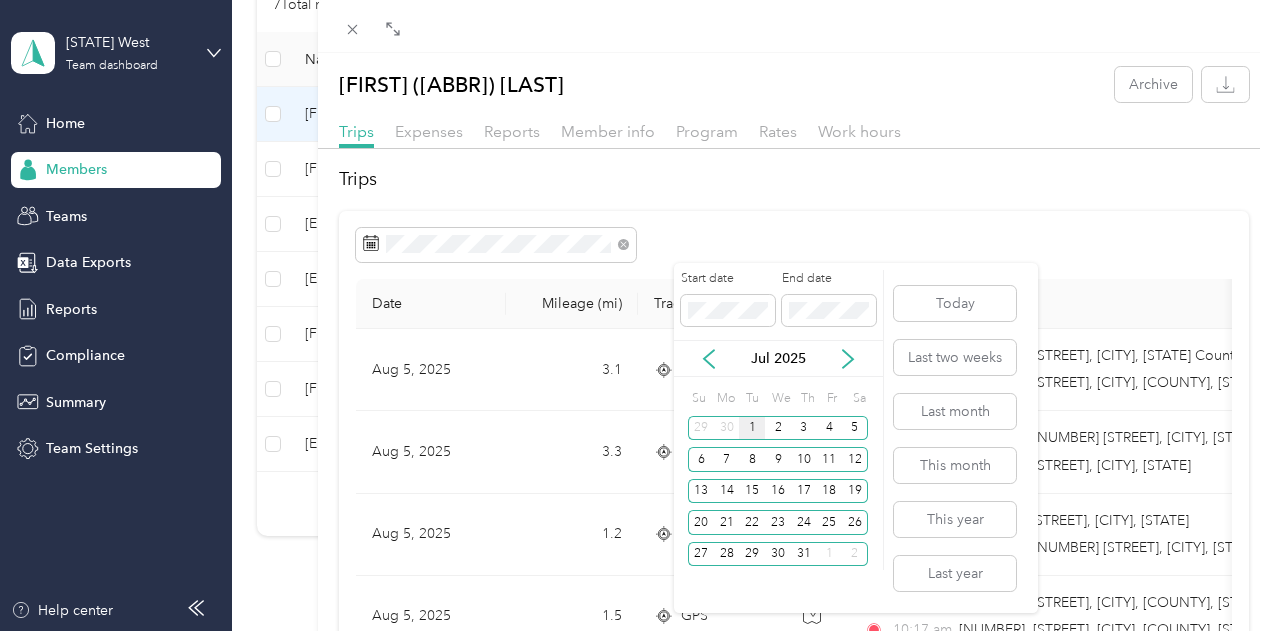 click on "1" at bounding box center [752, 428] 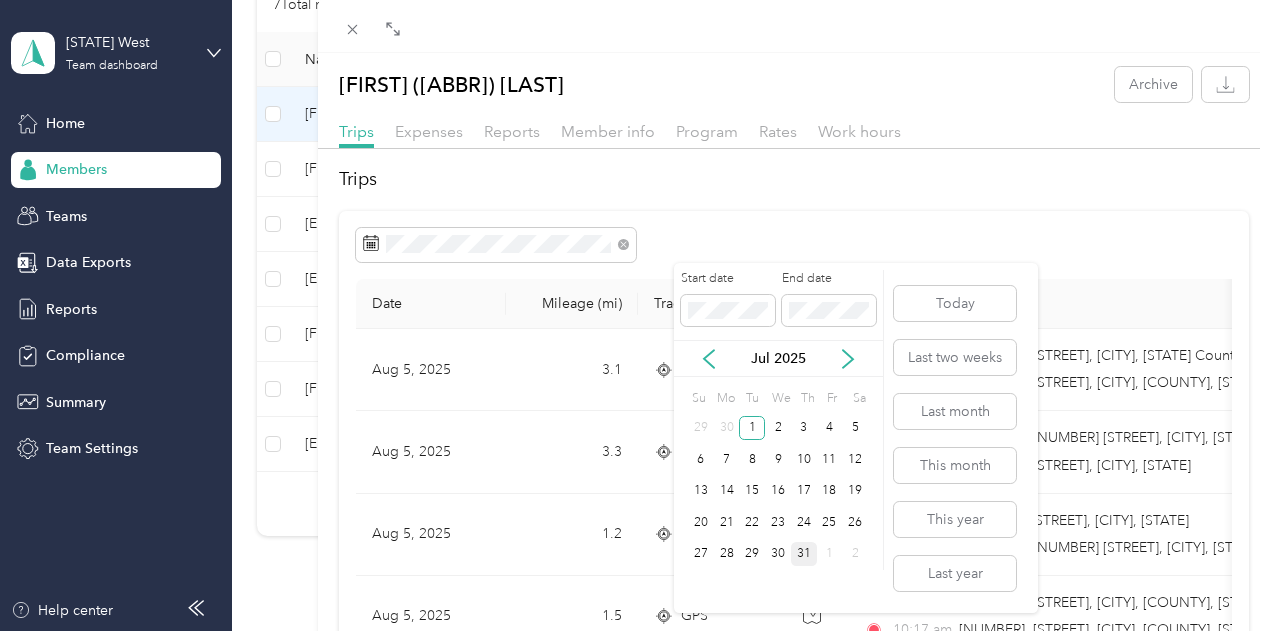 click on "31" at bounding box center (804, 554) 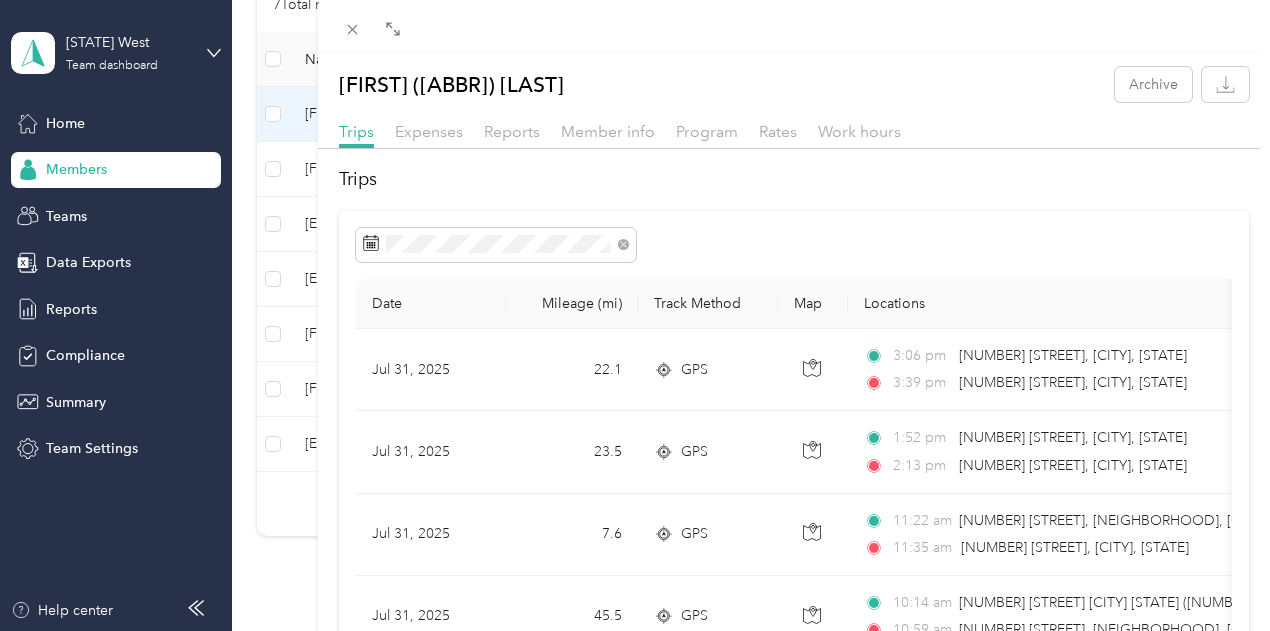 click on "Date Mileage (mi) Track Method Map Locations Mileage value Purpose               Jul 31, 2025 22.1 GPS 1:52 pm [NUMBER] [STREET], [CITY], [STATE] 2:13 pm [NUMBER] [STREET], [CITY], [STATE] $[PRICE] Versiti Jul 31, 2025 23.5 GPS 11:22 am [NUMBER] [STREET], [CITY], [STATE] ( [NUMBER] [STREET], [CITY], [STATE] ) 11:35 am [NUMBER] [STREET], [CITY], [STATE] $[PRICE] Versiti Jul 31, 2025 45.5 GPS 10:14 am [NUMBER] [STREET] [CITY] [STATE] ([NUMBER] [STREET], [CITY], [STATE]) 10:59 am [NUMBER] [STREET], [CITY], [STATE] $[PRICE] Versiti Jul 30, 2025 19.3 GPS 1:24 pm [NUMBER] [STREET], [CITY], [STATE] 1:48 pm [NUMBER] [STREET] [CITY] [STATE] ([NUMBER] [STREET], [CITY], [STATE]) $[PRICE] Versiti Jul 30, 2025 23.7 GPS 11:55 am [NUMBER] [STREET] [CITY] [STATE] ([NUMBER] [STREET], [CITY], [STATE]) 12:43 pm [NUMBER] [STREET], [CITY], [STATE] $[PRICE] Versiti Jul 24, 2025 4.4 GPS 23.4" at bounding box center [794, 1342] 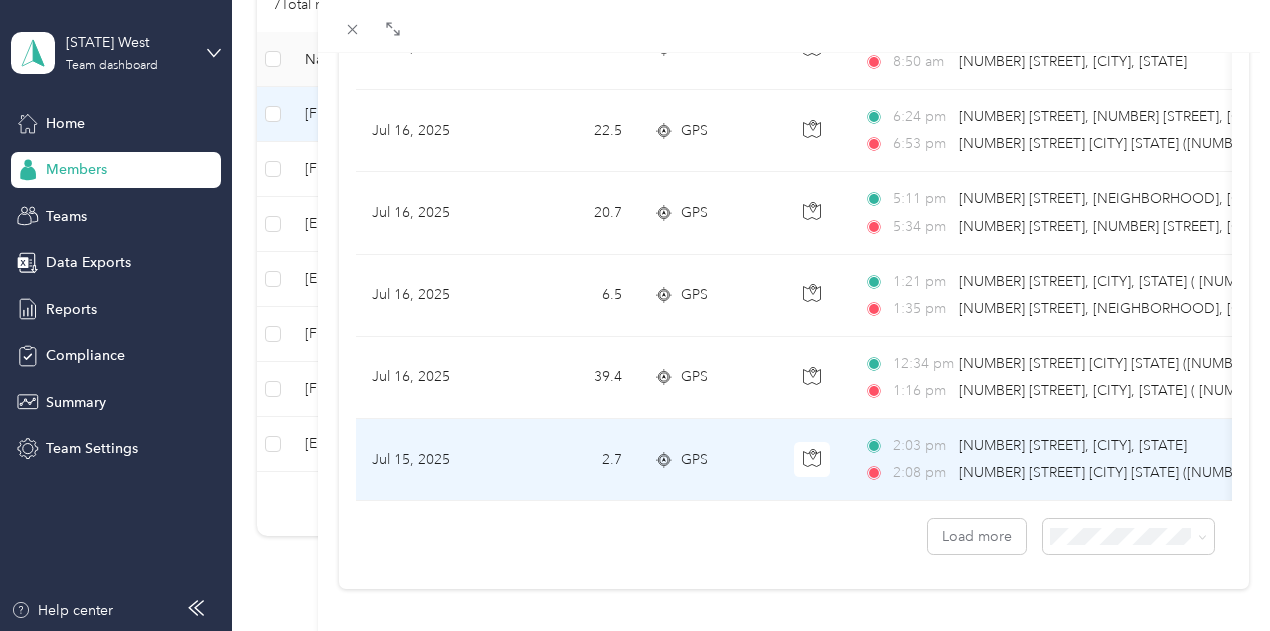 scroll, scrollTop: 1915, scrollLeft: 0, axis: vertical 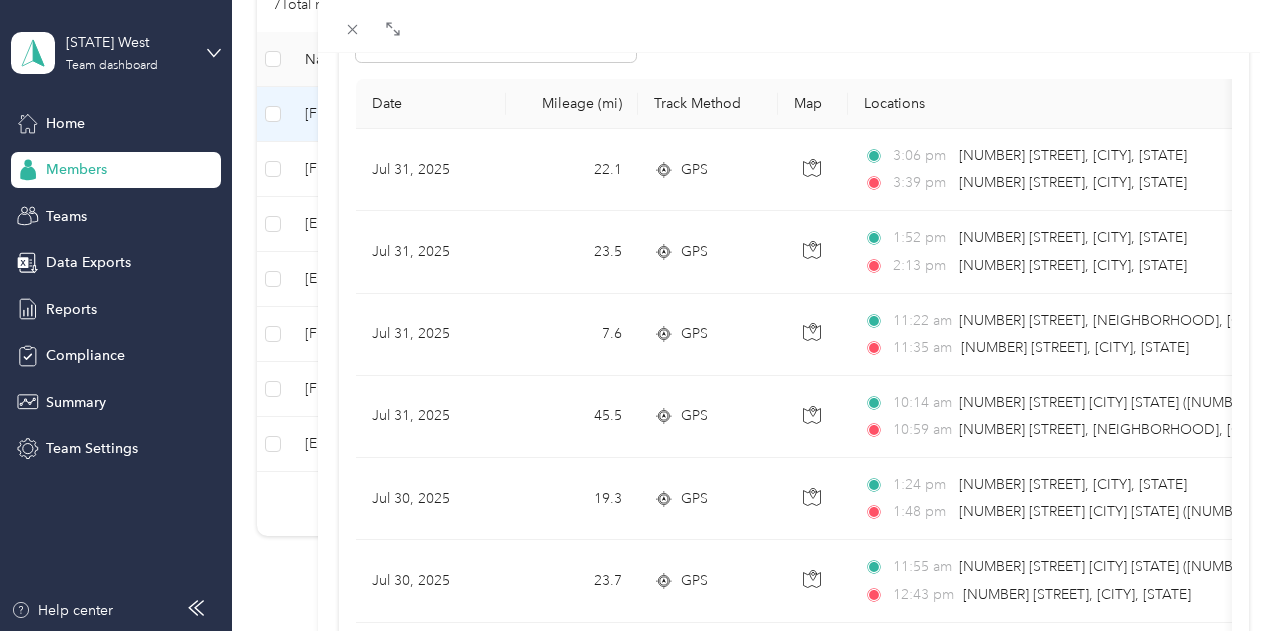click on "[FIRST] ([ABBR]) [LAST] Archive Trips Expenses Reports Member info Program Rates Work hours Trips Date Mileage (mi) Track Method Map Locations Mileage value Purpose               [DATE] [NUMBER] GPS [TIME] [NUMBER] [STREET], [CITY], [STATE] [TIME] [NUMBER] [STREET], [CITY], [STATE] $[NUMBER] Versiti [DATE] [NUMBER] GPS [TIME] [NUMBER] [STREET], [CITY], [STATE] [TIME] [NUMBER] [STREET], [CITY], [STATE] $[NUMBER] Versiti [DATE] [NUMBER] GPS [TIME] [NUMBER] [STREET], [NEIGHBORHOOD], [CITY], [STATE] ([NUMBER] [STREET], [CITY], [STATE]) [TIME] [NUMBER] [STREET], [CITY], [STATE] $[NUMBER] Versiti [DATE] [NUMBER] GPS [TIME] [NUMBER] [STREET] [CITY] [STATE] ([NUMBER] [STREET], [CITY], [STATE]) [TIME] [NUMBER] [STREET], [NEIGHBORHOOD], [CITY], [STATE] $[NUMBER] Versiti [DATE] [NUMBER] GPS [TIME] [NUMBER] [STREET], [CITY], [STATE] [TIME] [NUMBER] [STREET], [CITY], [STATE] $[NUMBER] Versiti [DATE] [NUMBER] GPS [TIME]" at bounding box center [635, 315] 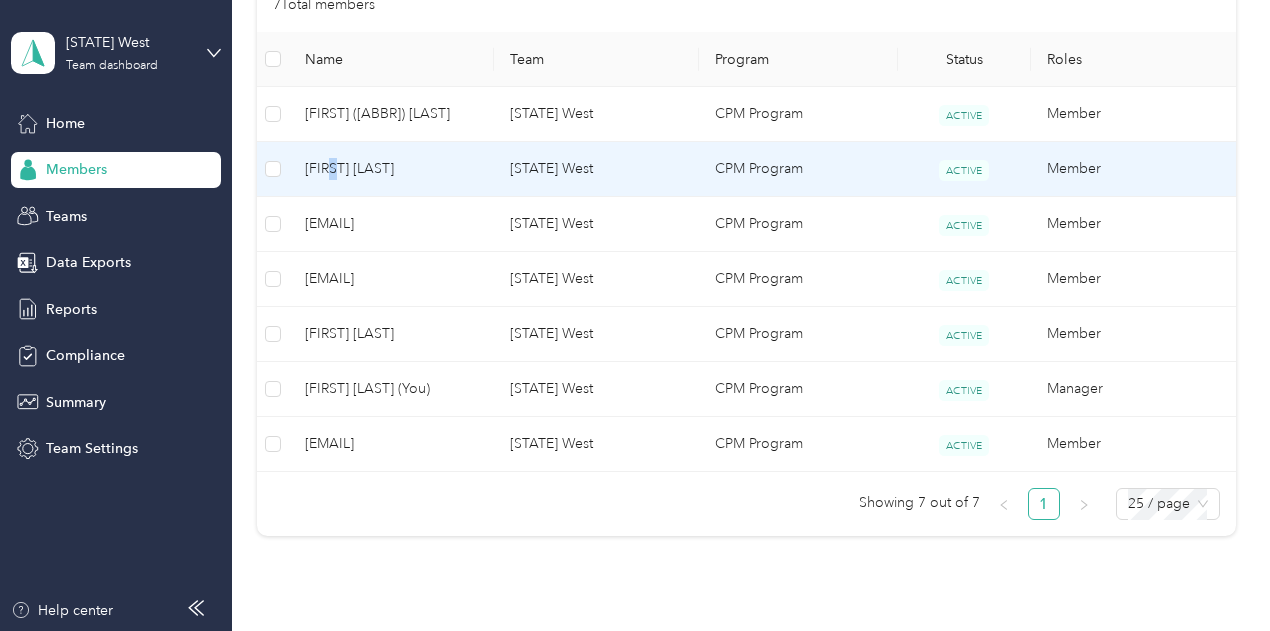 click on "[FIRST] [LAST]" at bounding box center (391, 169) 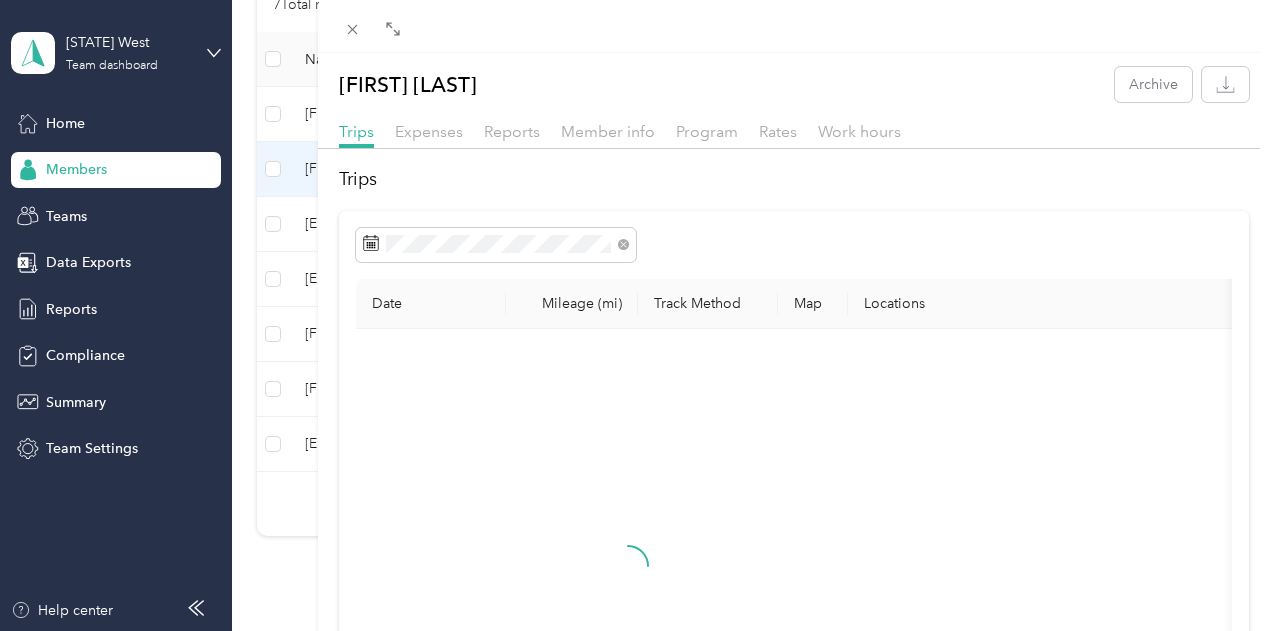 click on "[NAME] Archive Trips Expenses Reports Member info Program Rates Work hours Trips Date Mileage (mi) Track Method Map Locations Mileage value Purpose" at bounding box center (635, 315) 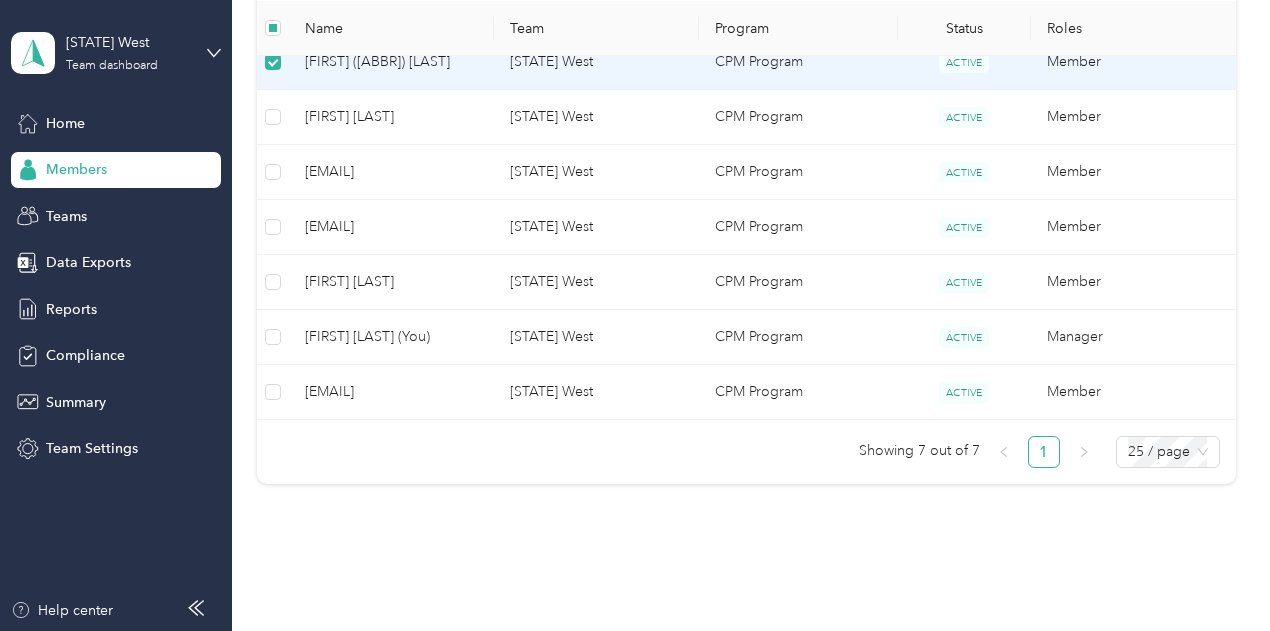 scroll, scrollTop: 446, scrollLeft: 0, axis: vertical 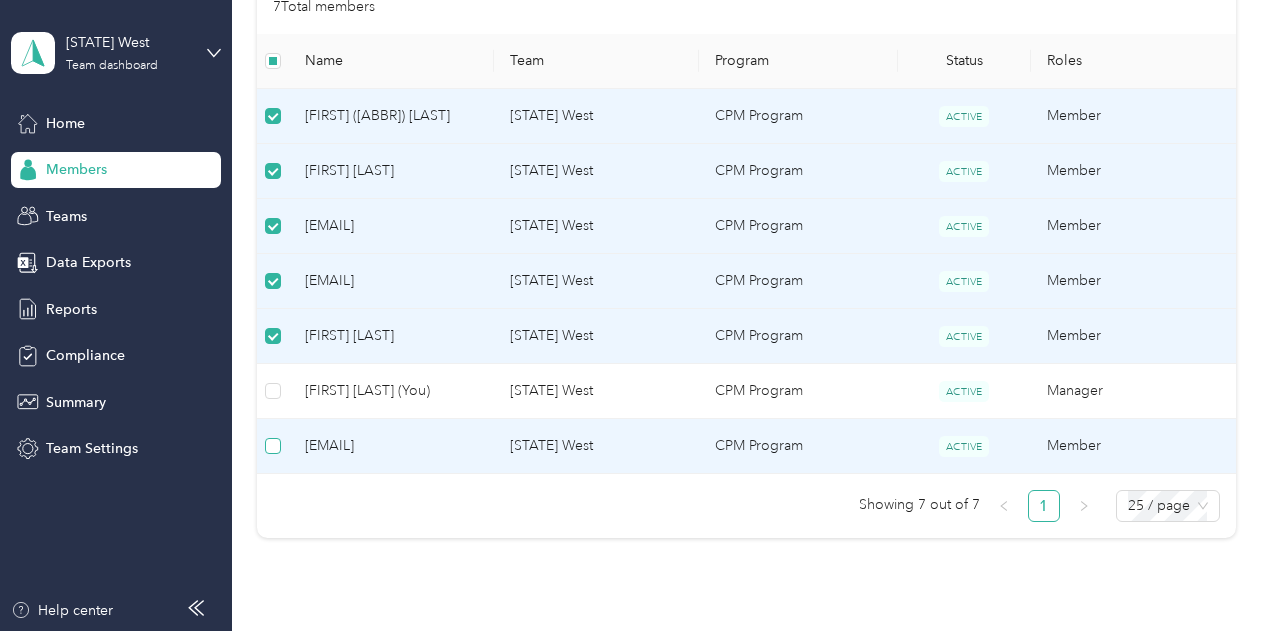 click at bounding box center [273, 446] 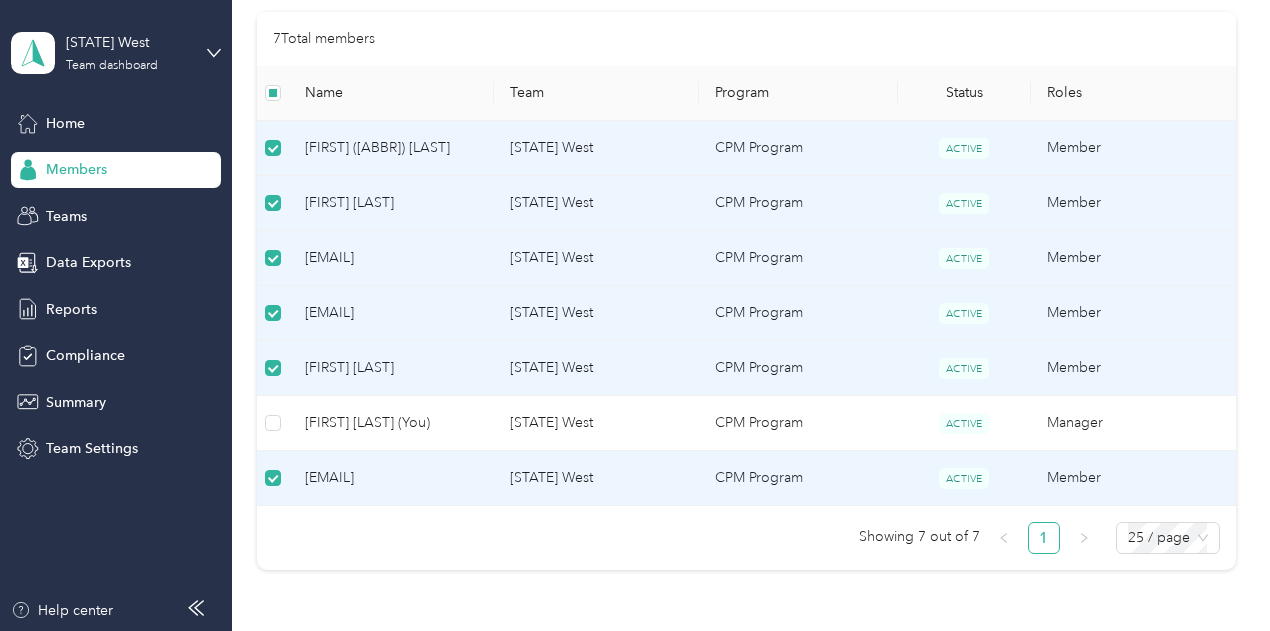 scroll, scrollTop: 172, scrollLeft: 0, axis: vertical 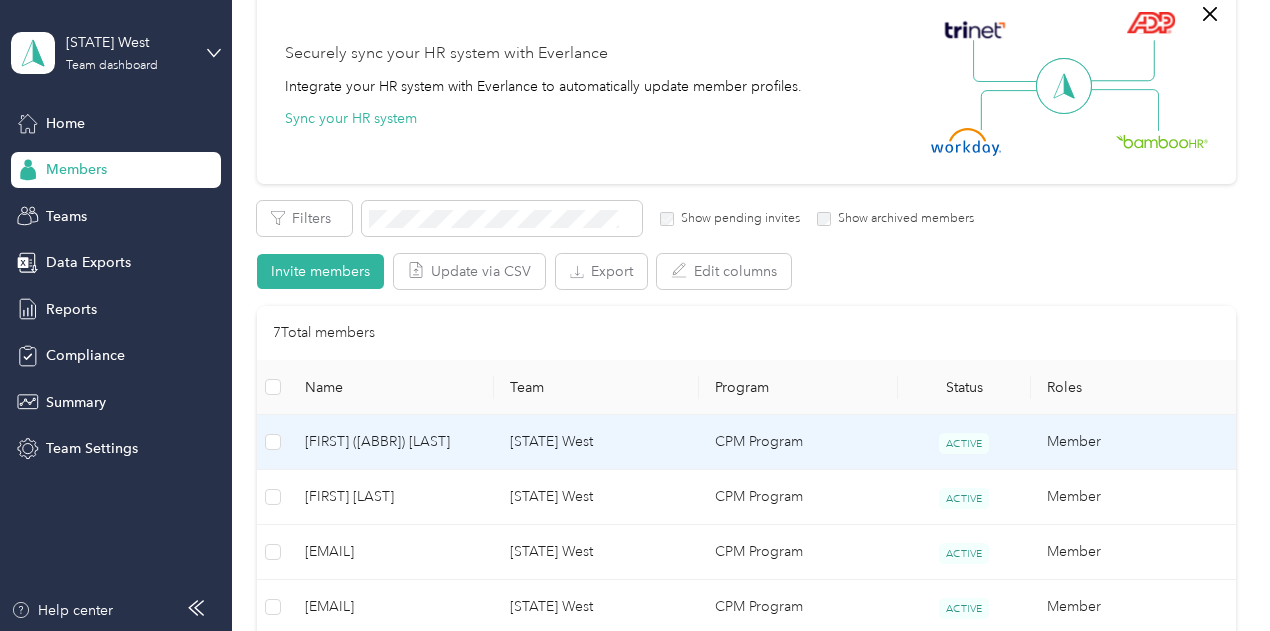 click on "[FIRST] ([ABBR]) [LAST]" at bounding box center [391, 442] 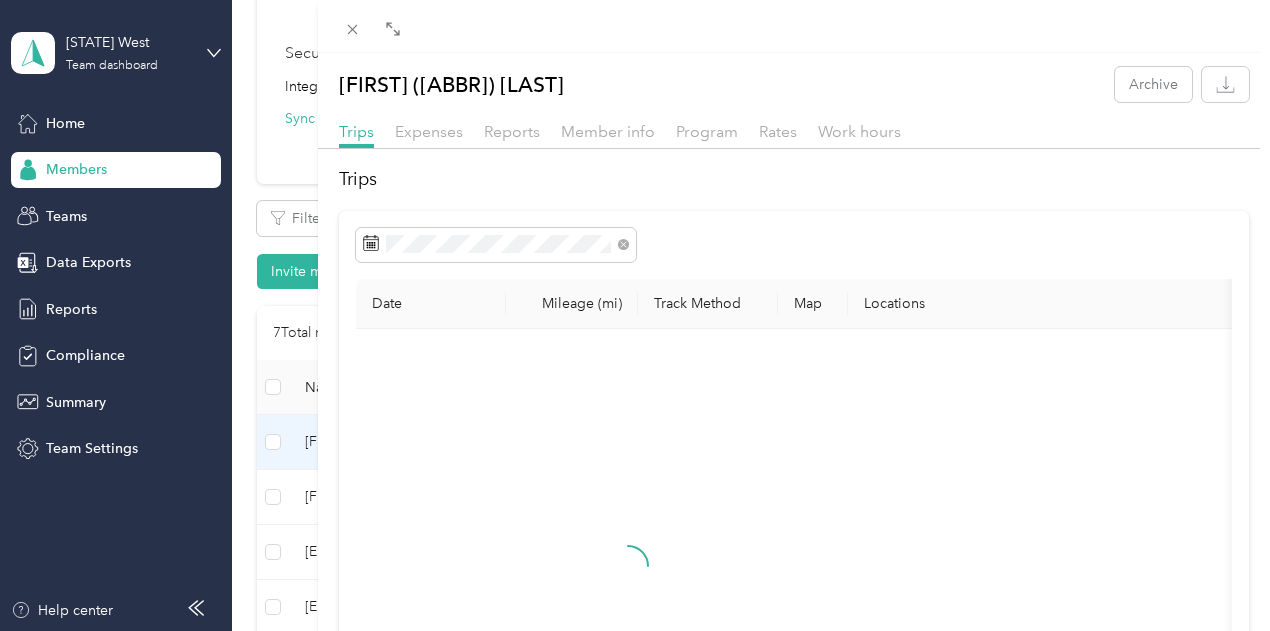 click on "[FIRST] ([INITIAL]) [LAST] Archive Trips Expenses Reports Member info Program Rates Work hours Trips Date Mileage (mi) Track Method Map Locations Mileage value Purpose" at bounding box center (635, 315) 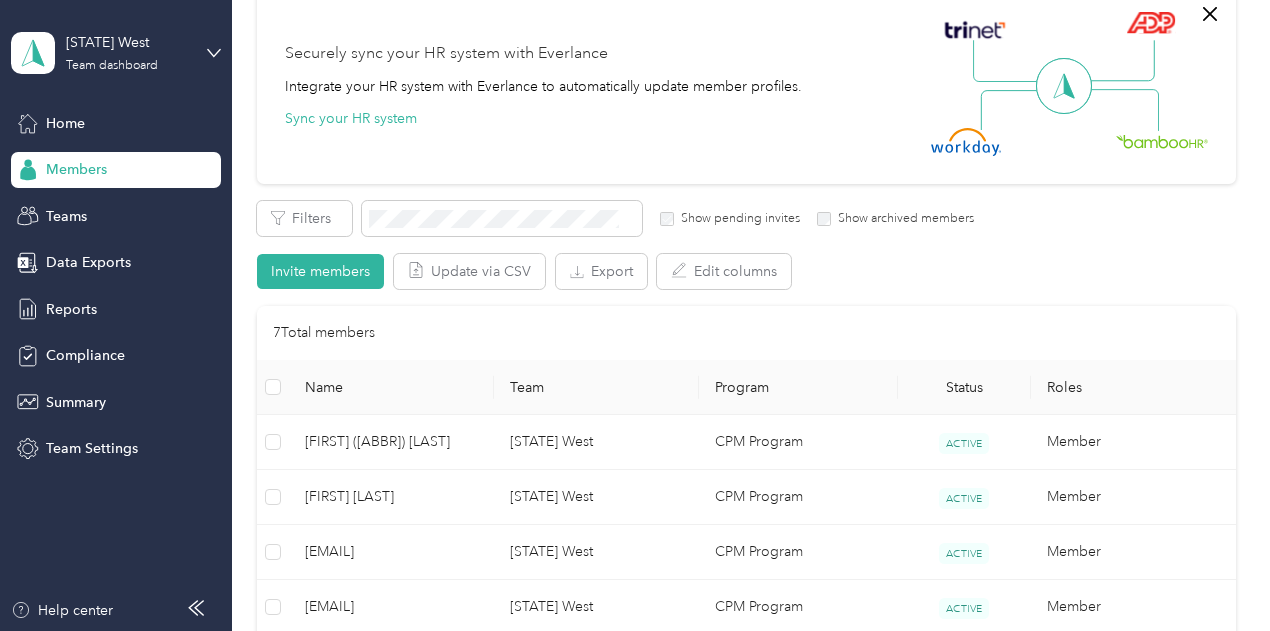 click at bounding box center [635, 315] 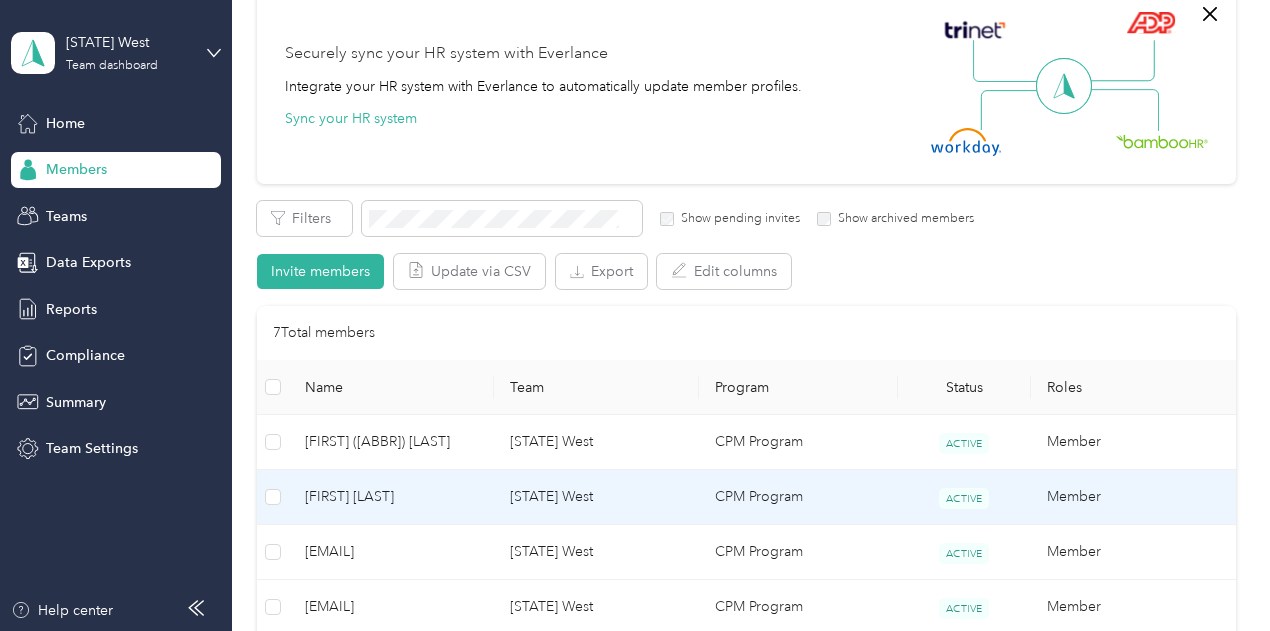 click on "[FIRST] [LAST]" at bounding box center [391, 497] 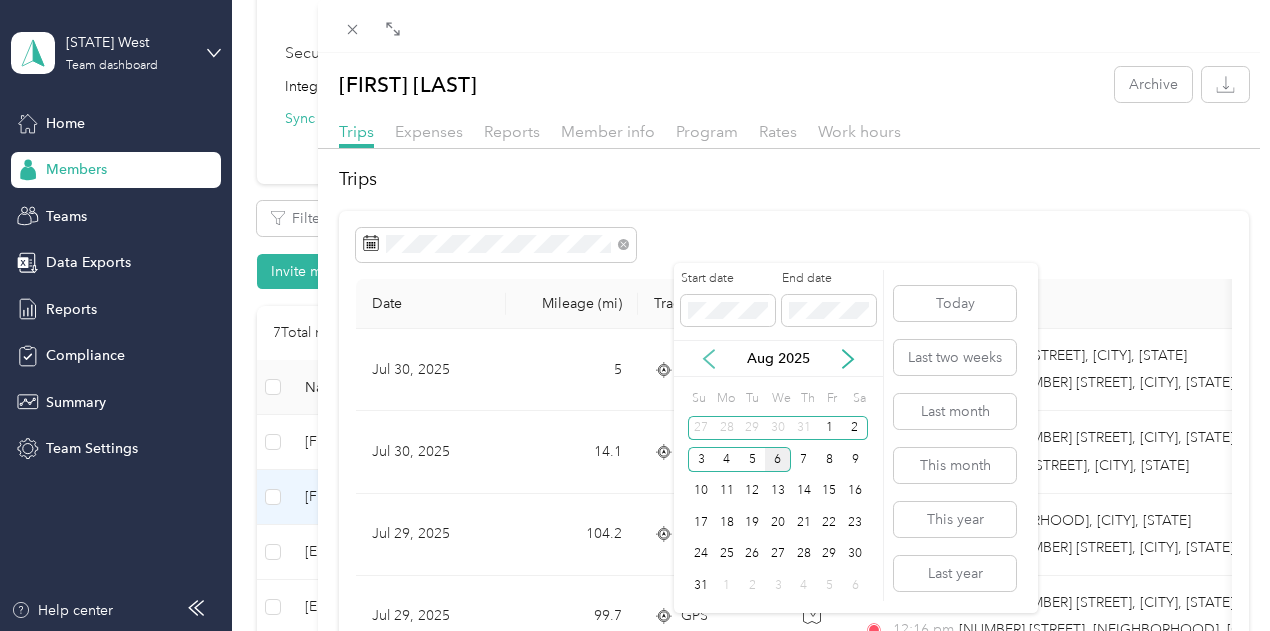 click 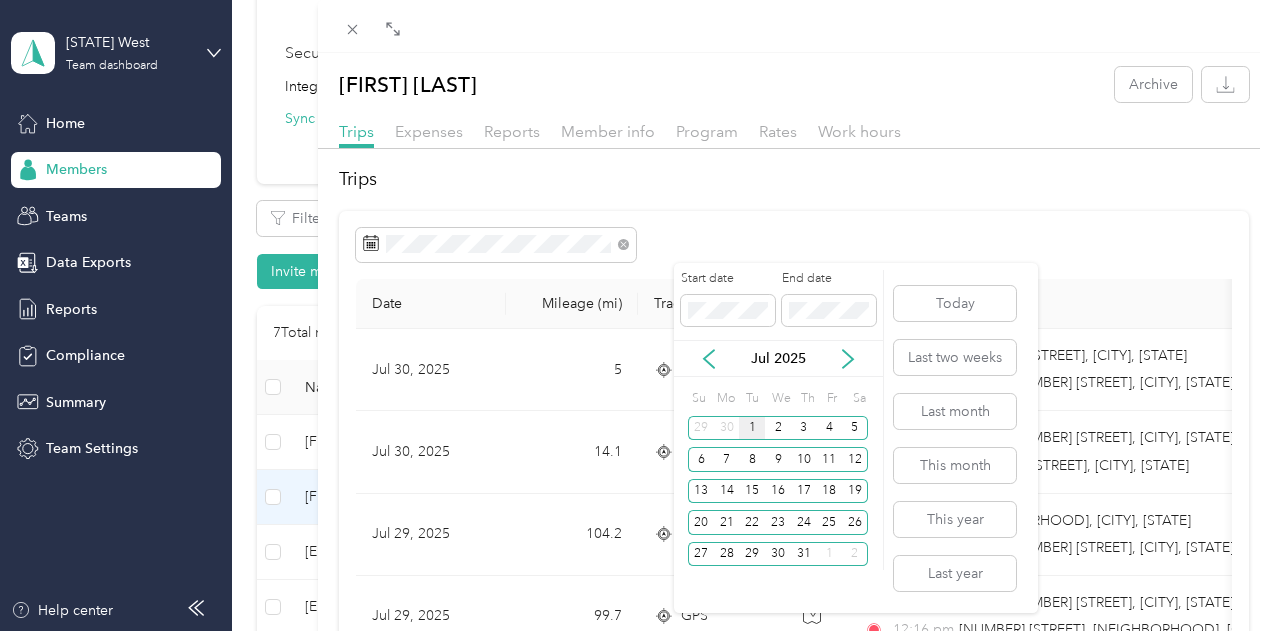 click on "1" at bounding box center [752, 428] 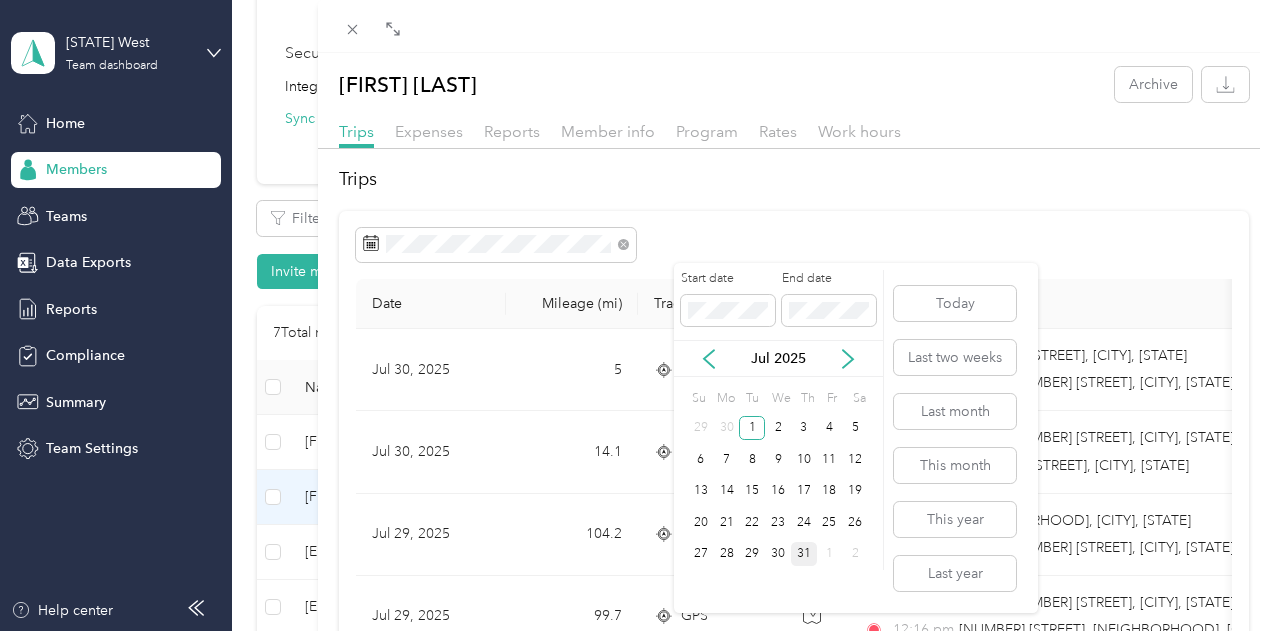 click on "31" at bounding box center (804, 554) 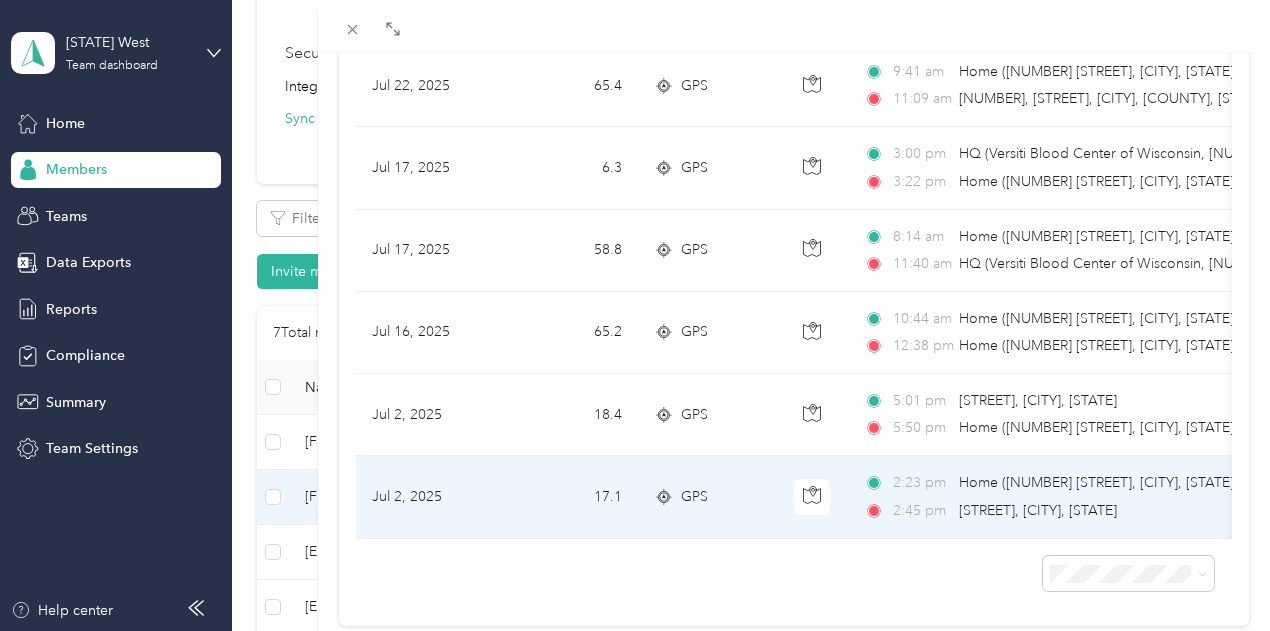 scroll, scrollTop: 914, scrollLeft: 0, axis: vertical 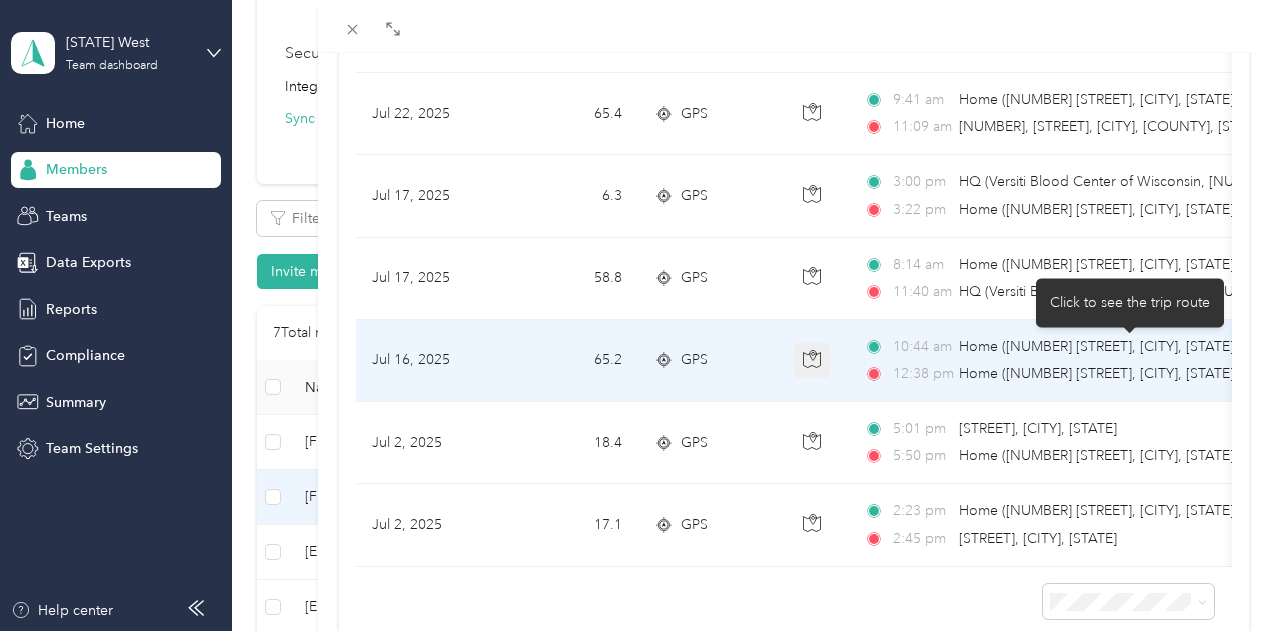 click 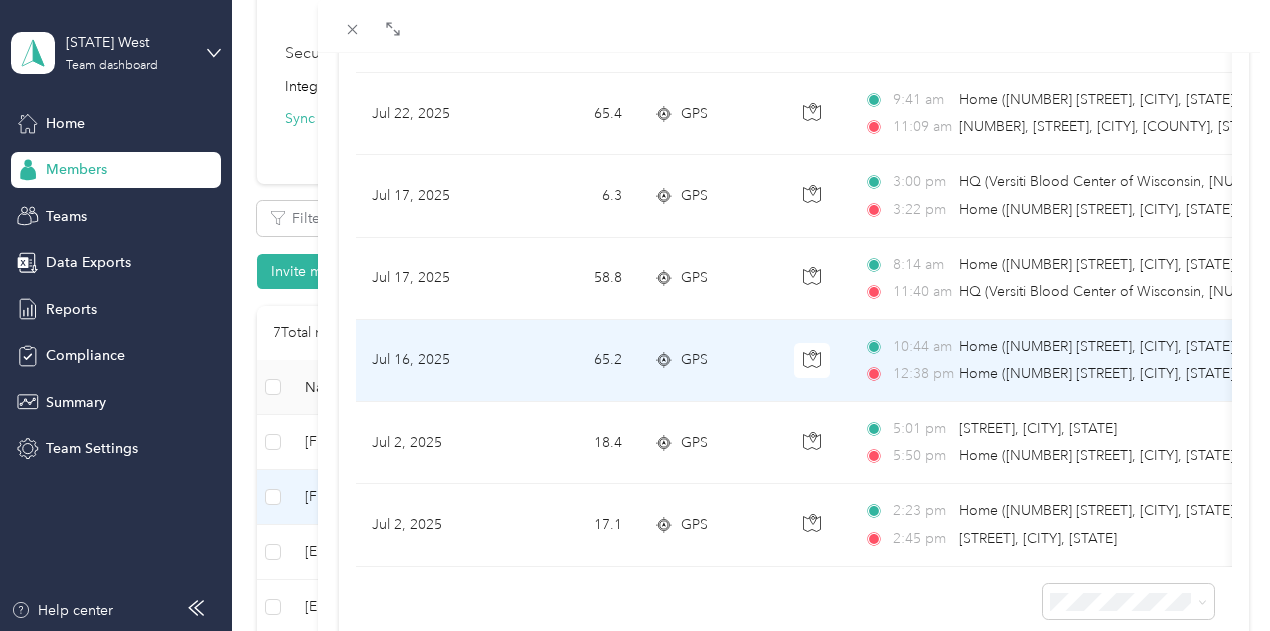 click on "GPS" at bounding box center (708, 361) 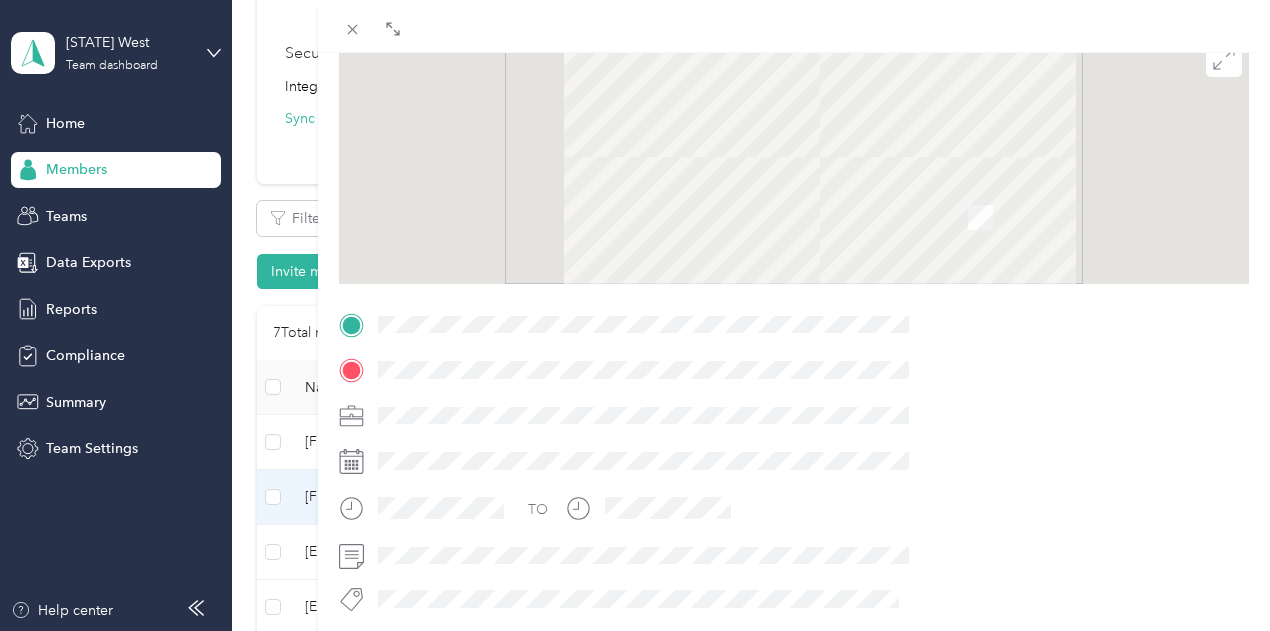 scroll, scrollTop: 0, scrollLeft: 0, axis: both 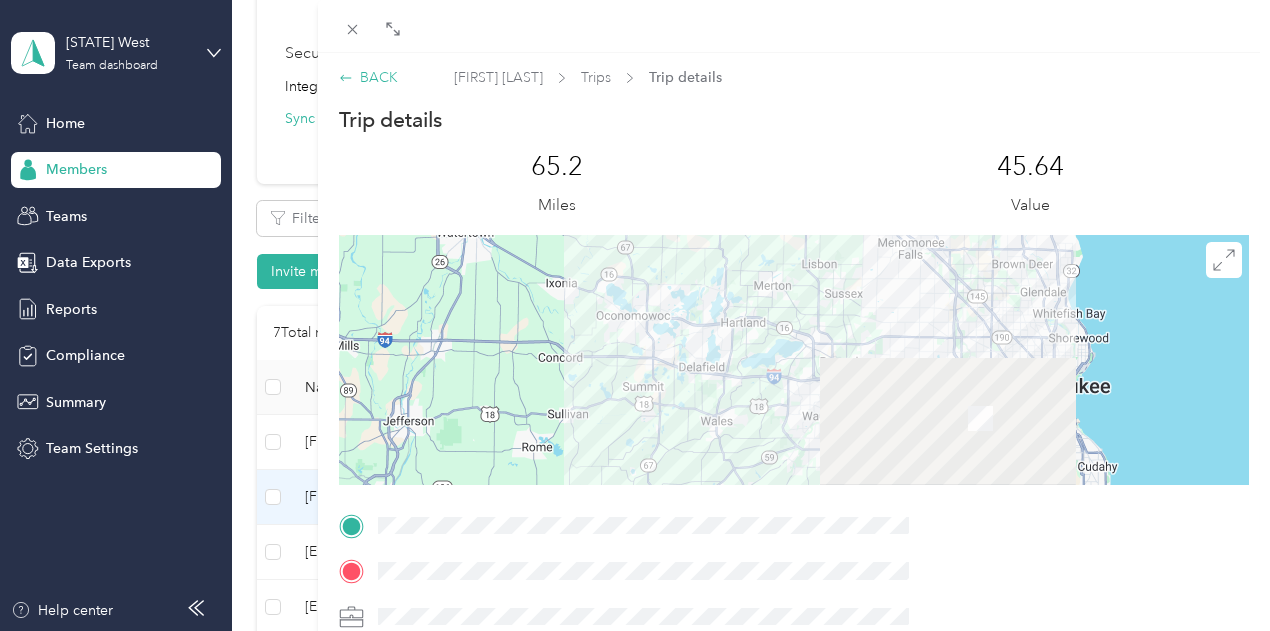 click on "BACK" at bounding box center [368, 77] 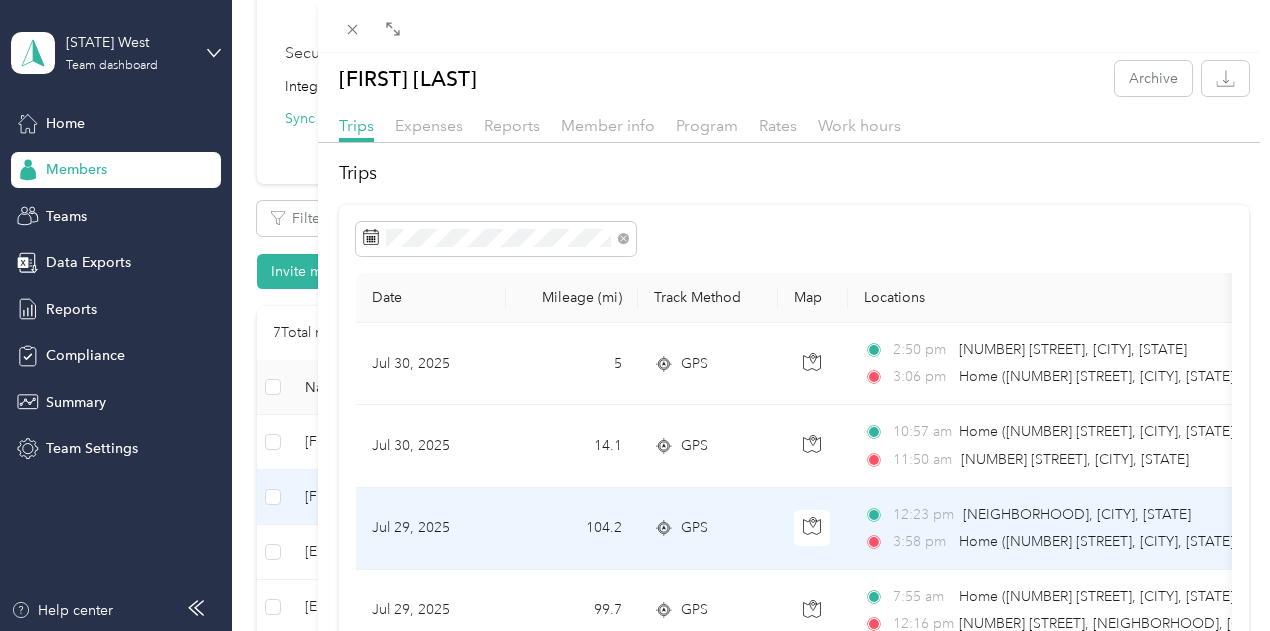 scroll, scrollTop: 0, scrollLeft: 0, axis: both 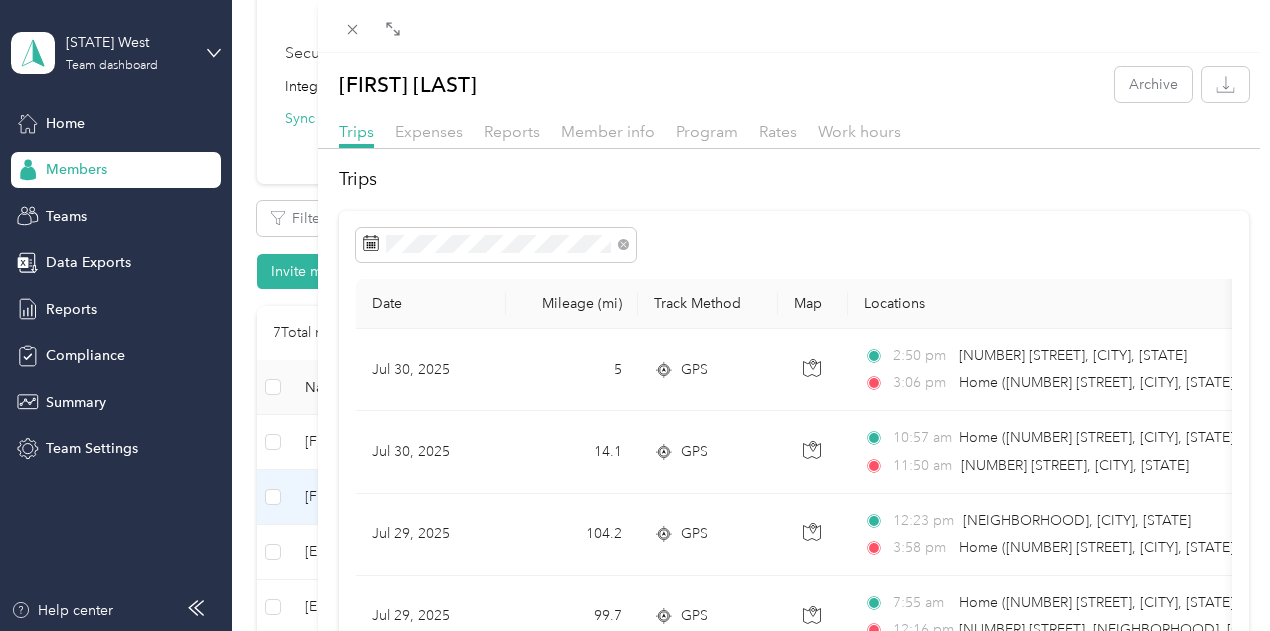 click on "[FIRST] [LAST] Archive Trips Expenses Reports Member info Program Rates Work hours Trips Date Mileage (mi) Track Method Map Locations Mileage value Purpose               [DATE] [NUMBER] GPS [TIME] [NUMBER] [STREET], [CITY], [STATE] [TIME] Home ([NUMBER] [STREET], [CITY], [STATE], [COUNTRY] , [CITY], [STATE]) $[NUMBER] Versiti [DATE] [NUMBER] GPS [TIME] Home ([NUMBER] [STREET], [CITY], [STATE], [COUNTRY] , [CITY], [STATE]) [TIME] [NUMBER] [STREET], [CITY], [STATE] $[NUMBER] Versiti [DATE] [NUMBER] GPS [TIME] [NEIGHBORHOOD], [CITY], [STATE] [TIME] Home ([NUMBER] [STREET], [CITY], [STATE], [COUNTRY] , [CITY], [STATE]) $[NUMBER] Versiti [DATE] [NUMBER] GPS [TIME] Home ([NUMBER] [STREET], [CITY], [STATE], [COUNTRY] , [CITY], [STATE]) [TIME] [NUMBER] [STREET], [NEIGHBORHOOD], [CITY], [STATE] $[NUMBER] Versiti [DATE] [NUMBER] GPS [TIME] [NUMBER] [STREET], [CITY], [STATE] [TIME] Home ([NUMBER] [STREET], [CITY], [STATE], [COUNTRY] , [CITY], [STATE]) $[NUMBER] Versiti [DATE] [NUMBER] GPS [TIME] [NUMBER] [STREET] [NUMBER] [TIME] $[NUMBER]" at bounding box center (635, 315) 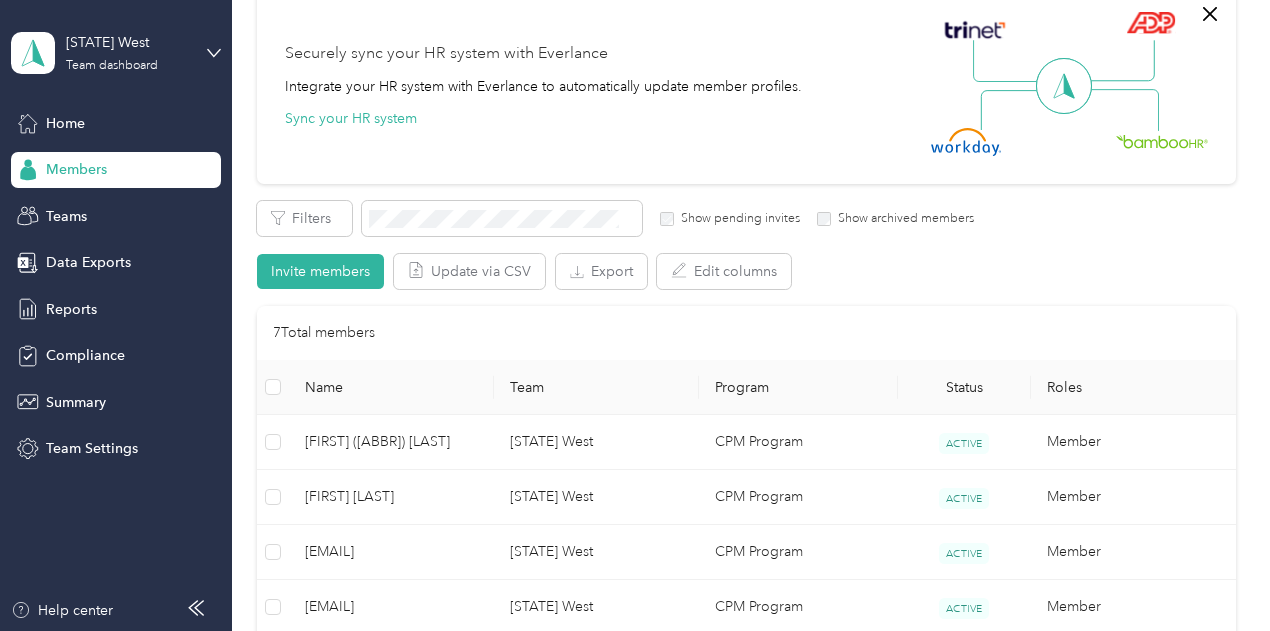 click at bounding box center [635, 315] 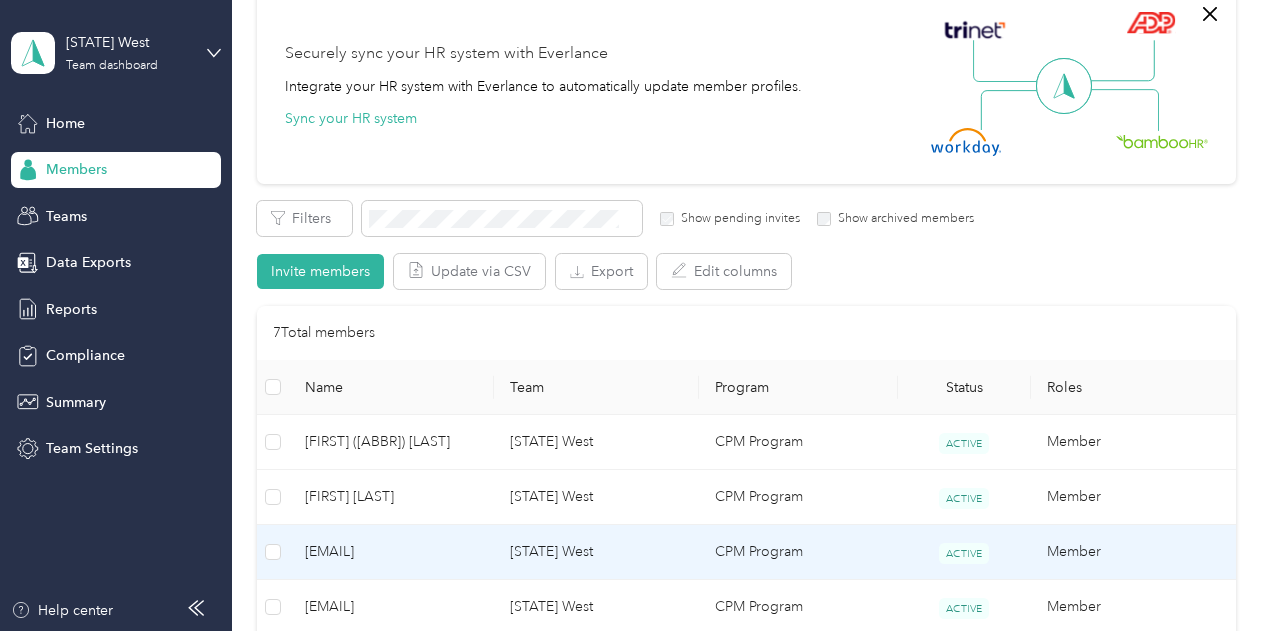 click on "[EMAIL]" at bounding box center [391, 552] 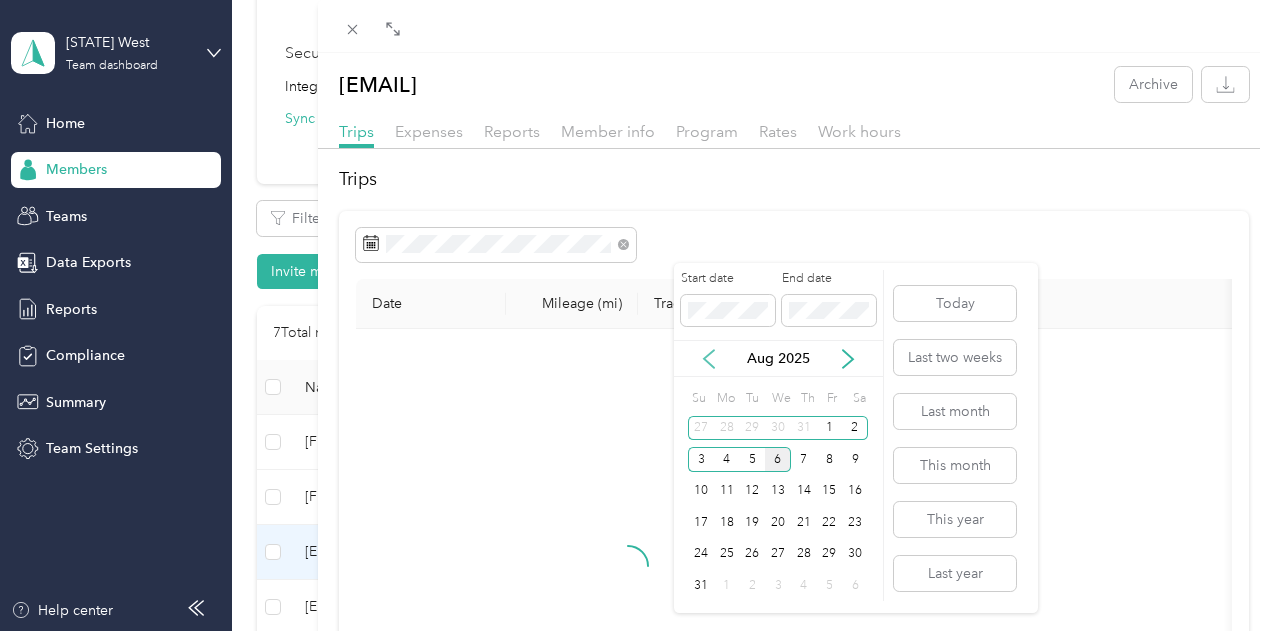 click 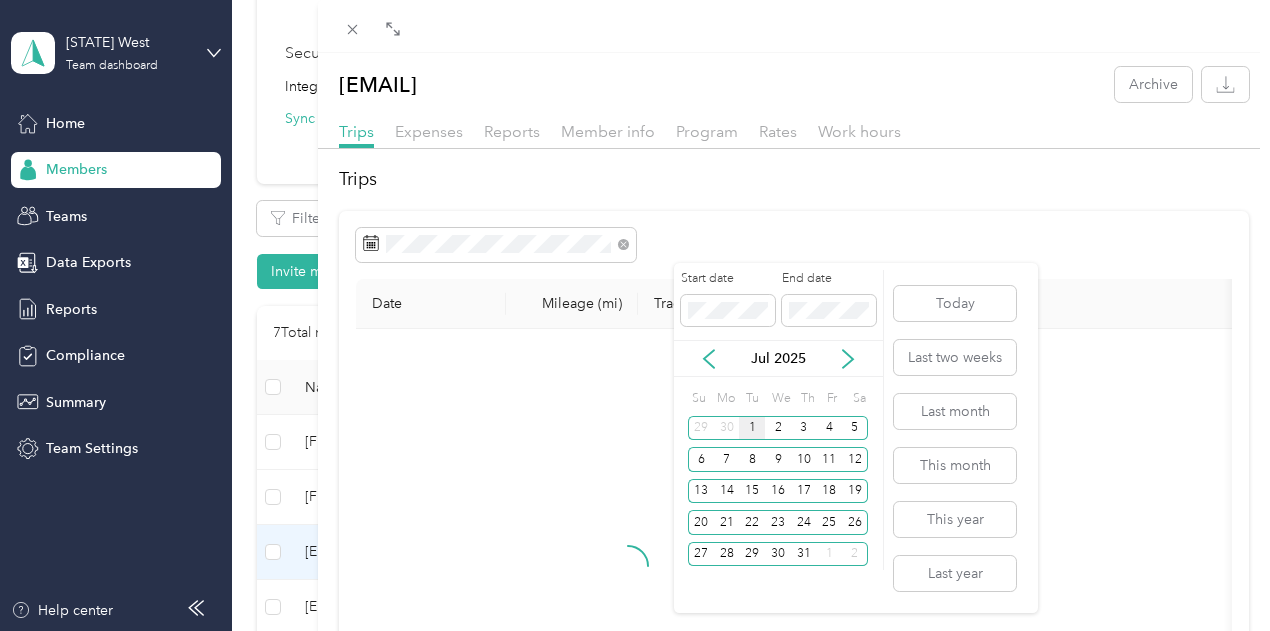 click on "1" at bounding box center [752, 428] 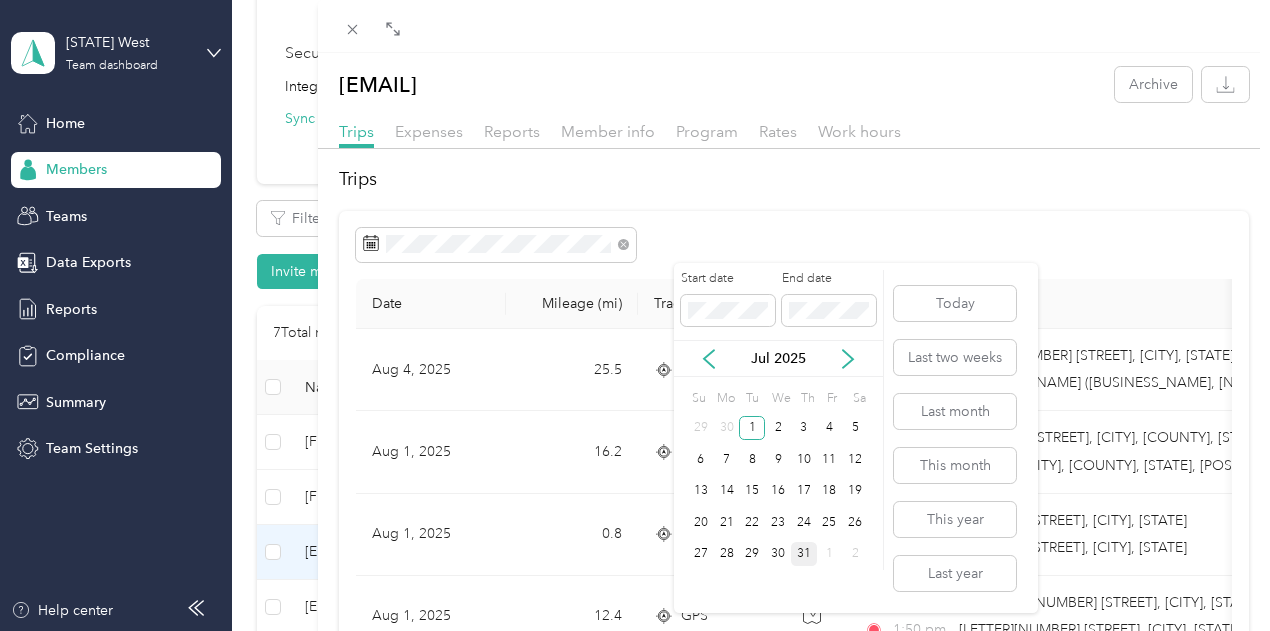 click on "31" at bounding box center (804, 554) 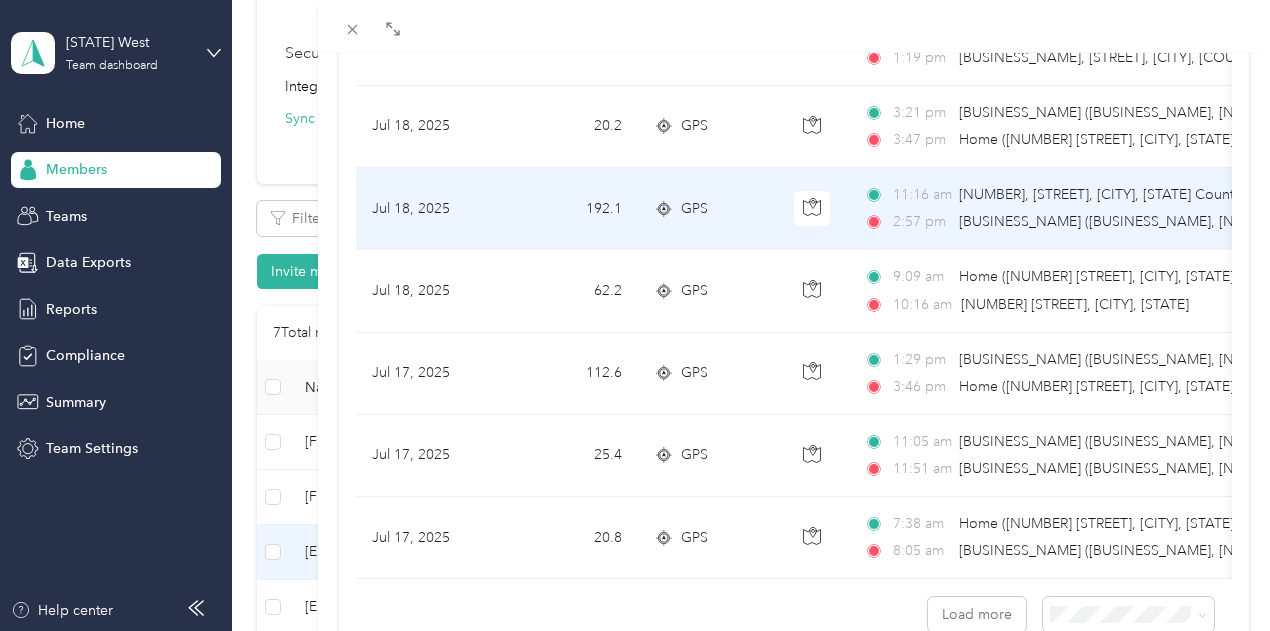 scroll, scrollTop: 1915, scrollLeft: 0, axis: vertical 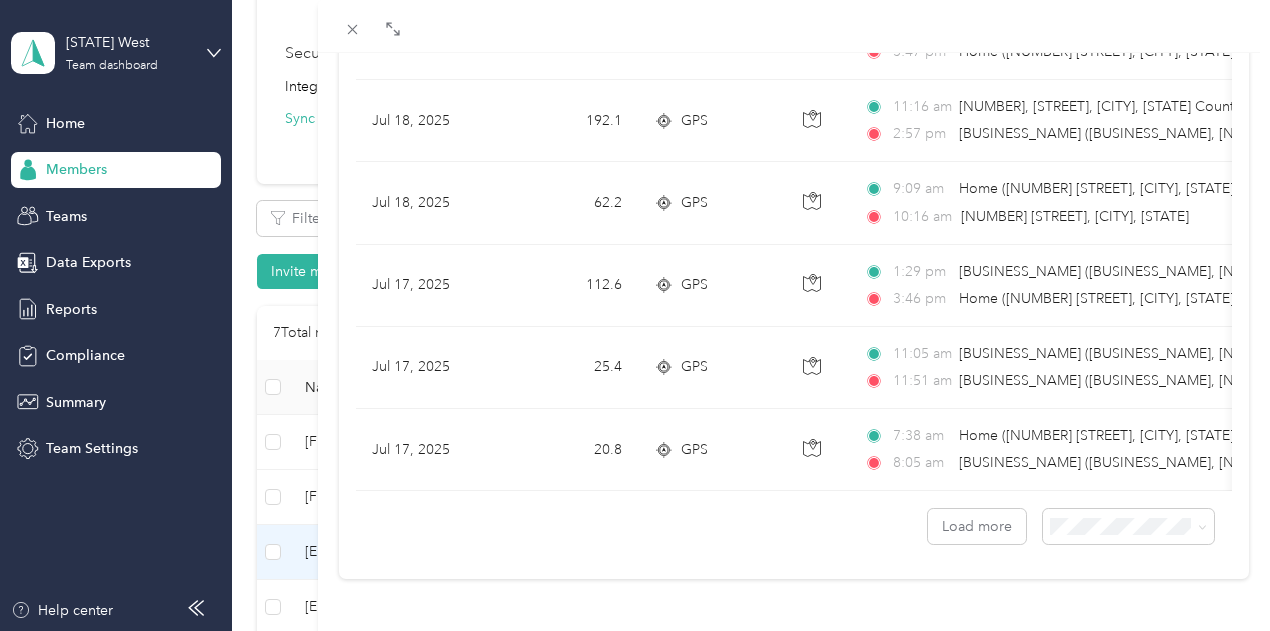 click on "100 per load" at bounding box center (1083, 470) 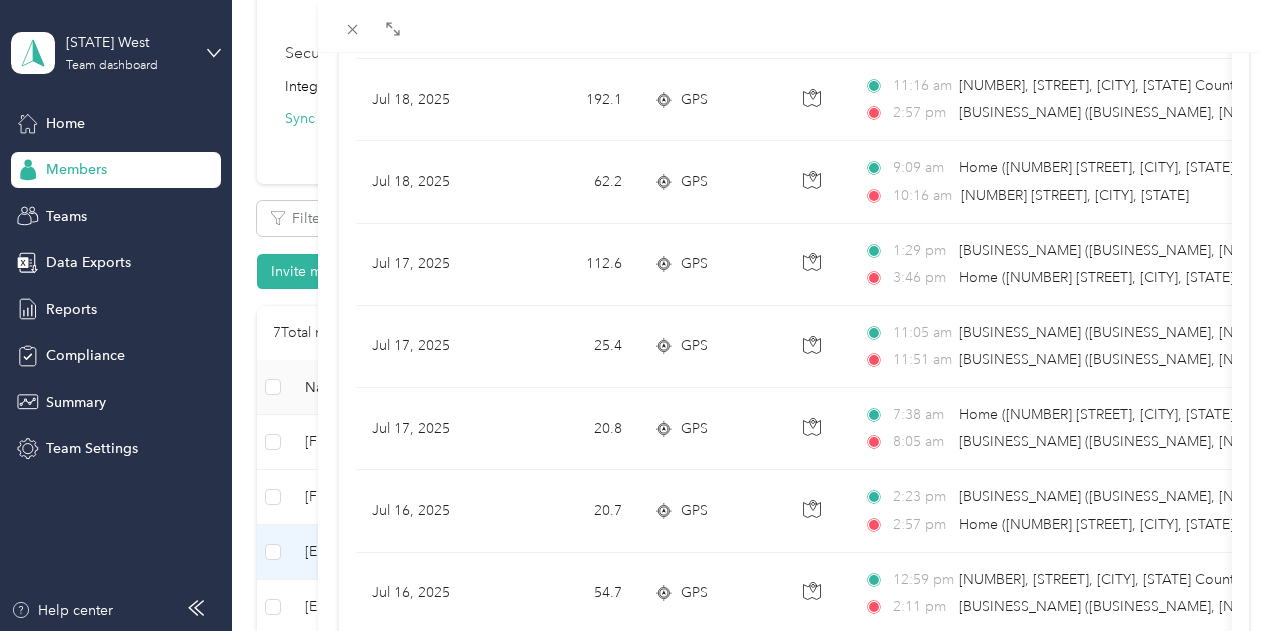 click on "[EMAIL] Archive Trips Expenses Reports Member info Program Rates Work hours Trips Date Mileage (mi) Track Method Map Locations Mileage value Purpose               Jul 31, 2025 42.3 GPS 12:48 pm [NUMBER] [STREET], [CITY], [STATE] 1:49 pm Home ([NUMBER] [STREET], [CITY], [STATE], [COUNTRY] , [CITY], [STATE]) $[PRICE] Versiti Jul 31, 2025 48.3 GPS 11:14 am [NUMBER] [STREET], [CITY], [STATE] 12:04 pm [NUMBER] [STREET], [CITY], [STATE] $[PRICE] Versiti Jul 31, 2025 30.2 GPS 10:02 am [NUMBER] [STREET], [CITY], [STATE] 10:50 am [NUMBER] [STREET], [CITY], [STATE] $[PRICE] Versiti Jul 31, 2025 19.4 GPS 7:22 am N [NUMBER], [STREET], [CITY], [STATE] County, [STATE], [POSTAL_CODE], [COUNTRY] 7:55 am Marshfield Versiti (Versiti Blood Center of Wisconsin, [NUMBER] [STREET], [CITY], [STATE]  [POSTAL_CODE], [COUNTRY] , [CITY], [STATE]) $[PRICE] Versiti Jul 30, 2025 20.3 GPS 1:14 pm [NUMBER], [STREET], [CITY], [STATE] County, [STATE], [POSTAL_CODE], [COUNTRY] 1:40 pm Home ([NUMBER] [STREET], [CITY], [STATE], [COUNTRY] , [CITY], [STATE]) $[PRICE] Versiti Jul 30, 2025 21 22" at bounding box center [635, 315] 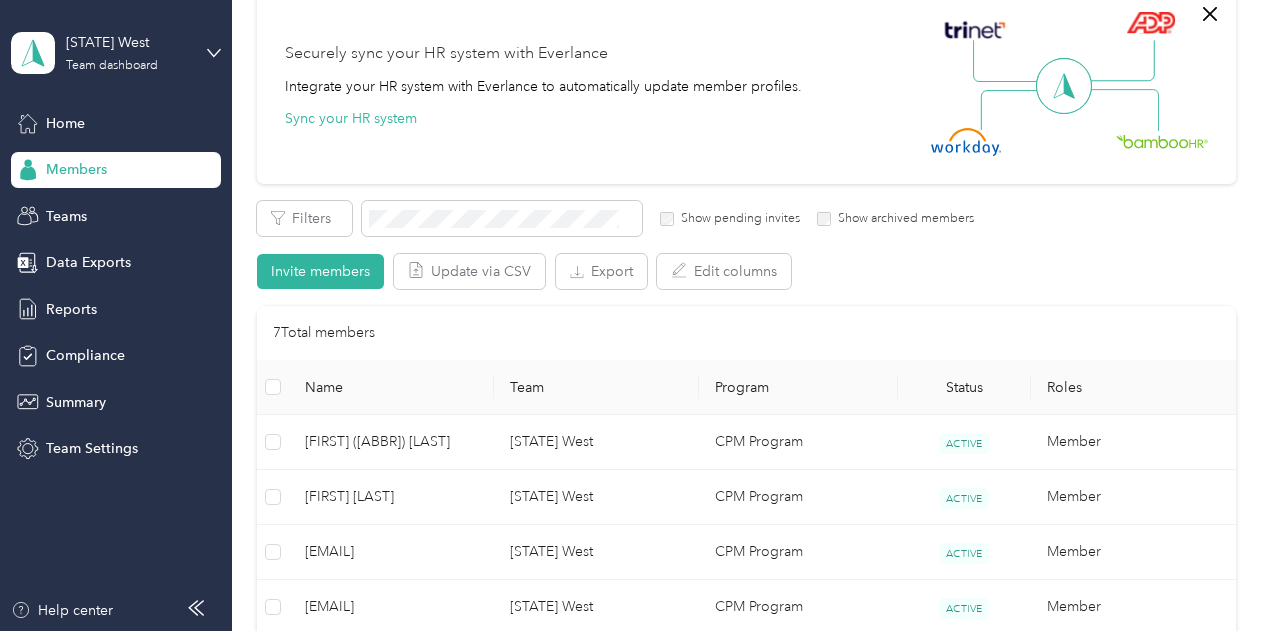 scroll, scrollTop: 376, scrollLeft: 0, axis: vertical 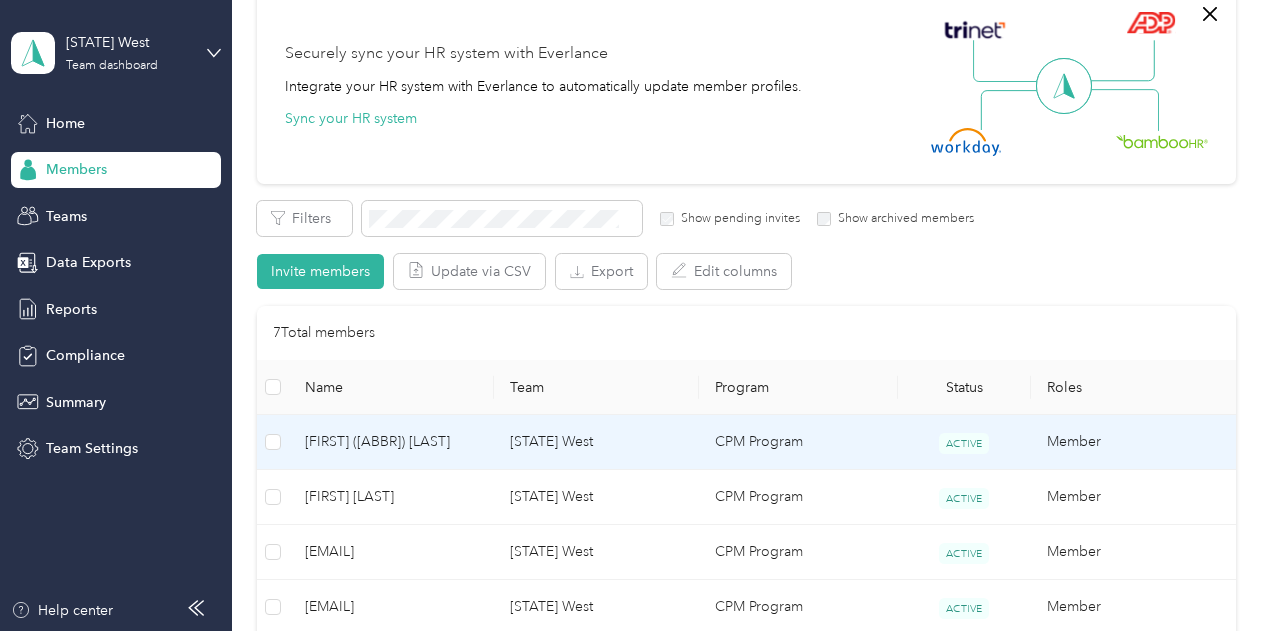 click on "[FIRST] ([ABBR]) [LAST]" at bounding box center (391, 442) 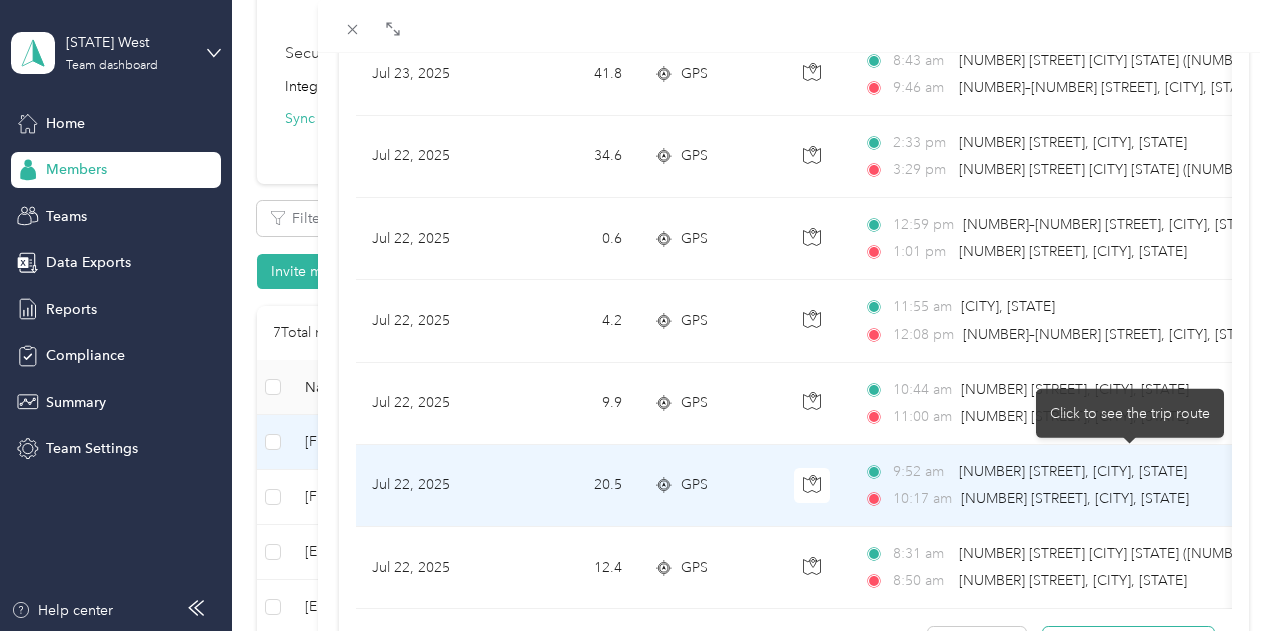 scroll, scrollTop: 1915, scrollLeft: 0, axis: vertical 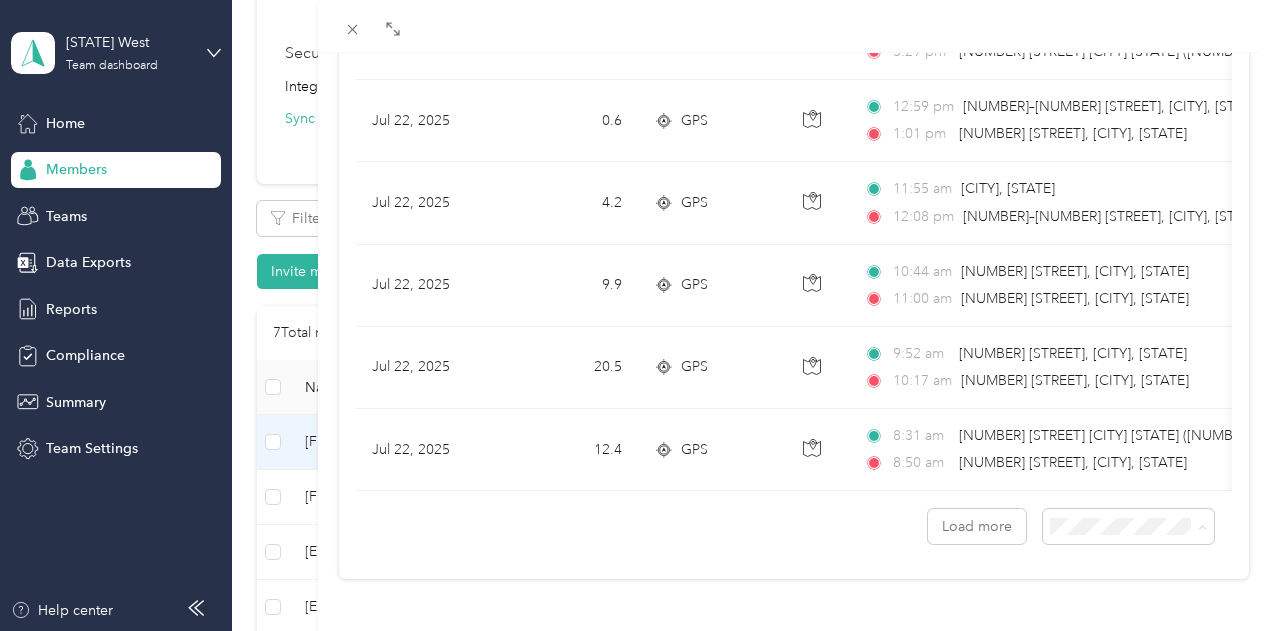 click on "100 per load" at bounding box center [1083, 474] 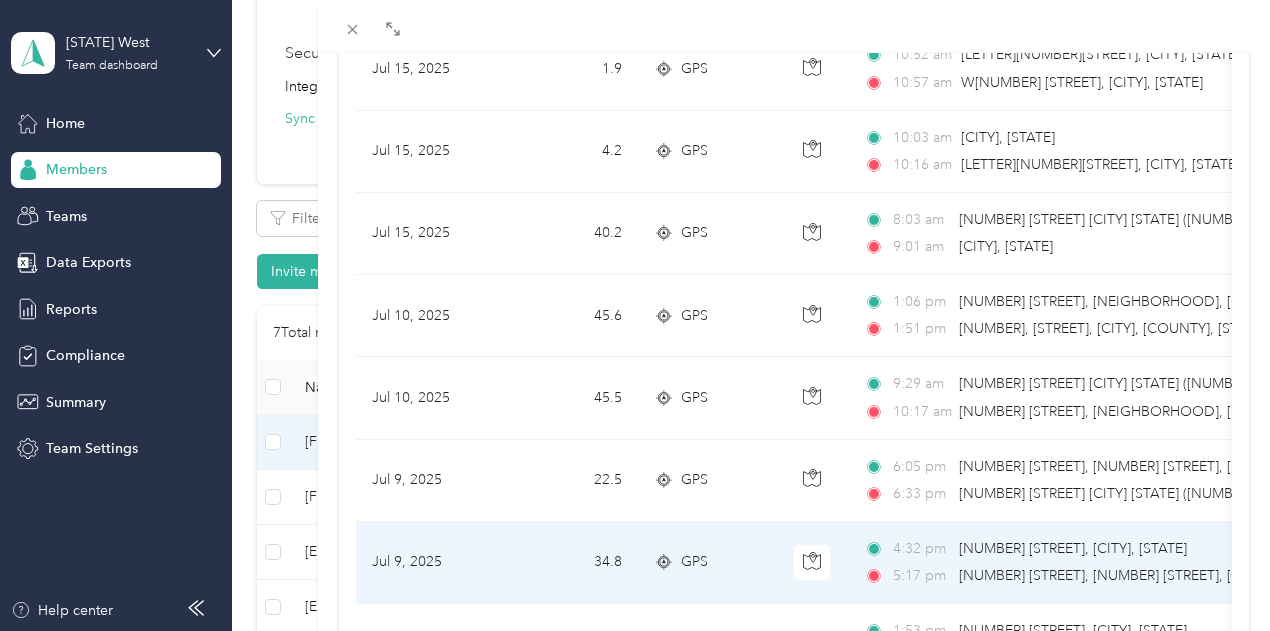 scroll, scrollTop: 2915, scrollLeft: 0, axis: vertical 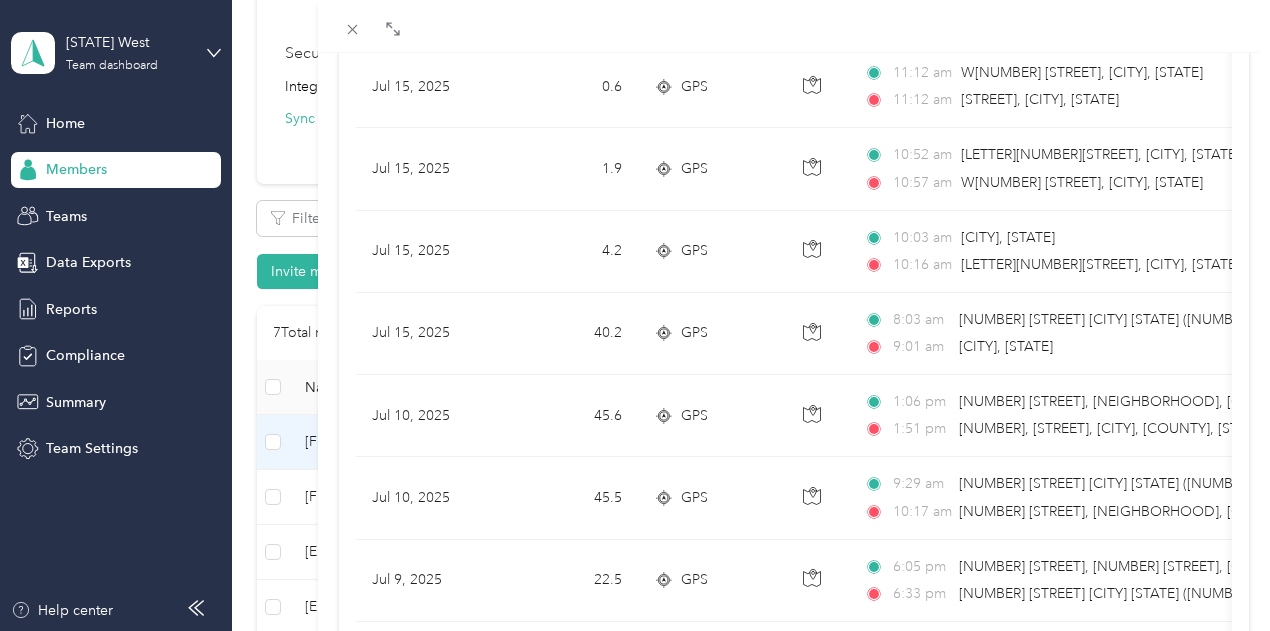 click on "[NAME] Archive Trips Expenses Reports Member info Program Rates Work hours Trips Date Mileage (mi) Track Method Map Locations Mileage value Purpose               Aug 5, 2025 3.1 GPS 12:20 pm [NUMBER], [STREET], [CITY], [STATE] County, [STATE], [POSTAL_CODE], [COUNTRY] 12:41 pm [NUMBER], [STREET], [CITY], [STATE] County, [STATE], [POSTAL_CODE], [COUNTRY] $[PRICE] Versiti Aug 5, 2025 3.3 GPS 11:54 am [NUMBER]–[NUMBER] [STREET], [CITY], [STATE] 12:03 pm [NUMBER] [STREET], [CITY], [STATE] $[PRICE] Versiti Aug 5, 2025 1.2 GPS 10:49 am [NUMBER] [STREET], [CITY], [STATE] 10:54 am [NUMBER]–[NUMBER] [STREET], [CITY], [STATE] $[PRICE] Versiti Aug 5, 2025 1.5 GPS 10:07 am [NUMBER], [STREET], [CITY], [STATE] County, [STATE], [POSTAL_CODE], [COUNTRY] 10:17 am [NUMBER], [STREET], [CITY], [STATE] County, [STATE], [POSTAL_CODE], [COUNTRY] $[PRICE] Versiti Aug 5, 2025 41.4 GPS 8:48 am [NUMBER] [STREET] [CITY] [STATE] ([NUMBER] [STREET], [CITY], [STATE]) 9:40 am $[PRICE] Versiti Jul 31, 2025 22.1 GPS 3:06 pm 3:39 pm $[PRICE]" at bounding box center [635, 315] 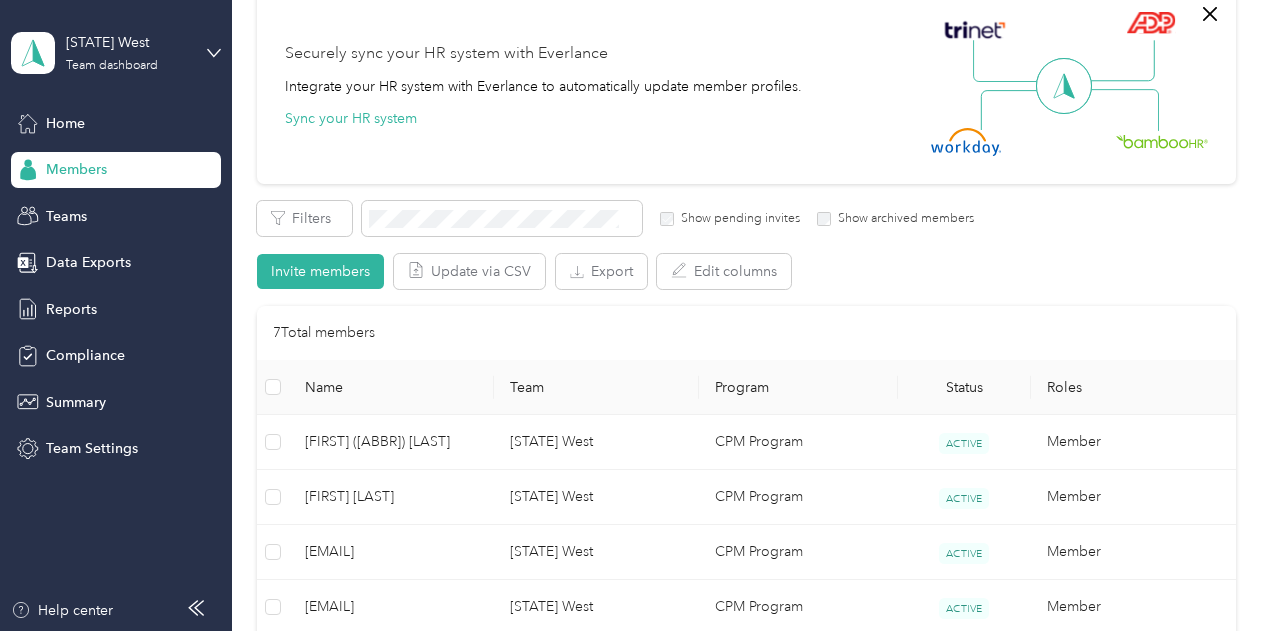 click on "[FIRST] ([INITIAL]) [LAST] Archive Trips Expenses Reports Member info Program Rates Work hours Trips Date Mileage (mi) Track Method Map Locations Mileage value Purpose               No trips yet." at bounding box center (698, 315) 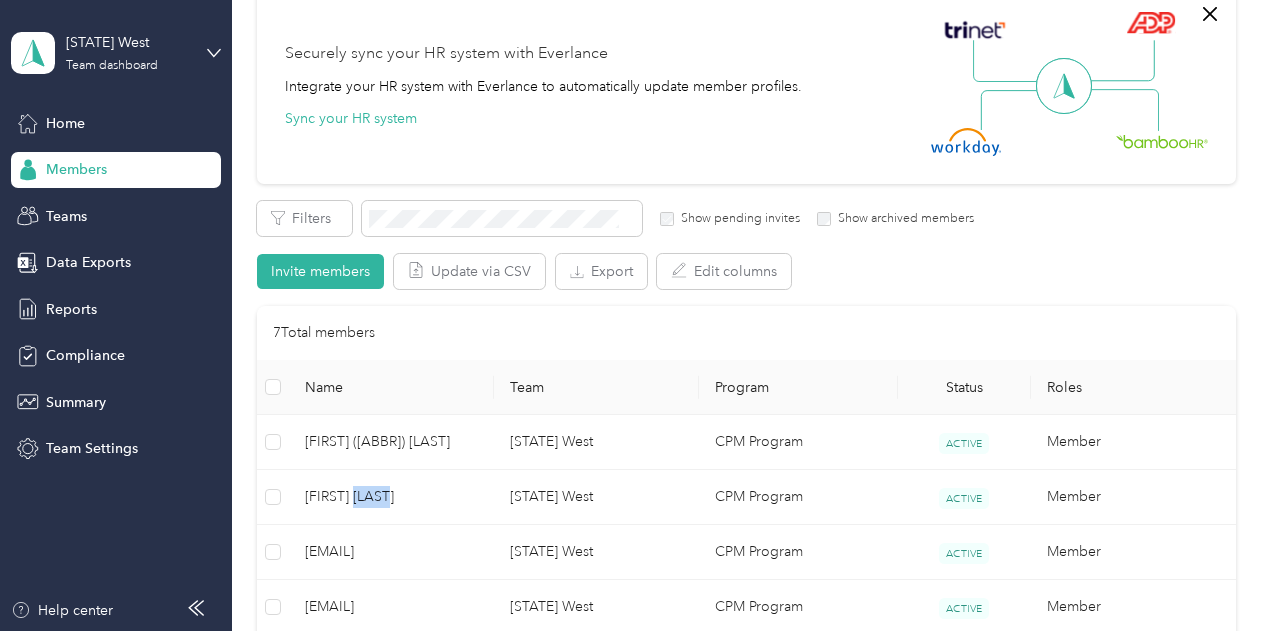 click on "[FIRST] [LAST]" at bounding box center [391, 497] 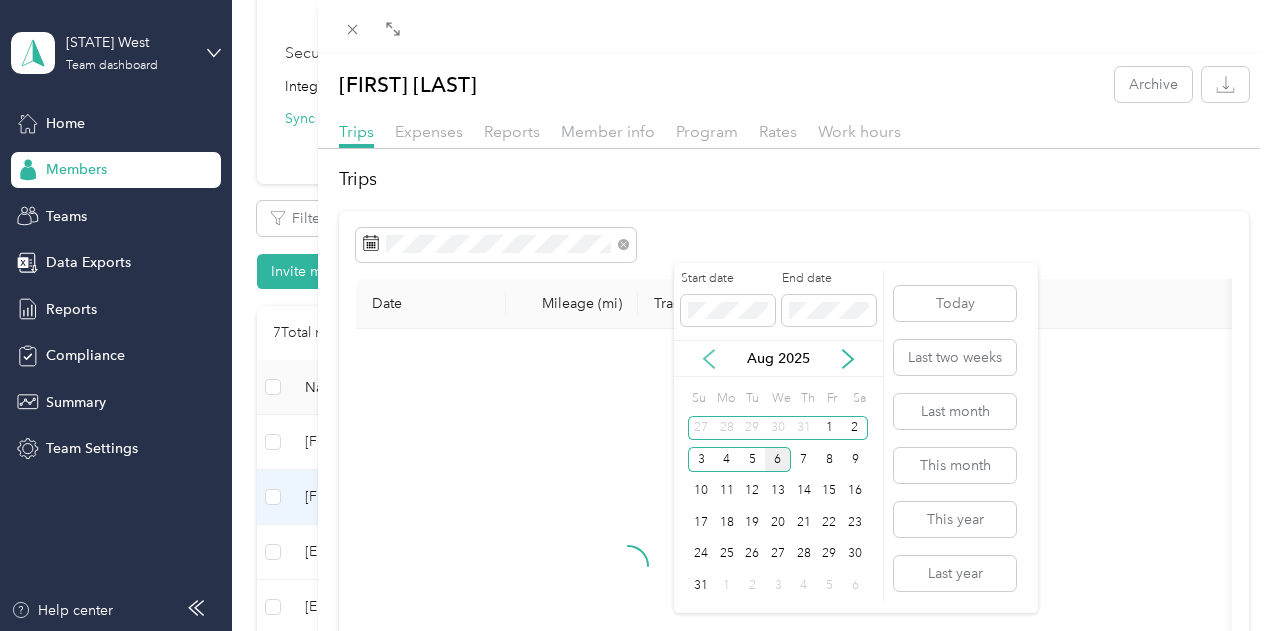 click 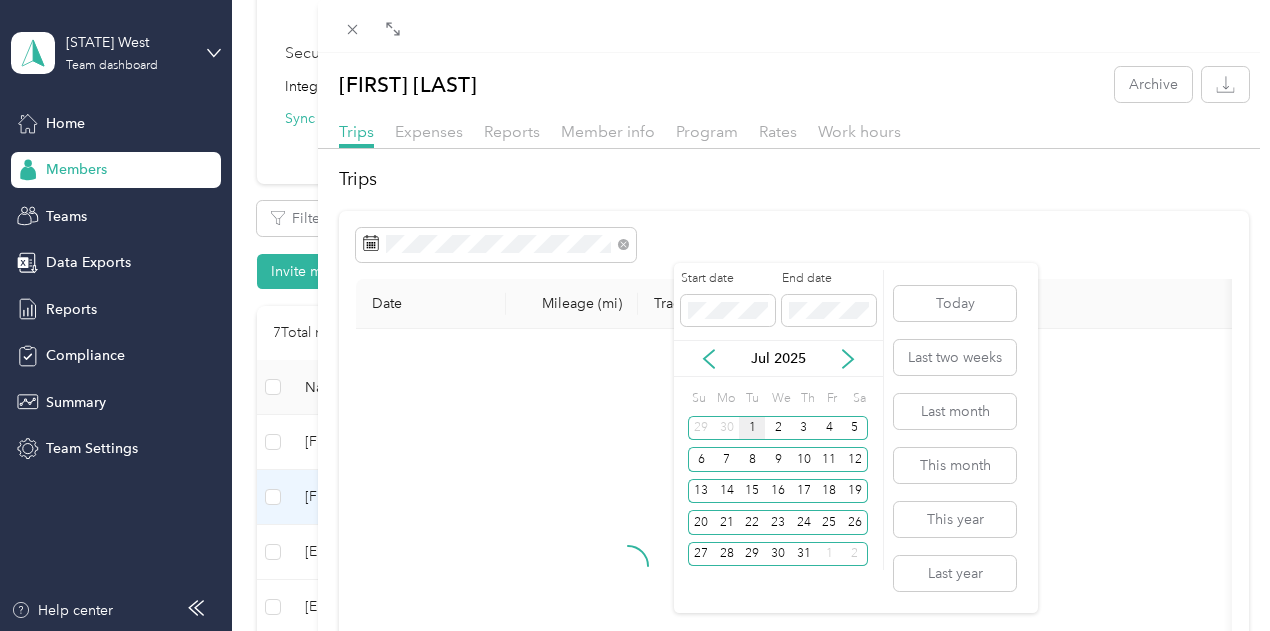 click on "1" at bounding box center (752, 428) 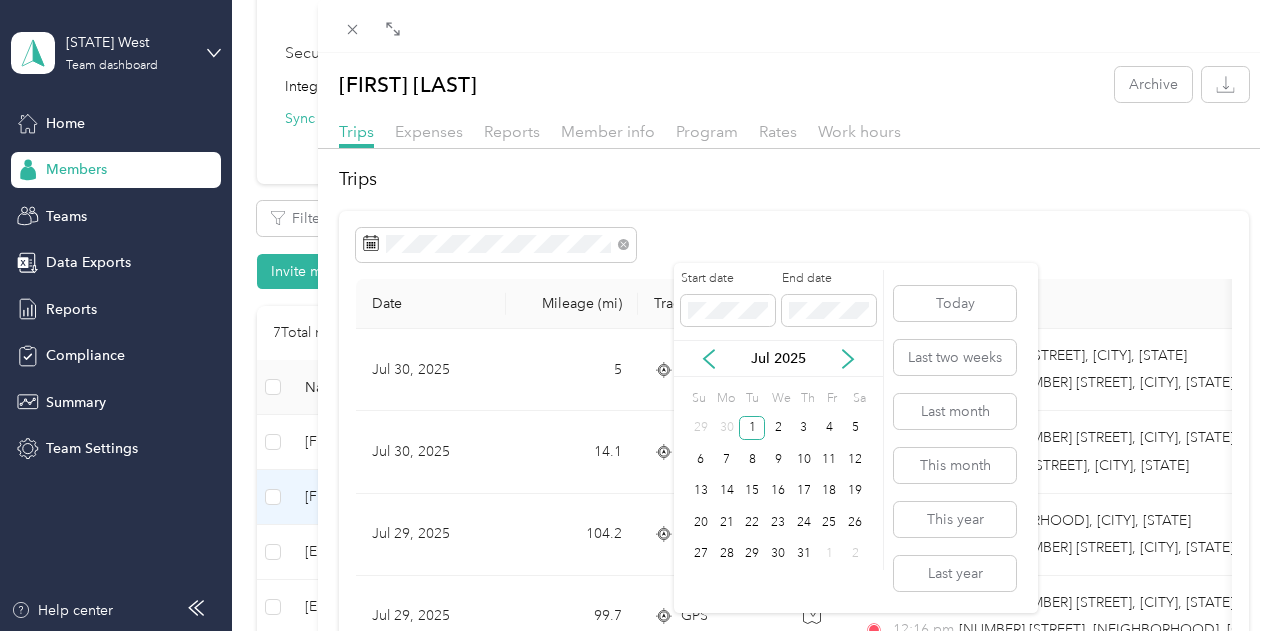 click on "31" at bounding box center [804, 554] 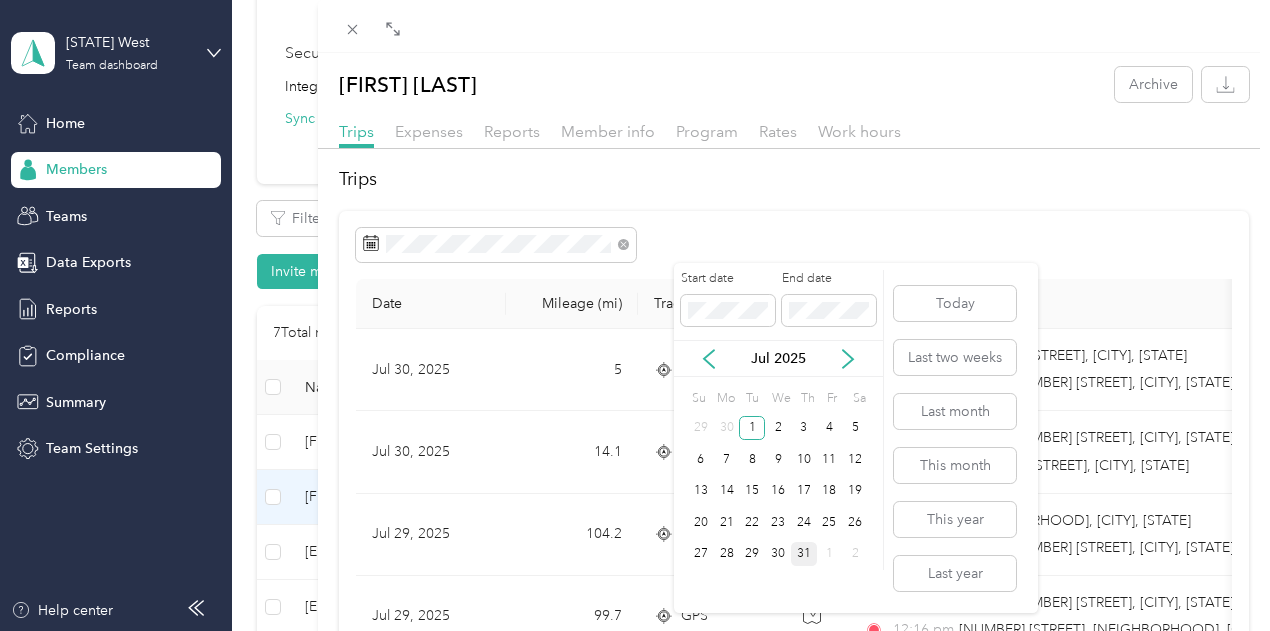 click on "31" at bounding box center [804, 554] 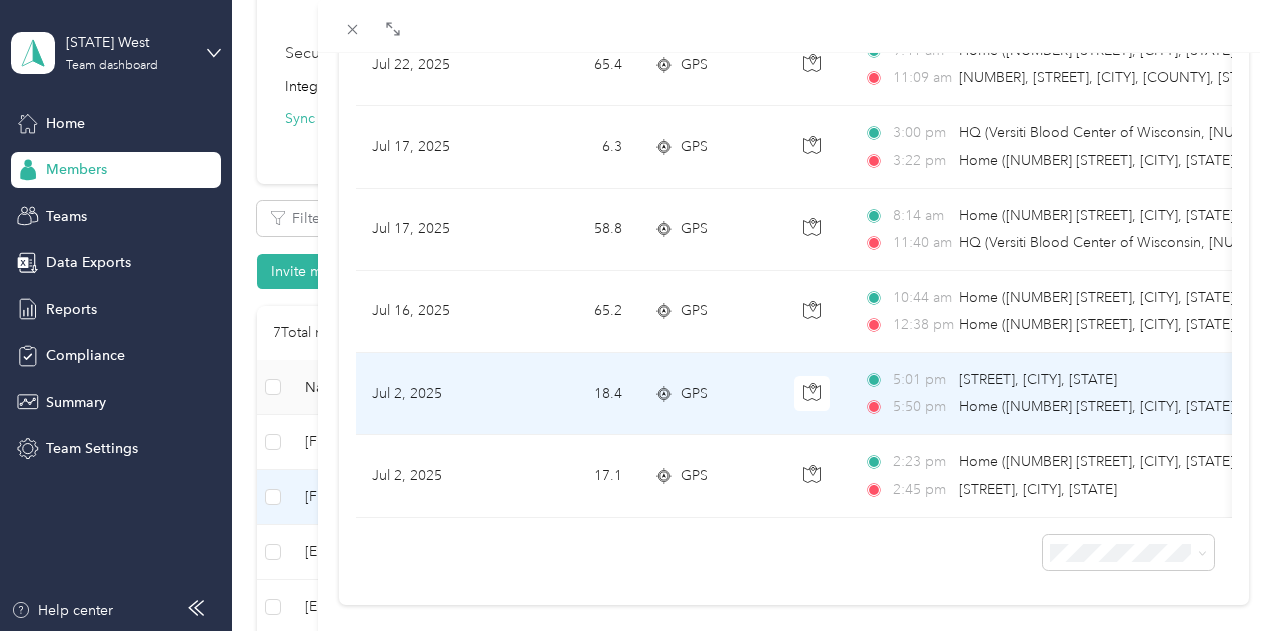 scroll, scrollTop: 1014, scrollLeft: 0, axis: vertical 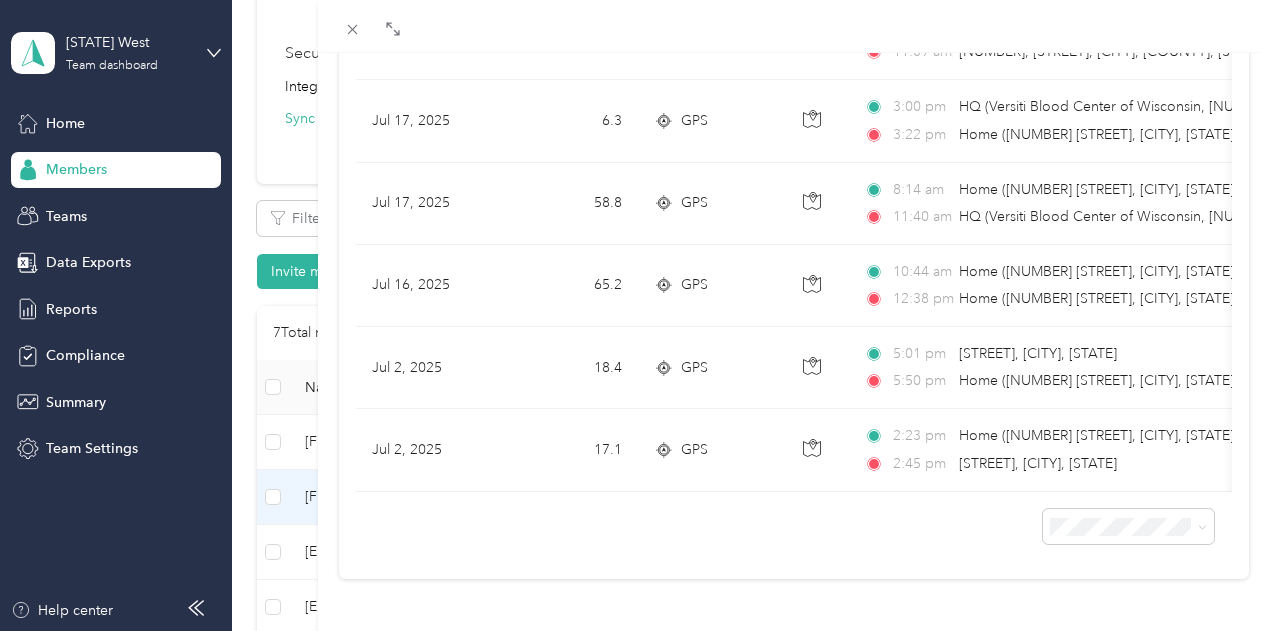 click on "100 per load" at bounding box center [1113, 472] 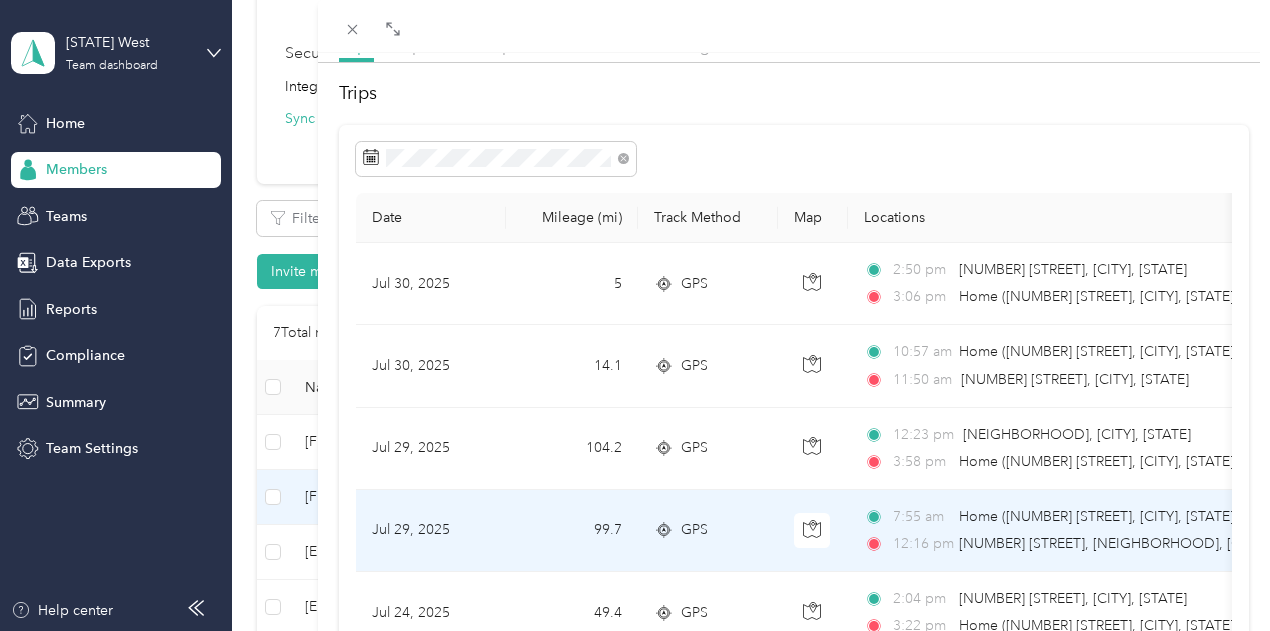 scroll, scrollTop: 0, scrollLeft: 0, axis: both 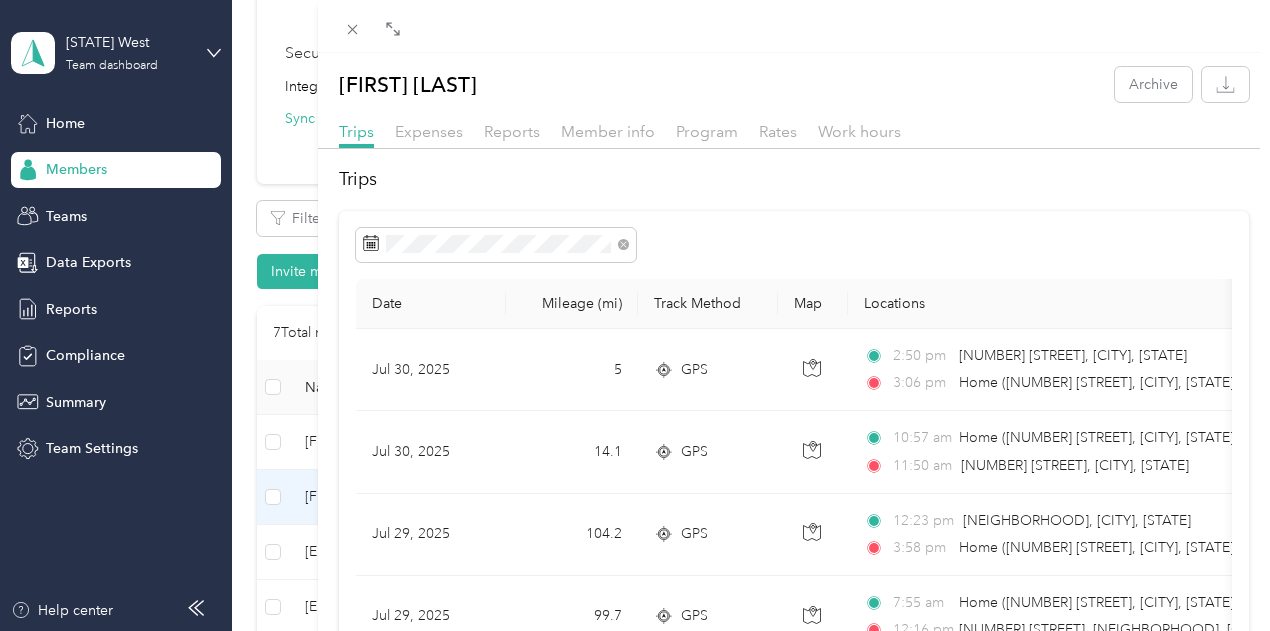 click on "[FIRST] [LAST] Archive Trips Expenses Reports Member info Program Rates Work hours Trips Date Mileage (mi) Track Method Map Locations Mileage value Purpose               [DATE] [NUMBER] GPS [TIME] [NUMBER] [STREET], [CITY], [STATE] [TIME] Home ([NUMBER] [STREET], [CITY], [STATE], [COUNTRY] , [CITY], [STATE]) $[NUMBER] Versiti [DATE] [NUMBER] GPS [TIME] Home ([NUMBER] [STREET], [CITY], [STATE], [COUNTRY] , [CITY], [STATE]) [TIME] [NUMBER] [STREET], [CITY], [STATE] $[NUMBER] Versiti [DATE] [NUMBER] GPS [TIME] [NEIGHBORHOOD], [CITY], [STATE] [TIME] Home ([NUMBER] [STREET], [CITY], [STATE], [COUNTRY] , [CITY], [STATE]) $[NUMBER] Versiti [DATE] [NUMBER] GPS [TIME] Home ([NUMBER] [STREET], [CITY], [STATE], [COUNTRY] , [CITY], [STATE]) [TIME] [NUMBER] [STREET], [NEIGHBORHOOD], [CITY], [STATE] $[NUMBER] Versiti [DATE] [NUMBER] GPS [TIME] [NUMBER] [STREET], [CITY], [STATE] [TIME] Home ([NUMBER] [STREET], [CITY], [STATE], [COUNTRY] , [CITY], [STATE]) $[NUMBER] Versiti [DATE] [NUMBER] GPS [TIME] [NUMBER] [STREET] [NUMBER] [TIME] $[NUMBER]" at bounding box center [635, 315] 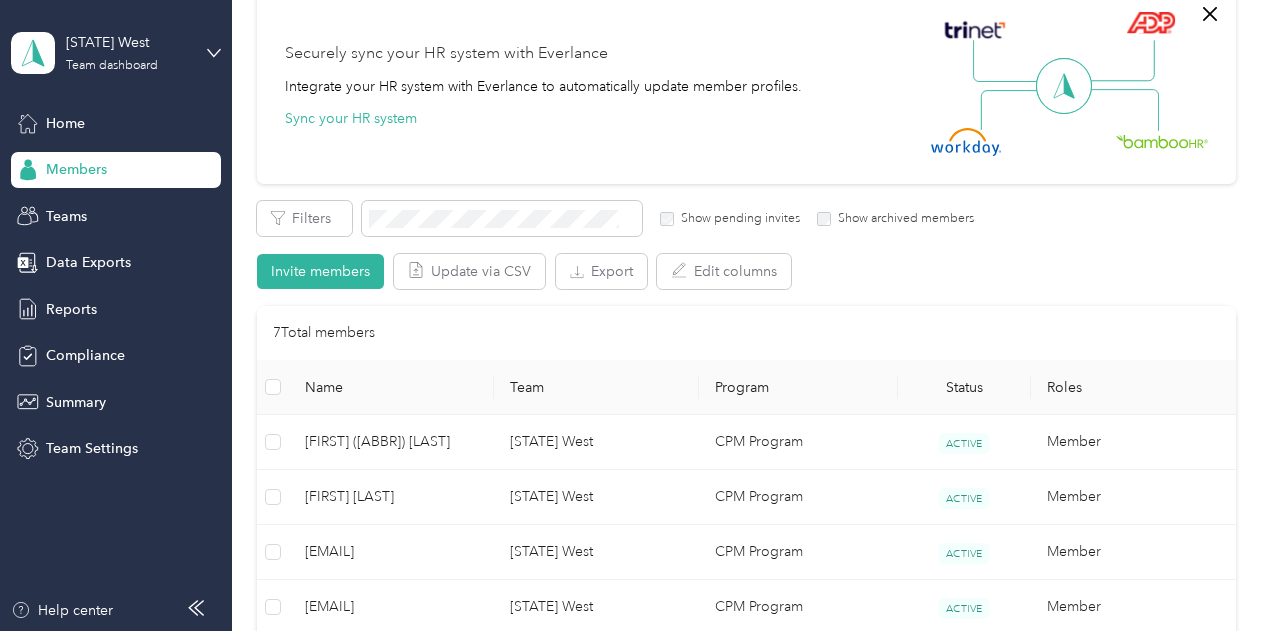 click on "[EMAIL]" at bounding box center (391, 552) 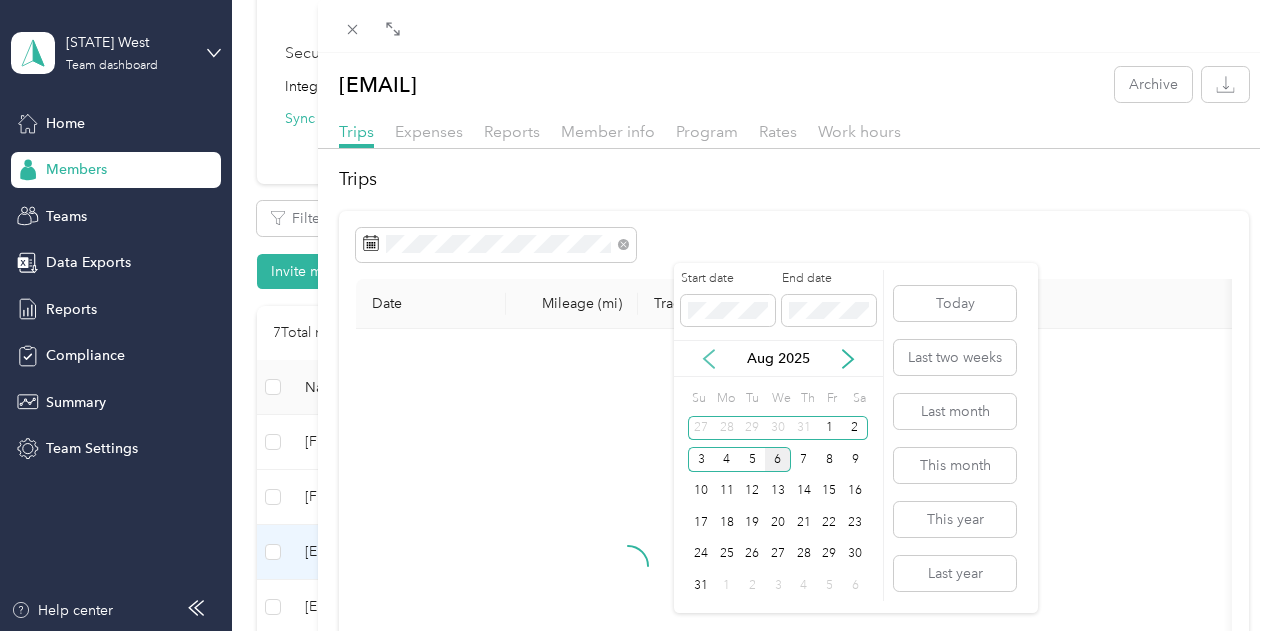 click 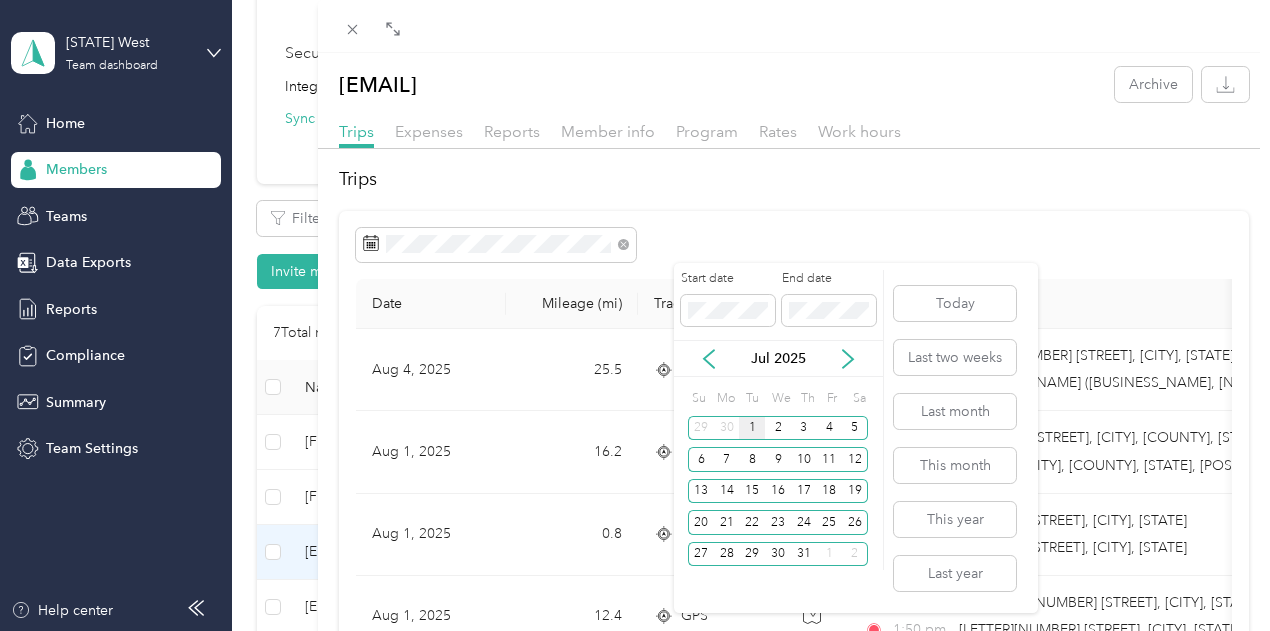 click on "1" at bounding box center [752, 428] 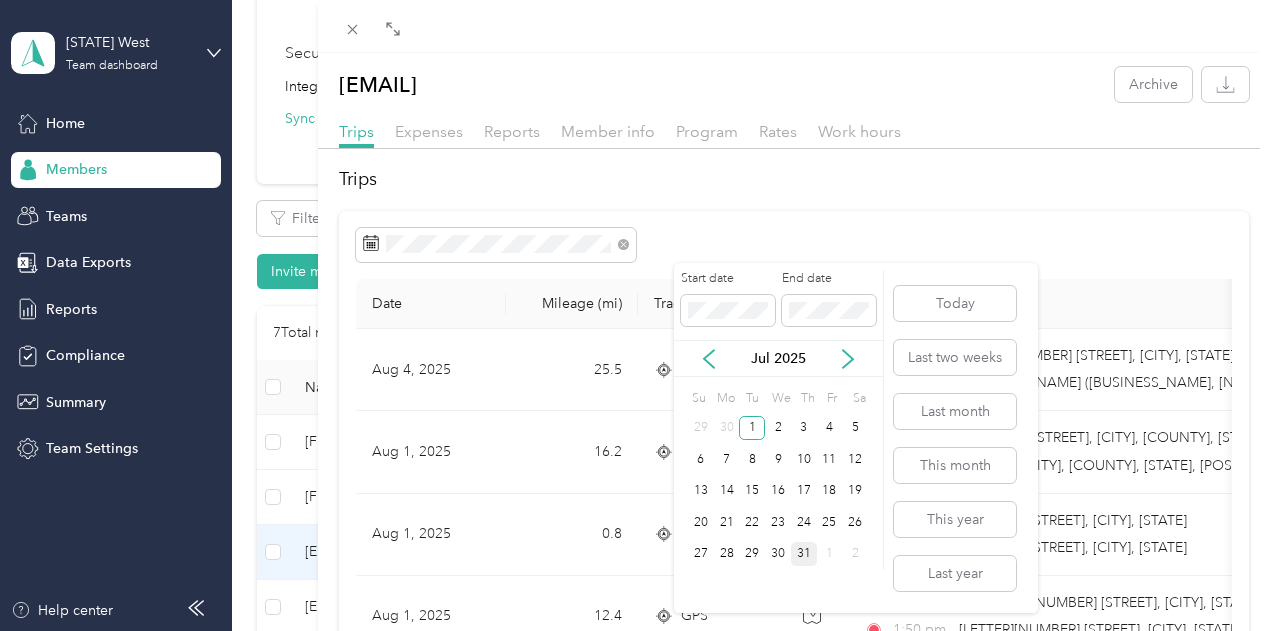 click on "31" at bounding box center (804, 554) 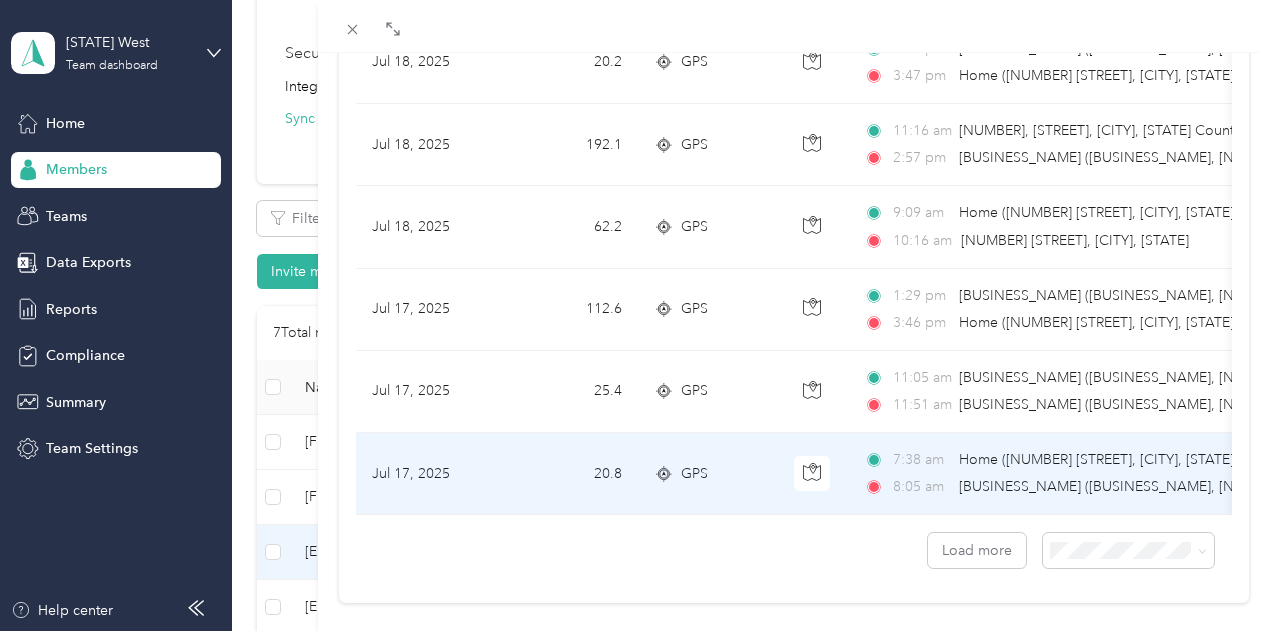 scroll, scrollTop: 1915, scrollLeft: 0, axis: vertical 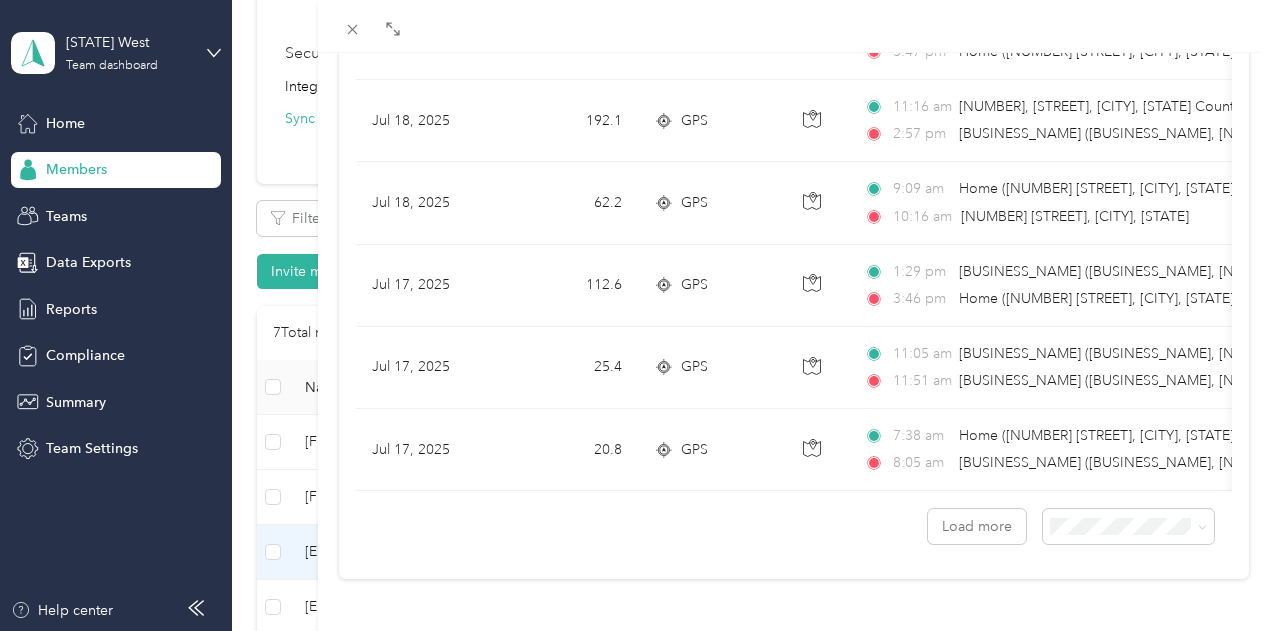 click on "100 per load" at bounding box center (1083, 470) 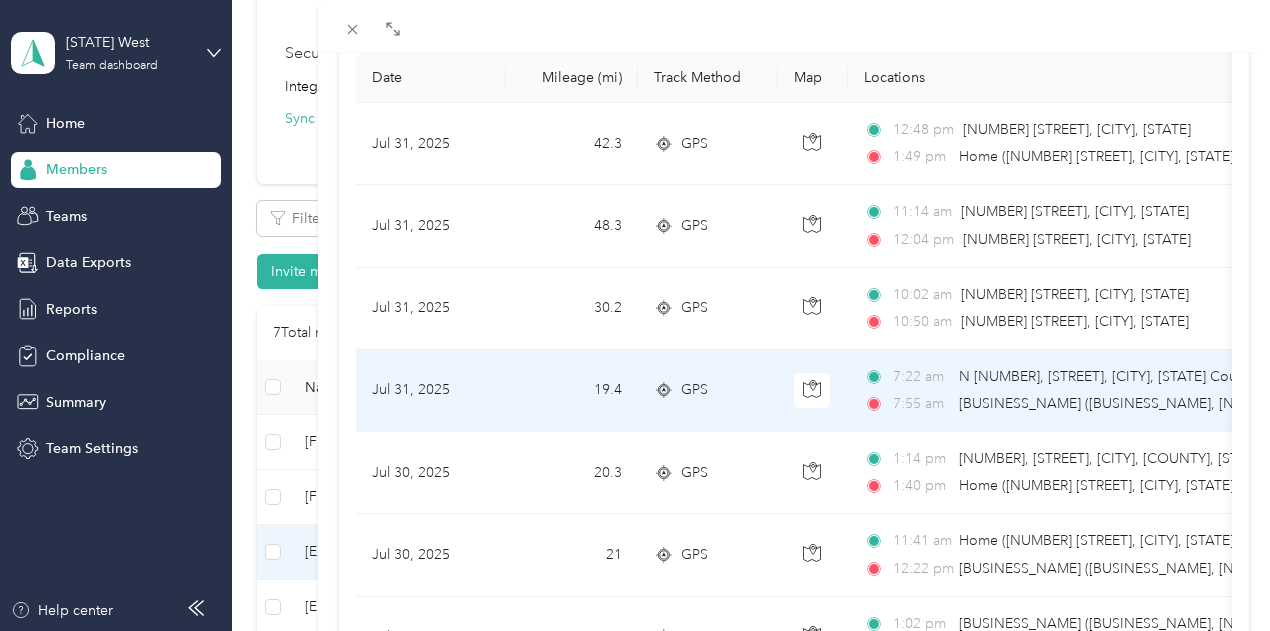 scroll, scrollTop: 26, scrollLeft: 0, axis: vertical 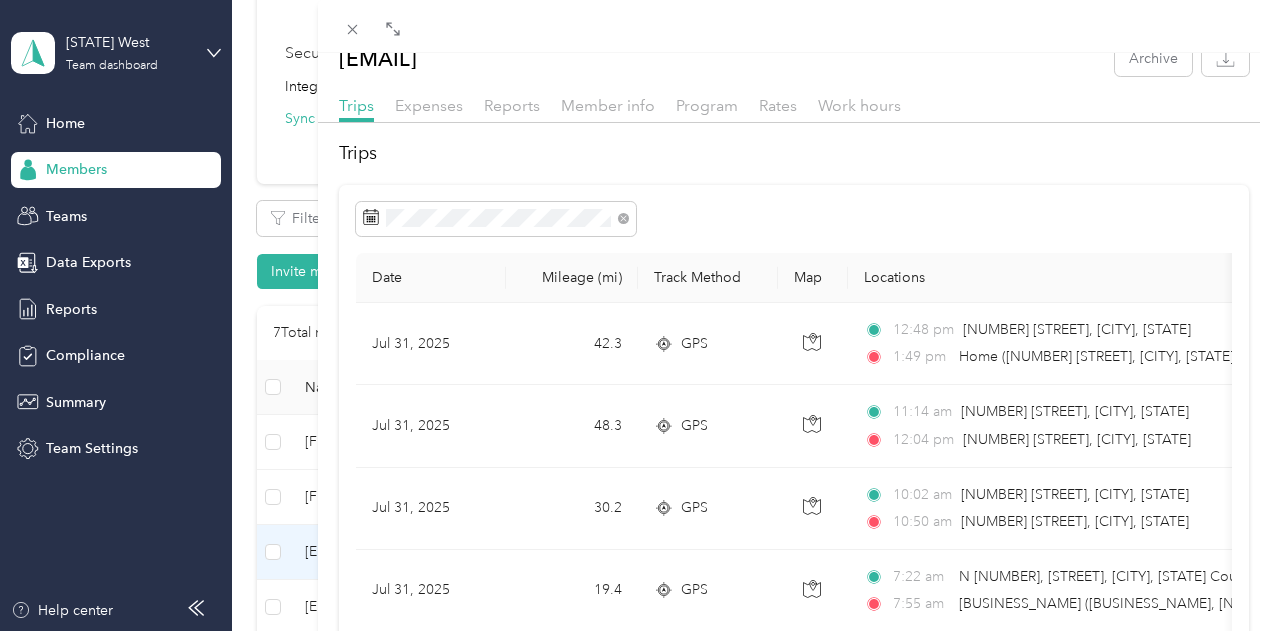 click on "[EMAIL] Archive Trips Expenses Reports Member info Program Rates Work hours Trips Date Mileage (mi) Track Method Map Locations Mileage value Purpose               Jul 31, 2025 42.3 GPS 12:48 pm [NUMBER] [STREET], [CITY], [STATE] 1:49 pm Home ([NUMBER] [STREET], [CITY], [STATE], [COUNTRY] , [CITY], [STATE]) $[PRICE] Versiti Jul 31, 2025 48.3 GPS 11:14 am [NUMBER] [STREET], [CITY], [STATE] 12:04 pm [NUMBER] [STREET], [CITY], [STATE] $[PRICE] Versiti Jul 31, 2025 30.2 GPS 10:02 am [NUMBER] [STREET], [CITY], [STATE] 10:50 am [NUMBER] [STREET], [CITY], [STATE] $[PRICE] Versiti Jul 31, 2025 19.4 GPS 7:22 am N [NUMBER], [STREET], [CITY], [STATE] County, [STATE], [POSTAL_CODE], [COUNTRY] 7:55 am Marshfield Versiti (Versiti Blood Center of Wisconsin, [NUMBER] [STREET], [CITY], [STATE]  [POSTAL_CODE], [COUNTRY] , [CITY], [STATE]) $[PRICE] Versiti Jul 30, 2025 20.3 GPS 1:14 pm [NUMBER], [STREET], [CITY], [STATE] County, [STATE], [POSTAL_CODE], [COUNTRY] 1:40 pm Home ([NUMBER] [STREET], [CITY], [STATE], [COUNTRY] , [CITY], [STATE]) $[PRICE] Versiti Jul 30, 2025 21 22" at bounding box center (635, 315) 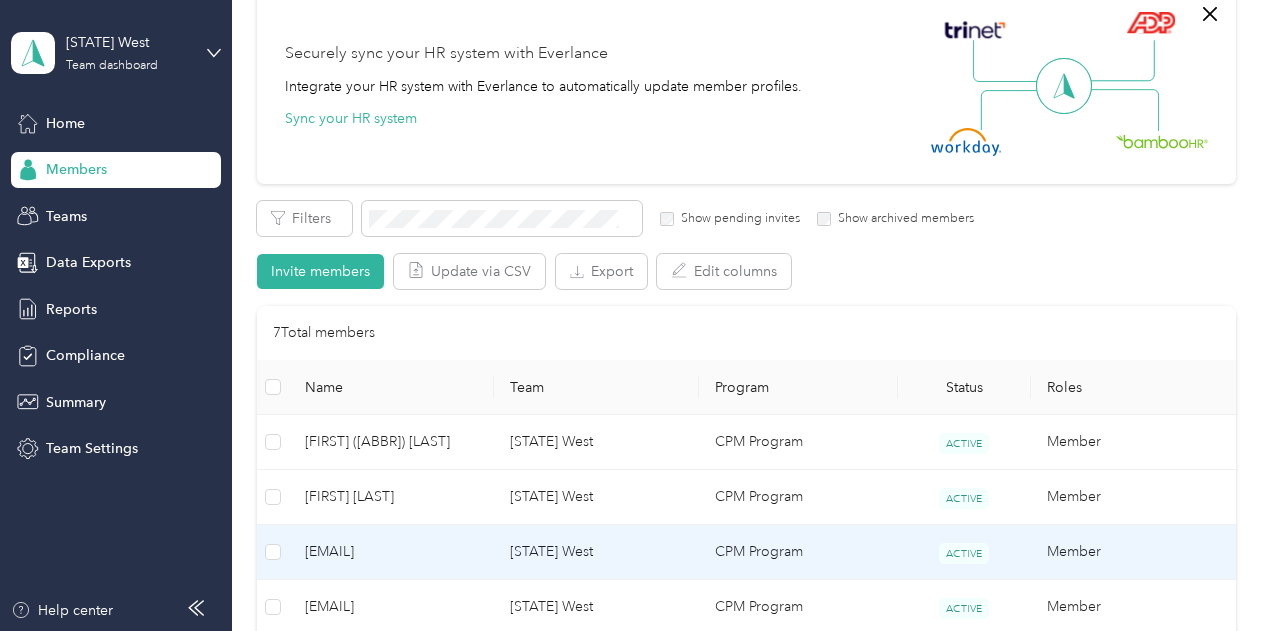 click on "Drag to resize Click to close [EMAIL] Archive Trips Expenses Reports Member info Program Rates Work hours Trips Date Mileage (mi) Track Method Map Locations Mileage value Purpose               Jul 31, 2025 42.3 GPS 12:48 pm [NUMBER] [STREET], [CITY], [STATE] 1:49 pm Home ([NUMBER] [STREET], [CITY], [STATE], [COUNTRY] , [CITY], [STATE]) $[PRICE] Versiti Jul 31, 2025 48.3 GPS 11:14 am [NUMBER] [STREET], [CITY], [STATE] 12:04 pm [NUMBER] [STREET], [CITY], [STATE] $[PRICE] Versiti Jul 31, 2025 30.2 GPS 10:02 am [NUMBER] [STREET], [CITY], [STATE] 10:50 am [NUMBER] [STREET], [CITY], [STATE] $[PRICE] Versiti Jul 31, 2025 19.4 GPS 7:22 am N [NUMBER], [STREET], [CITY], [STATE] County, [STATE], [POSTAL_CODE], [COUNTRY] 7:55 am Marshfield Versiti (Versiti Blood Center of Wisconsin, [NUMBER] [STREET], [CITY], [STATE]  [POSTAL_CODE], [COUNTRY] , [CITY], [STATE]) $[PRICE] Versiti Jul 30, 2025 20.3 GPS 1:14 pm [NUMBER], [STREET], [CITY], [STATE] County, [STATE], [POSTAL_CODE], [COUNTRY] 1:40 pm Home ([NUMBER] [STREET], [CITY], [STATE], [COUNTRY] , [CITY], [STATE]) $[PRICE] Versiti Jul 30, 2025 21 22" at bounding box center (630, 631) 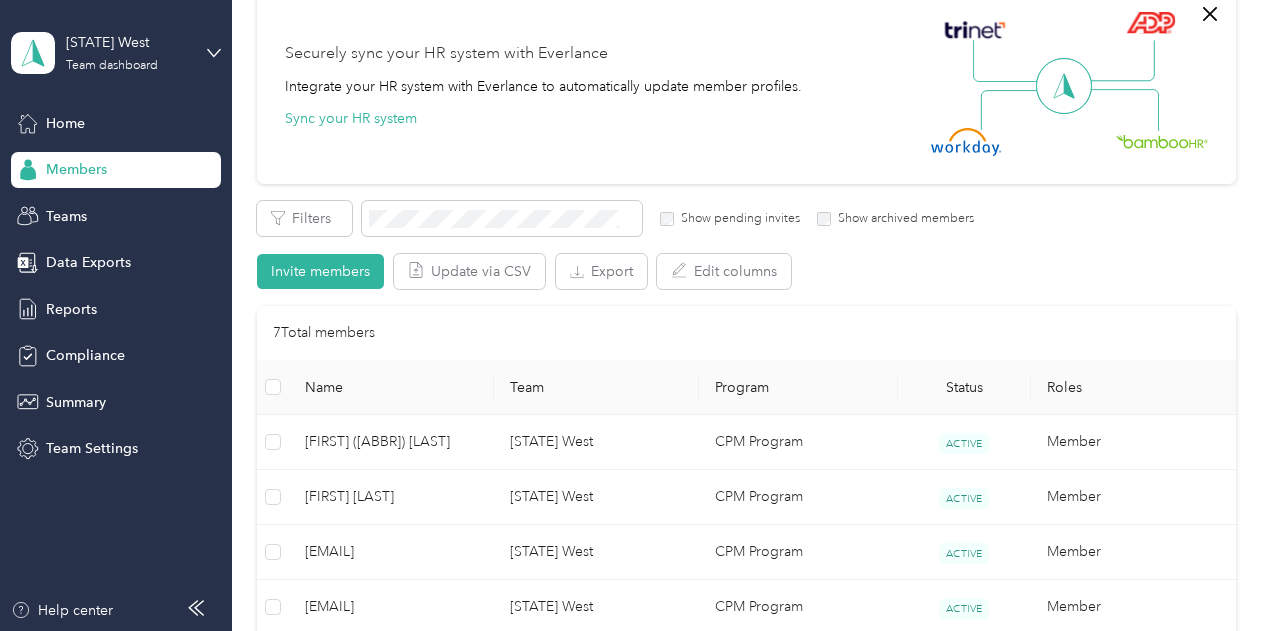 click at bounding box center [635, 315] 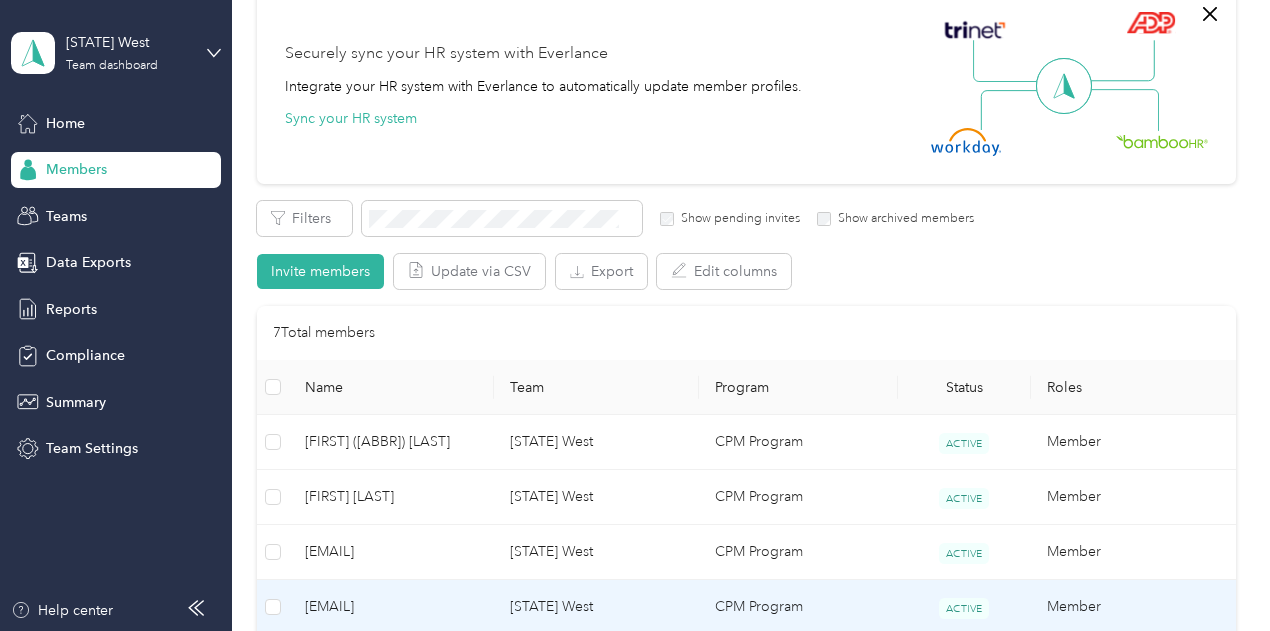 click on "[EMAIL]" at bounding box center (391, 607) 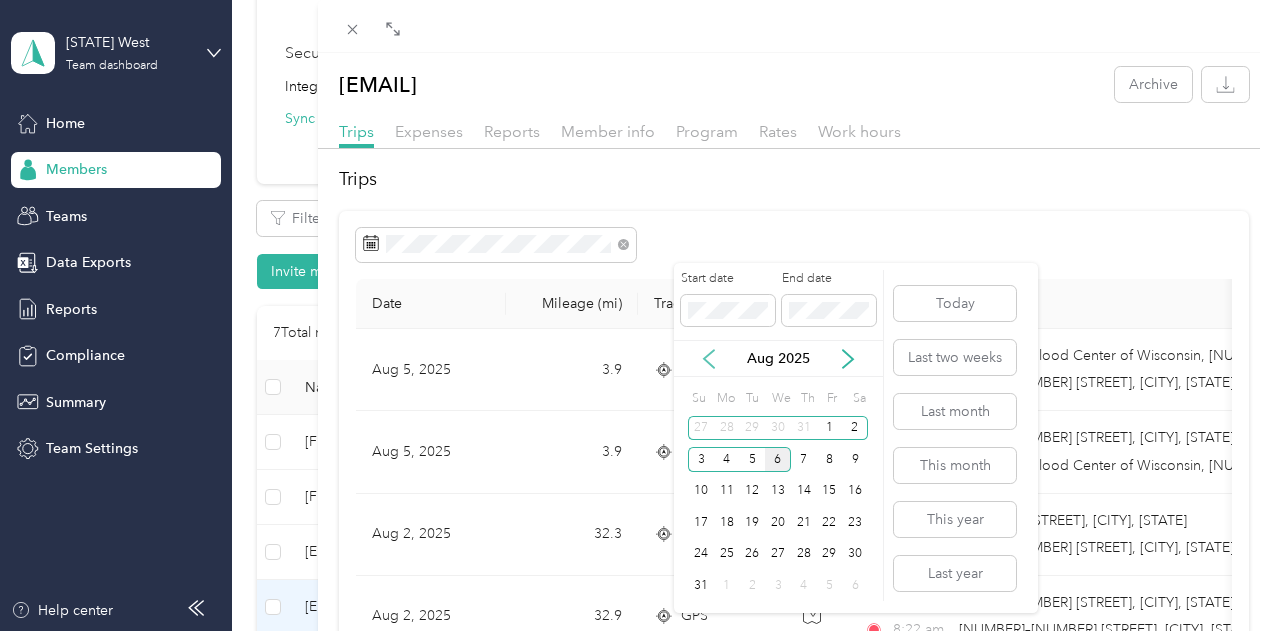 click 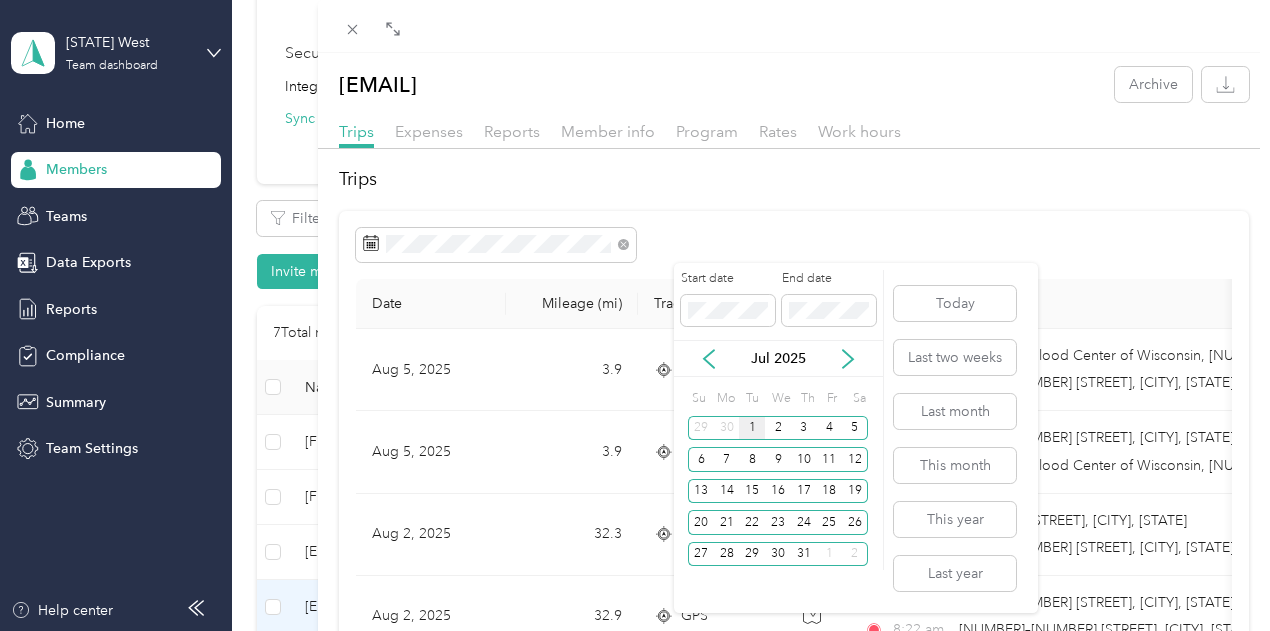 click on "1" at bounding box center (752, 428) 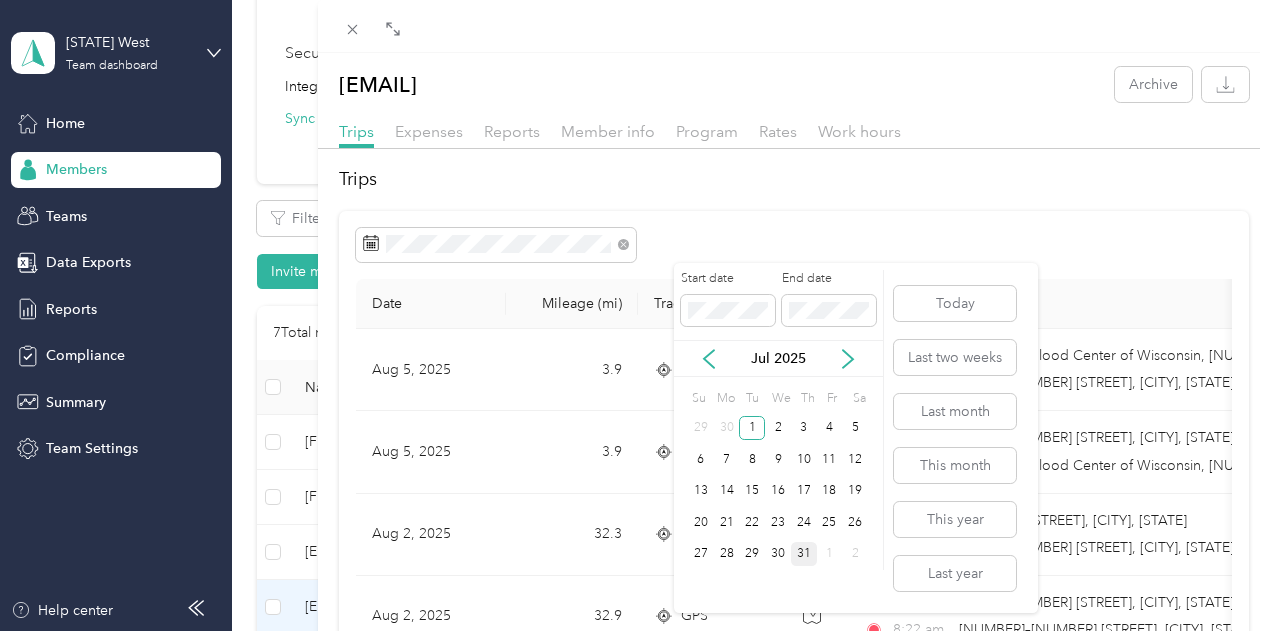 click on "31" at bounding box center (804, 554) 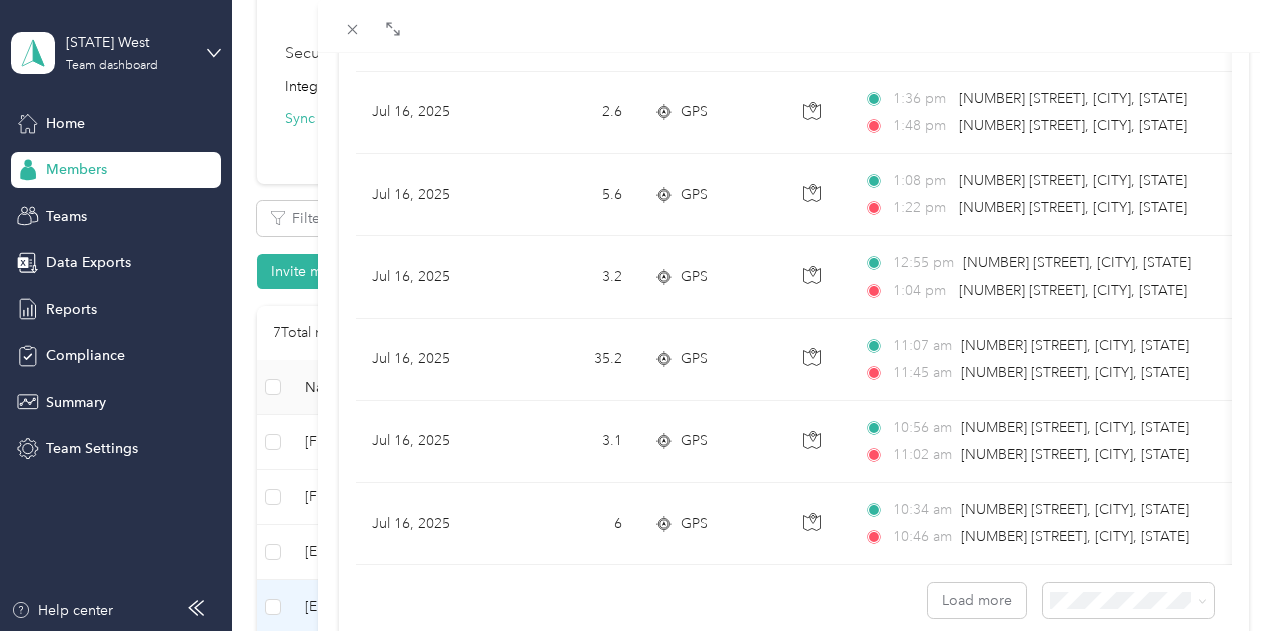 scroll, scrollTop: 1915, scrollLeft: 0, axis: vertical 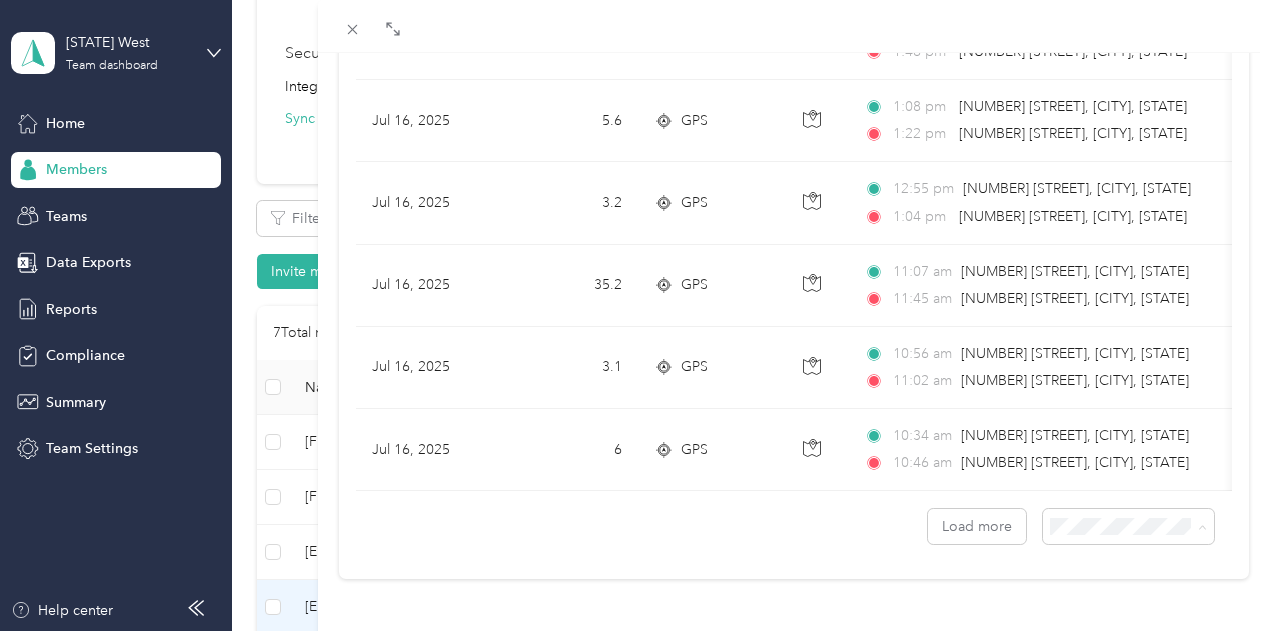 click on "100 per load" at bounding box center [1113, 474] 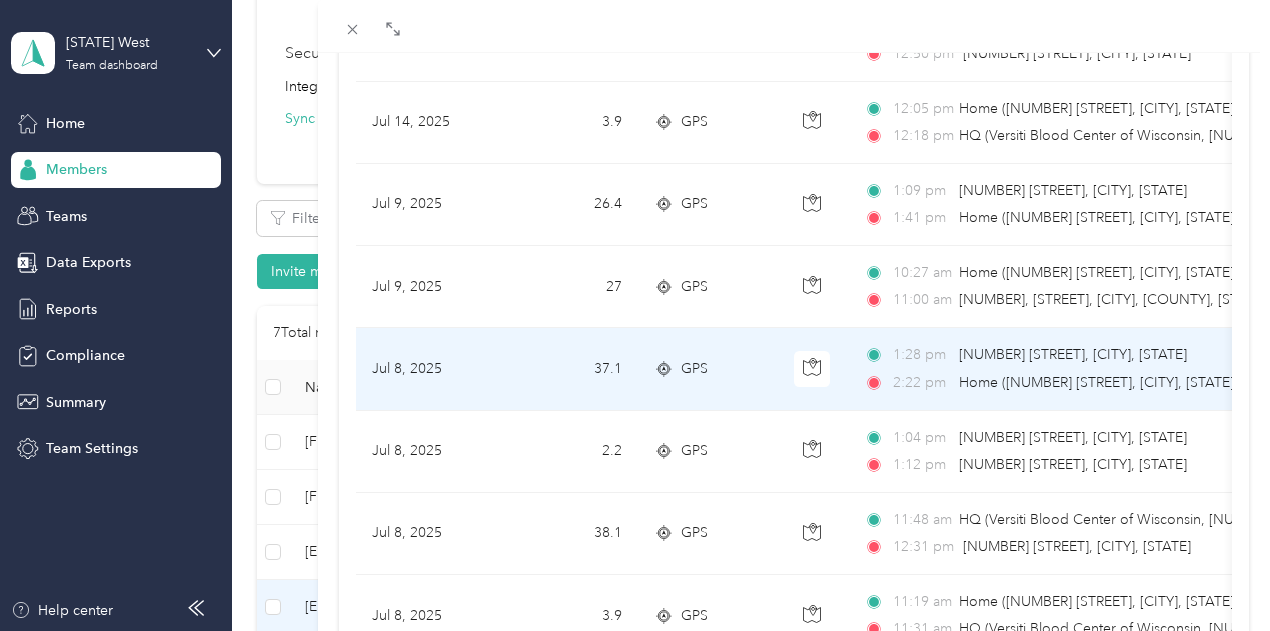 scroll, scrollTop: 2898, scrollLeft: 0, axis: vertical 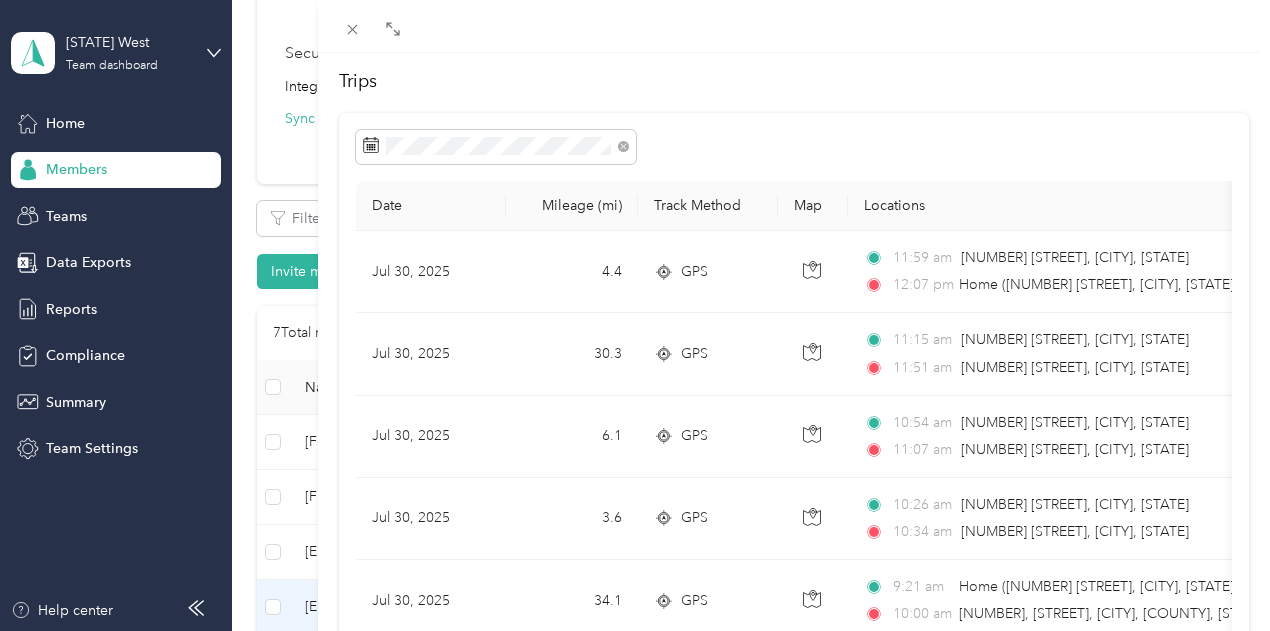 click on "[EMAIL] Archive Trips Expenses Reports Member info Program Rates Work hours Trips Date Mileage (mi) Track Method Map Locations Mileage value Purpose               Jul 30, 2025 4.4 GPS 11:59 am [NUMBER] [STREET], [CITY], [STATE] 12:07 pm Home ([NUMBER] [STREET], [CITY], [STATE] , [CITY], [STATE]) $3.08 Versiti Jul 30, 2025 30.3 GPS 11:15 am [NUMBER] [STREET], [CITY], [STATE] 11:51 am [NUMBER] [STREET], [CITY], [STATE] $21.21 Versiti Jul 30, 2025 6.1 GPS 10:54 am [NUMBER] [STREET], [CITY], [STATE] 11:07 am [NUMBER] [STREET], [CITY], [STATE] $4.27 Versiti Jul 30, 2025 3.6 GPS 10:26 am [NUMBER] [STREET], [CITY], [STATE] 10:34 am [NUMBER] [STREET], [CITY], [STATE] $2.52 Versiti Jul 30, 2025 34.1 GPS 9:21 am Home ([NUMBER] [STREET], [CITY], [STATE] , [CITY], [STATE]) 10:00 am [NUMBER], [STREET], [CITY], [COUNTY], [STATE], [POSTAL_CODE], USA $23.87 Versiti Jul 29, 2025 14.8 GPS 2:30 pm [STREET], [CITY], [STATE] 2:57 pm $10.36 Versiti Jul 29, 2025 2.3 GPS 1:11 pm 1:15 pm $1.61 16" at bounding box center (635, 315) 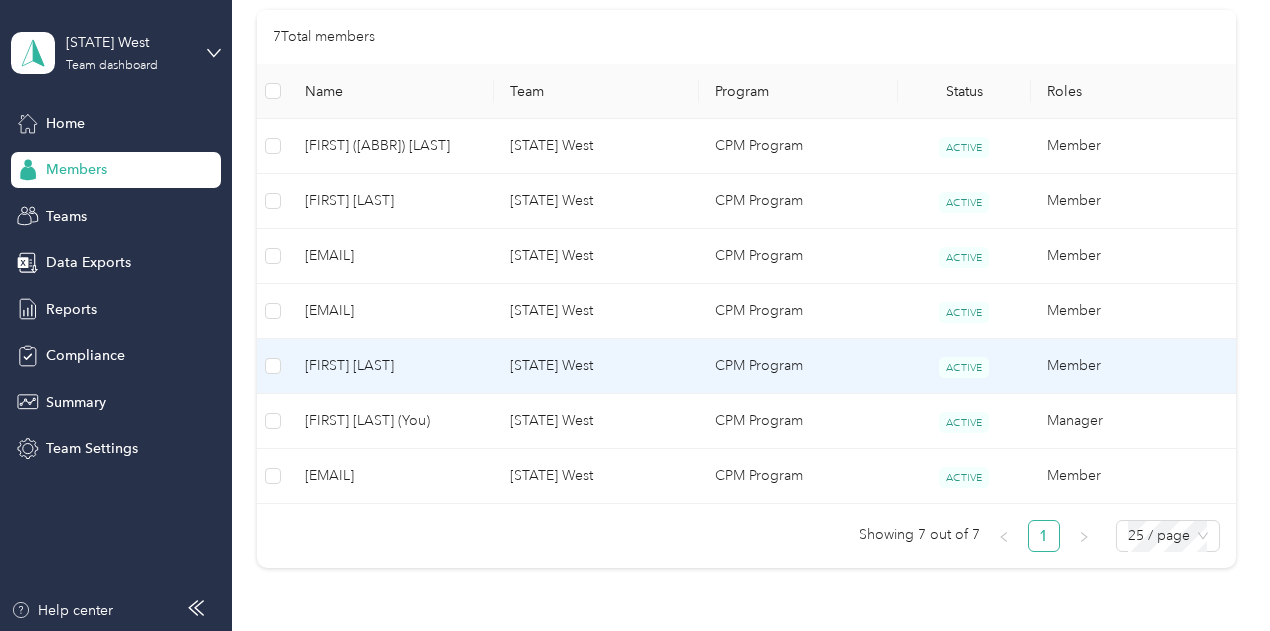scroll, scrollTop: 426, scrollLeft: 0, axis: vertical 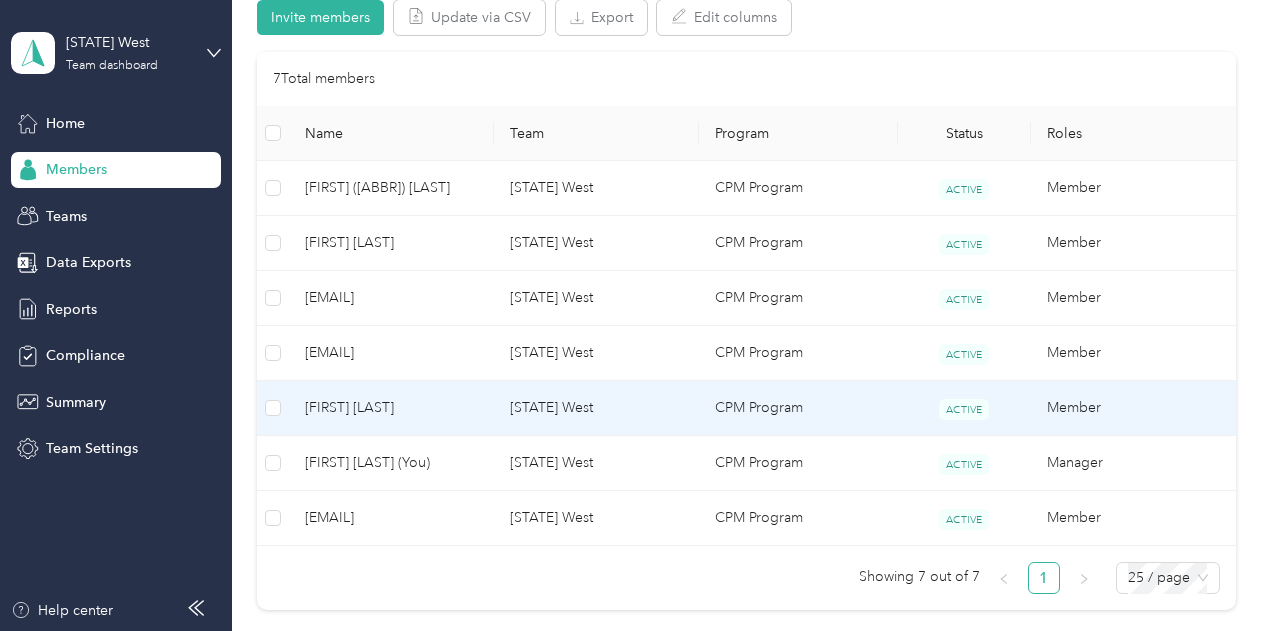 click on "[FIRST] [LAST]" at bounding box center (391, 408) 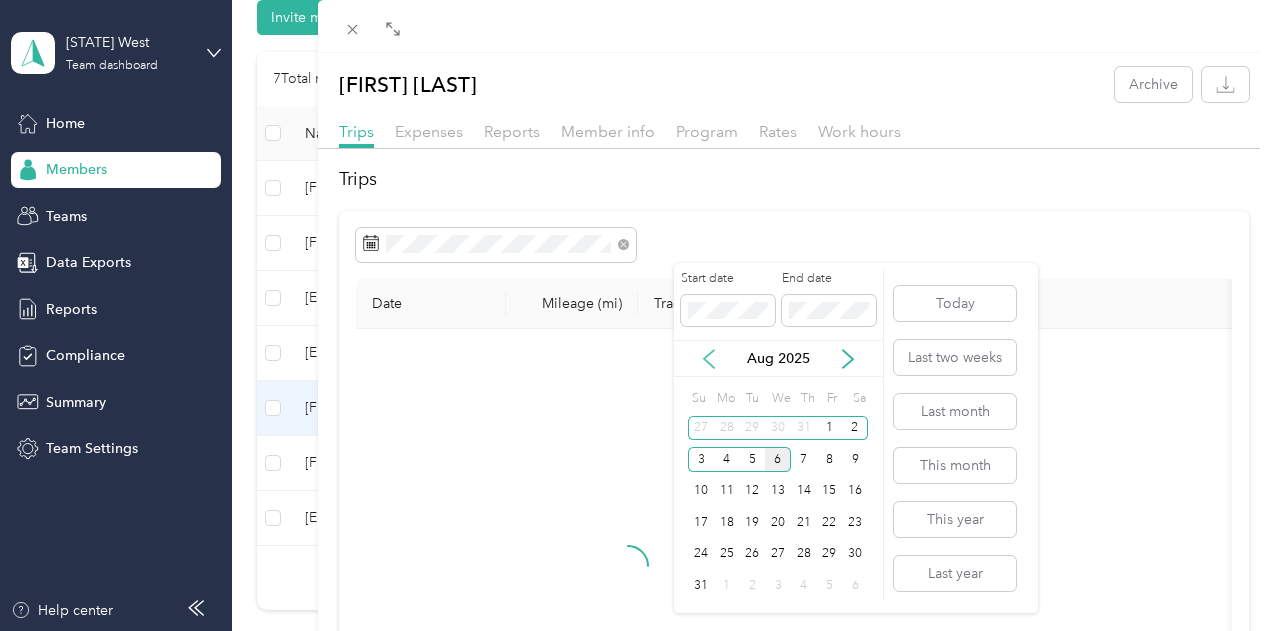 click 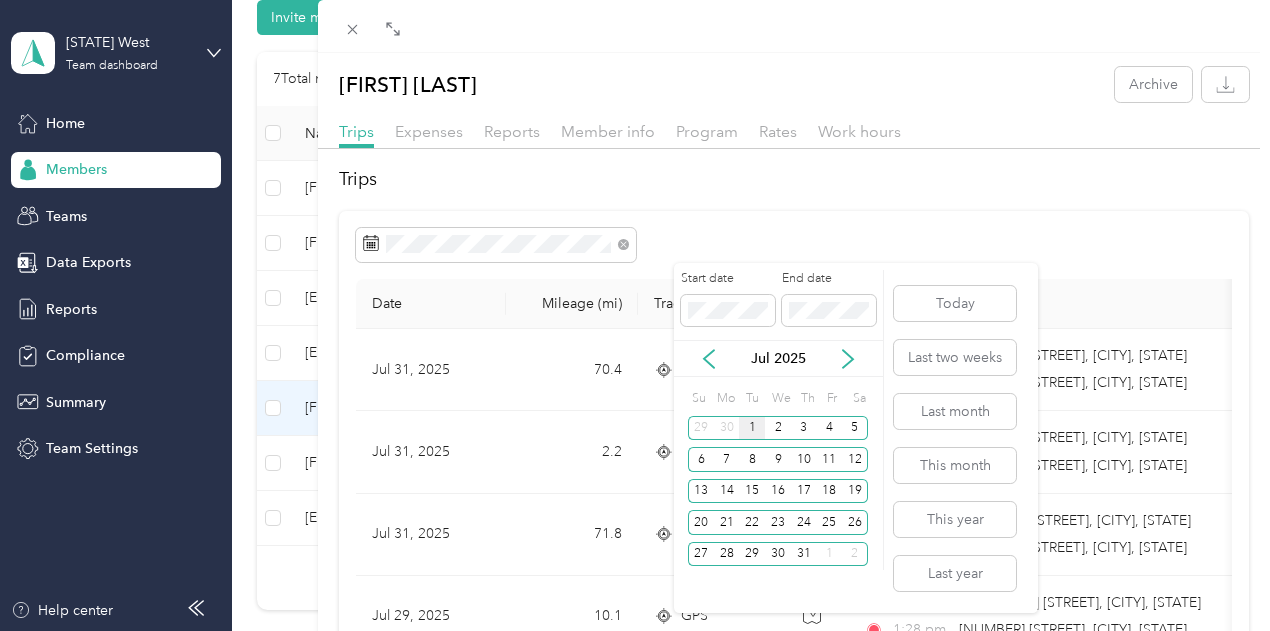 click on "1" at bounding box center [752, 428] 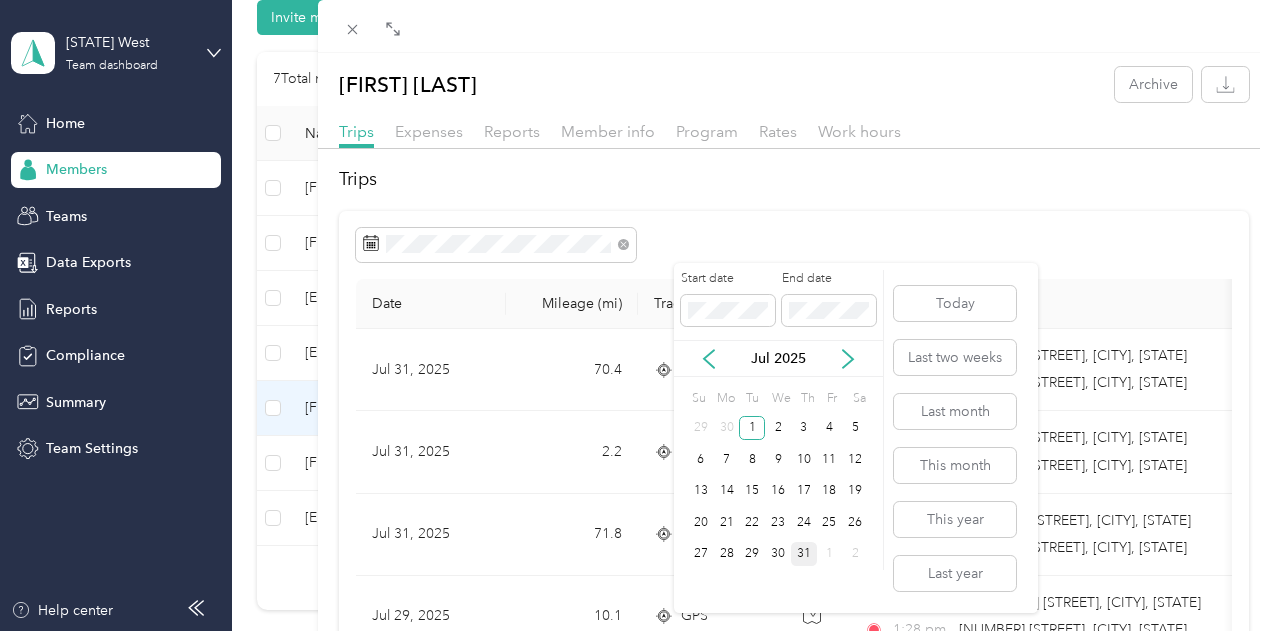 click on "31" at bounding box center (804, 554) 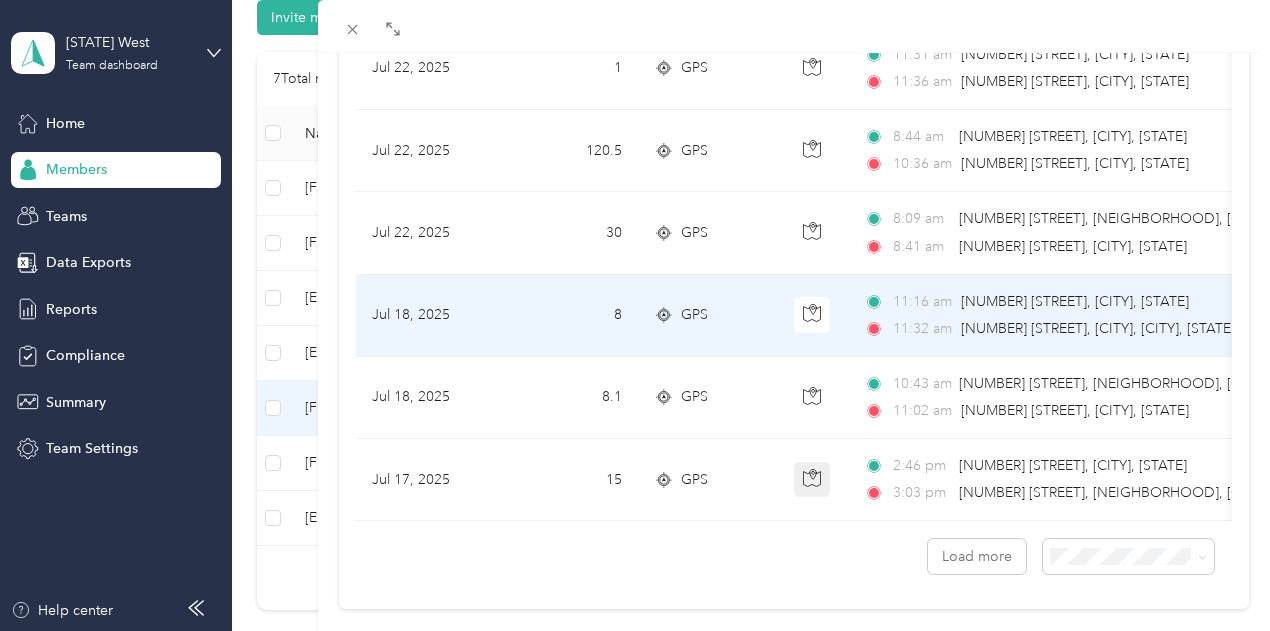 scroll, scrollTop: 1915, scrollLeft: 0, axis: vertical 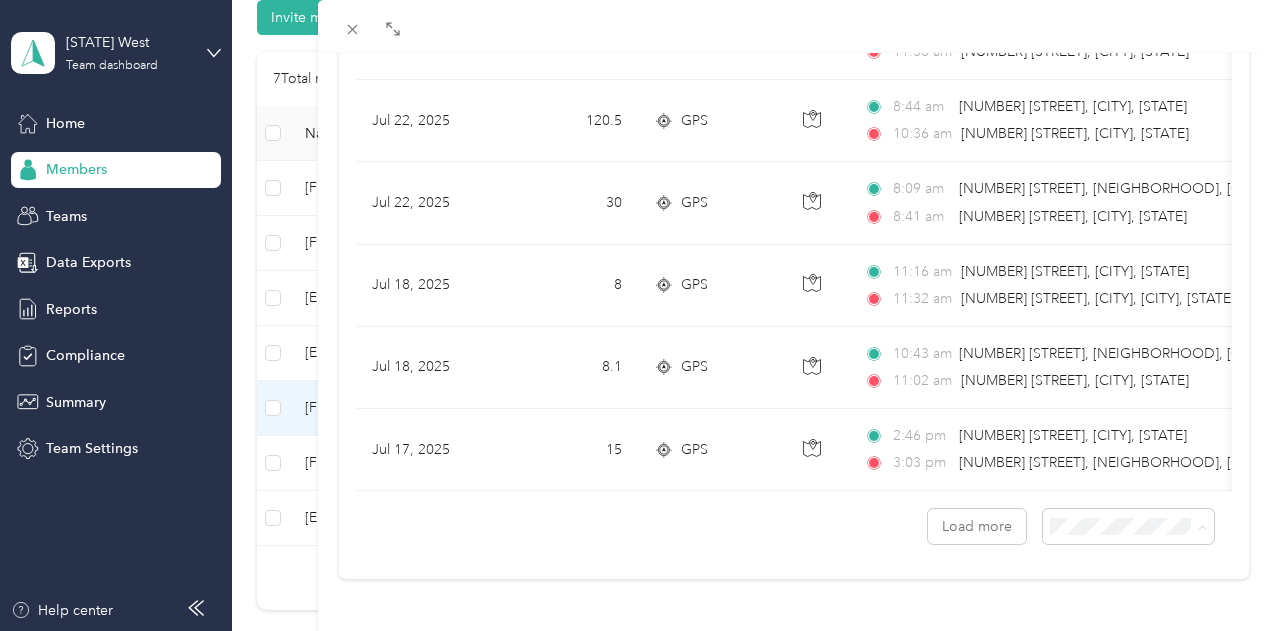 click on "100 per load" at bounding box center (1113, 474) 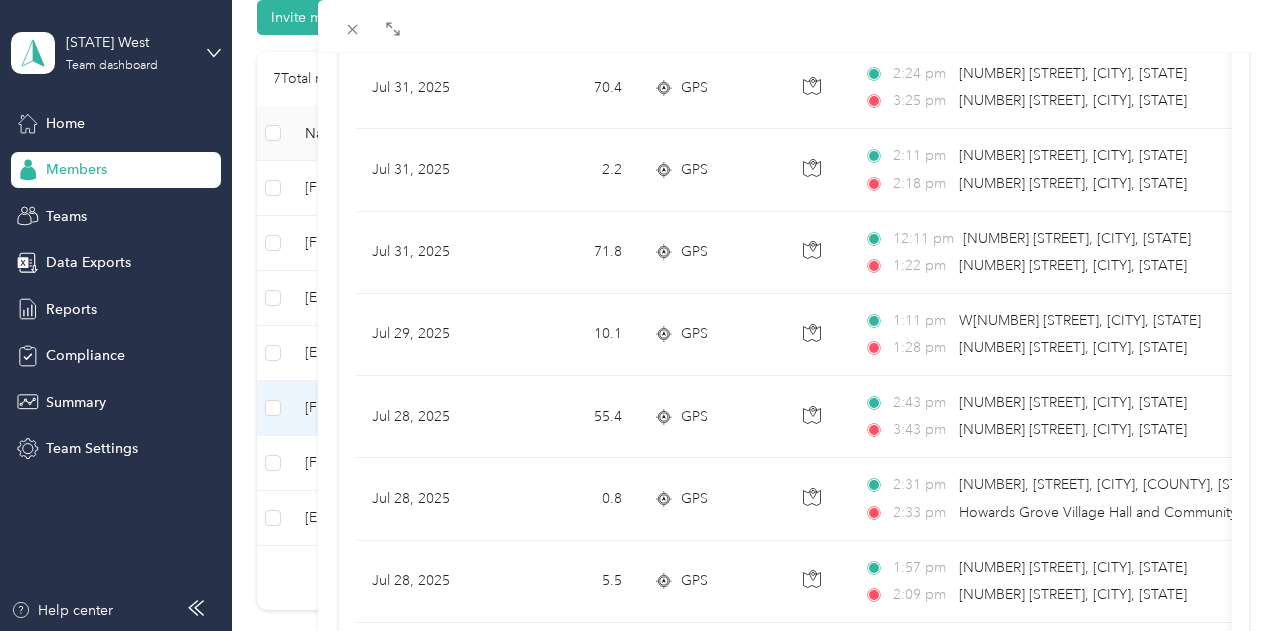 scroll, scrollTop: 182, scrollLeft: 0, axis: vertical 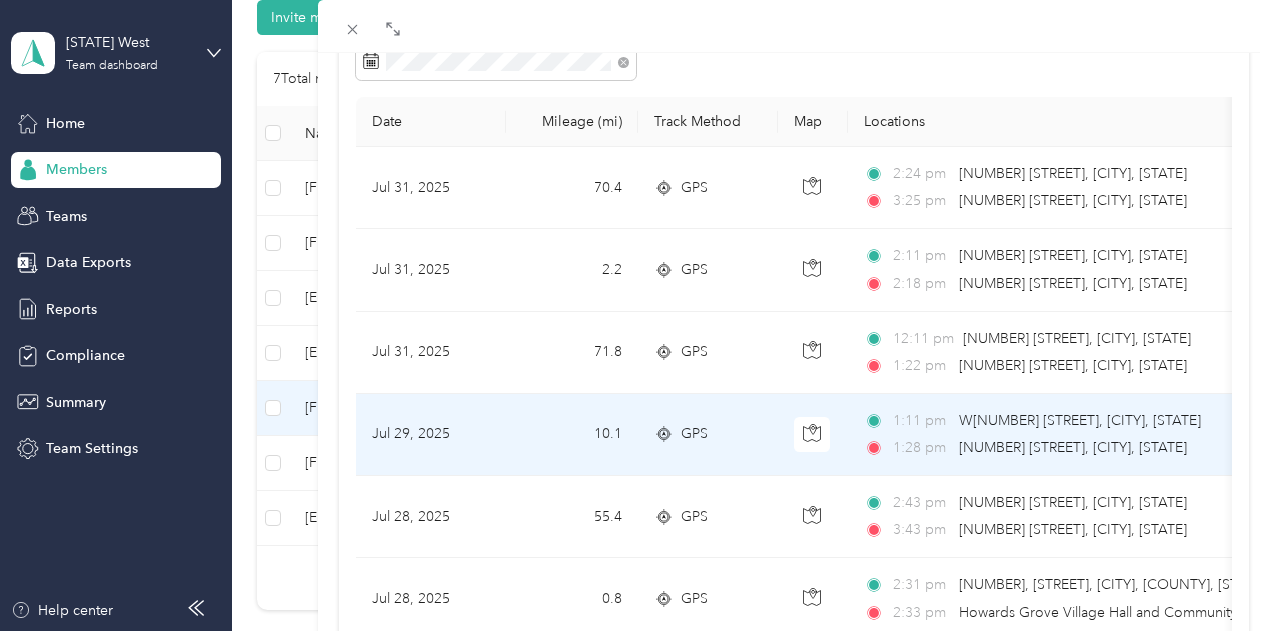 click on "Jul 29, 2025" at bounding box center (431, 435) 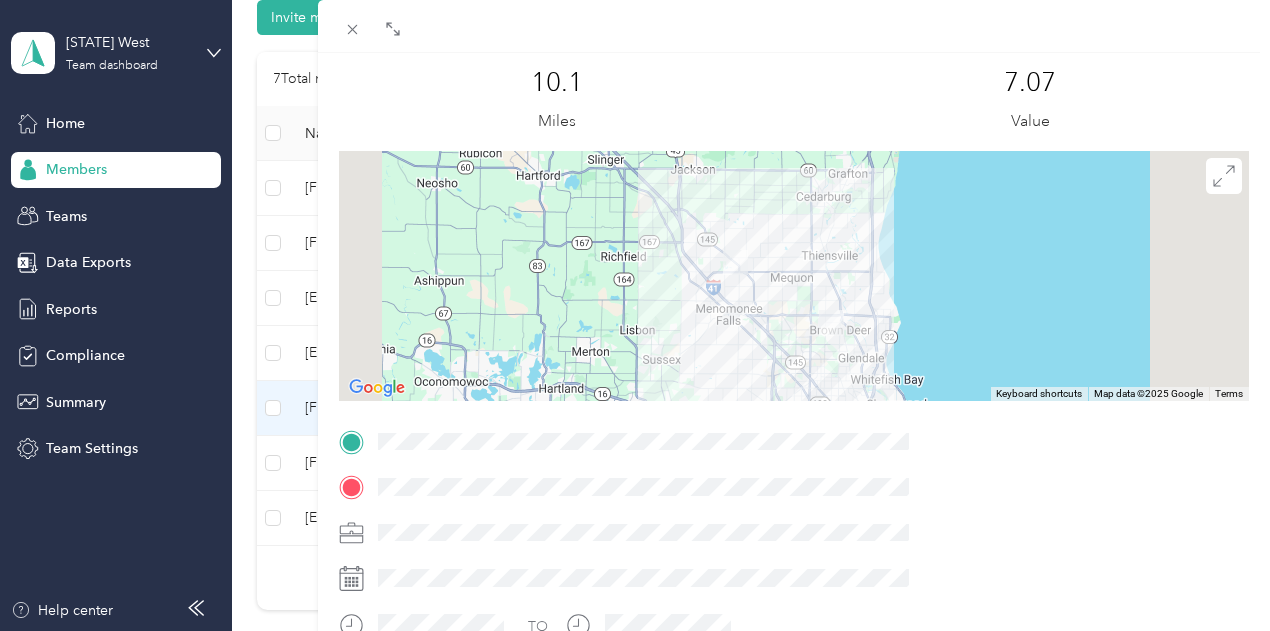 scroll, scrollTop: 0, scrollLeft: 0, axis: both 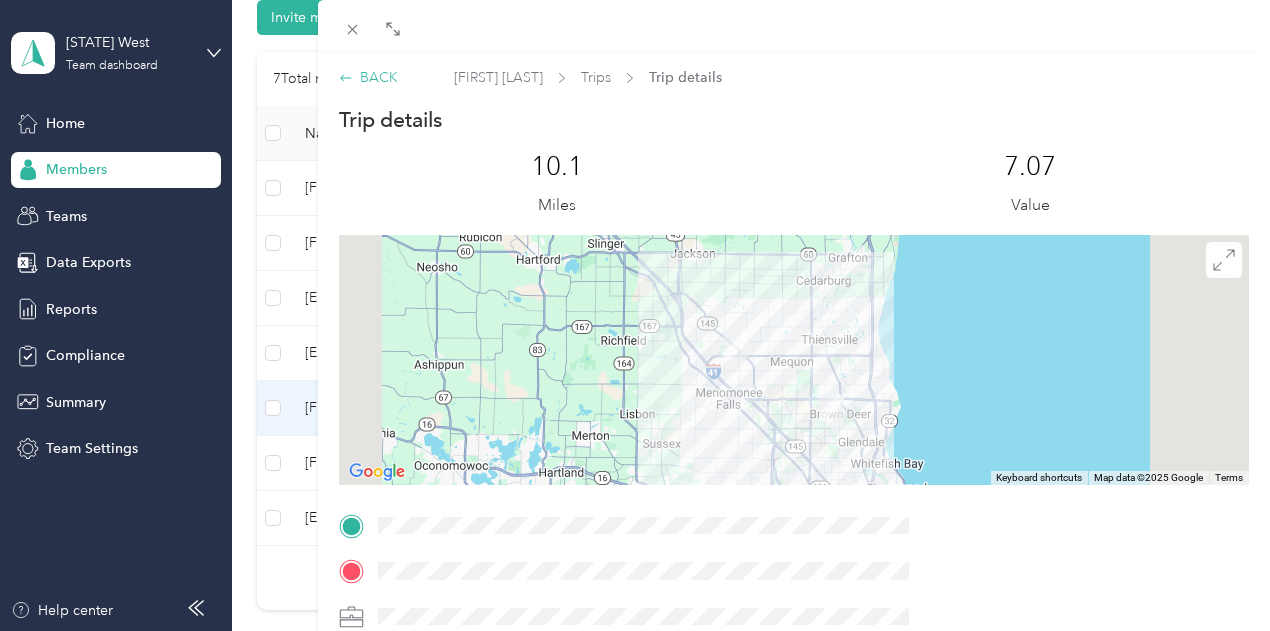 click on "BACK" at bounding box center (368, 77) 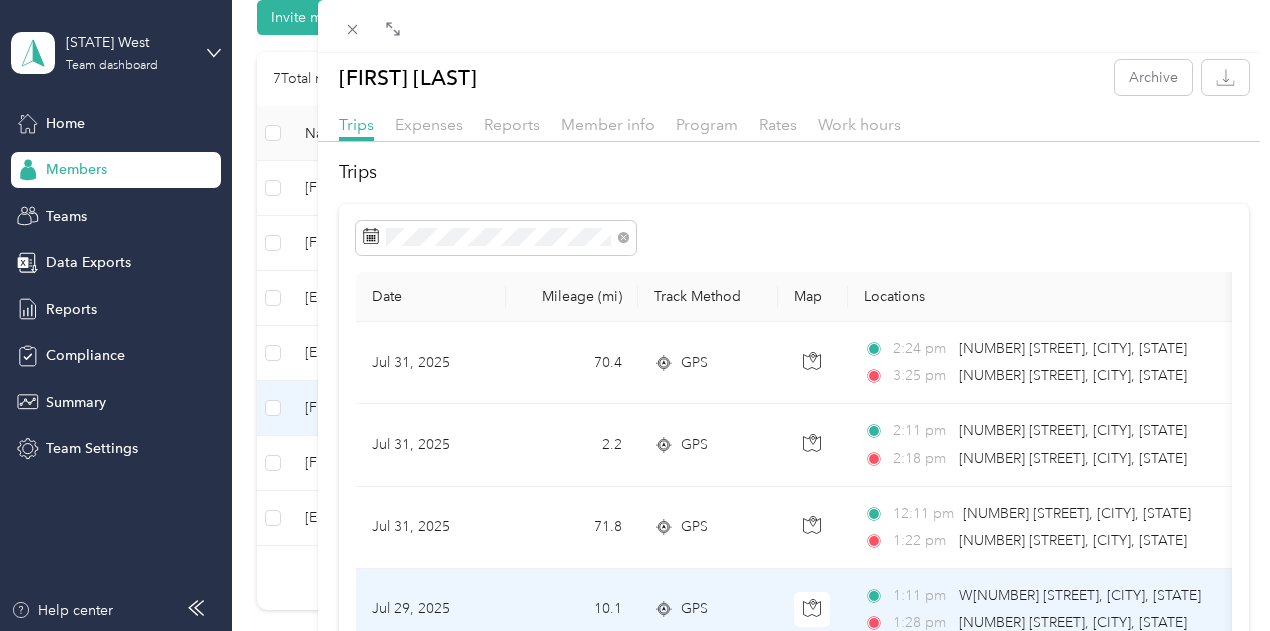 scroll, scrollTop: 0, scrollLeft: 0, axis: both 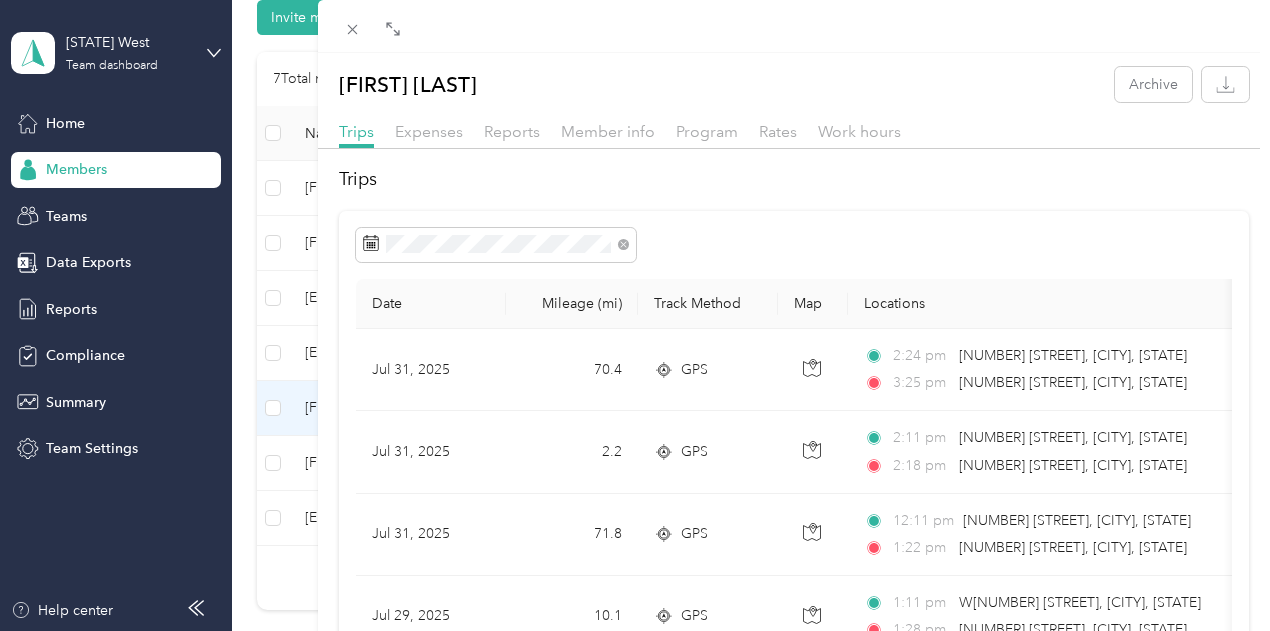 click on "[NAME] Archive Trips Expenses Reports Member info Program Rates Work hours Trips Date Mileage (mi) Track Method Map Locations Mileage value Purpose               Jul 31, 2025 70.4 GPS 2:24 pm [NUMBER] [STREET], [CITY], [STATE] 3:25 pm [NUMBER] [STREET], [CITY], [STATE] $[PRICE] Versiti Jul 31, 2025 2.2 GPS 2:11 pm [NUMBER] [STREET], [CITY], [STATE] 2:18 pm [NUMBER] [STREET], [CITY], [STATE] $[PRICE] Versiti Jul 31, 2025 71.8 GPS 12:11 pm [NUMBER] [STREET], [CITY], [STATE] 1:22 pm [NUMBER] [STREET], [CITY], [STATE] $[PRICE] Versiti Jul 29, 2025 10.1 GPS 1:11 pm W[NUMBER] [STREET], [CITY], [STATE] 1:28 pm [NUMBER] [STREET], [CITY], [STATE] $[PRICE] Versiti Jul 28, 2025 55.4 GPS 2:43 pm [NUMBER] [STREET], [CITY], [STATE] 3:43 pm [NUMBER] [STREET], [CITY], [STATE] $[PRICE] Versiti Jul 28, 2025 0.8 GPS 2:31 pm [NUMBER], [STREET], [CITY], [STATE] County, [STATE], [POSTAL_CODE], [COUNTRY] 2:33 pm Howards Grove Village Hall and Community Center, [NUMBER], [STREET], [CITY], [STATE] County, [STATE], [POSTAL_CODE], [COUNTRY] $[PRICE] Versiti 5.5 9" at bounding box center (635, 315) 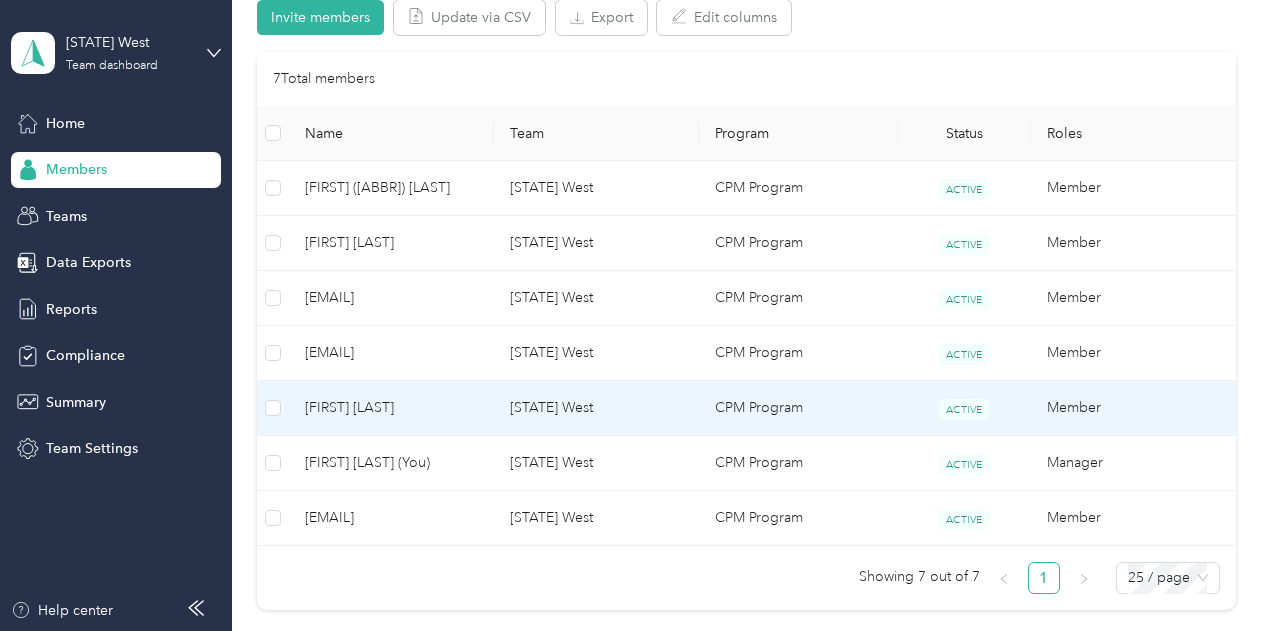 click at bounding box center [635, 315] 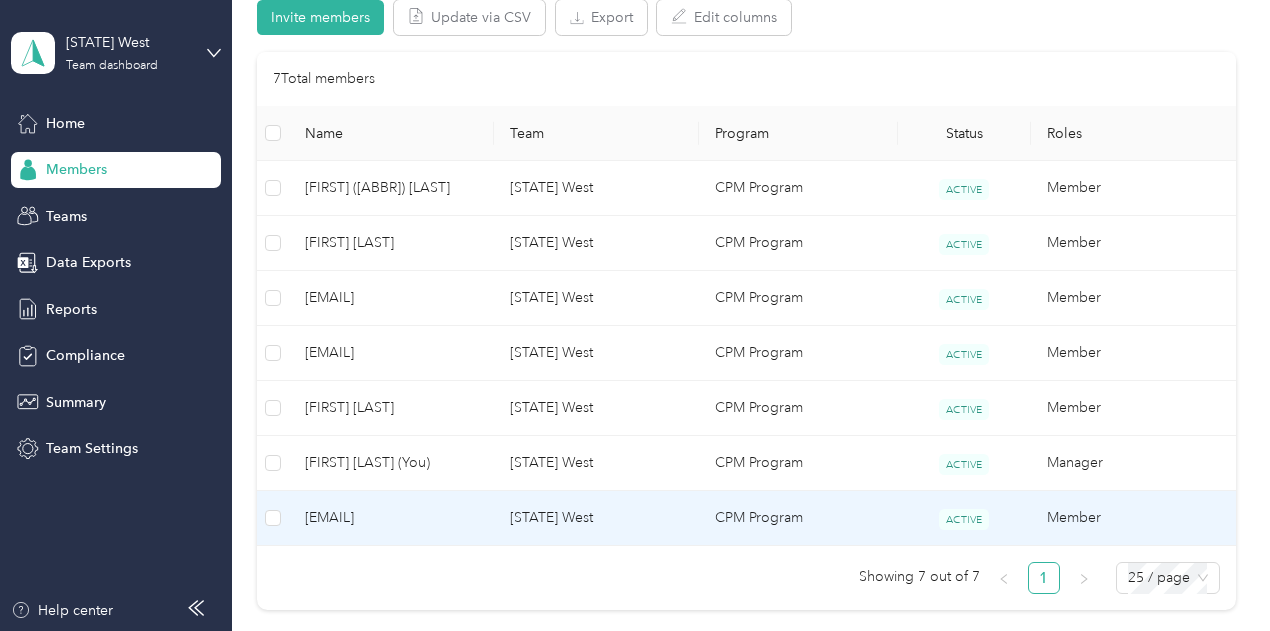 click on "[EMAIL]" at bounding box center (391, 518) 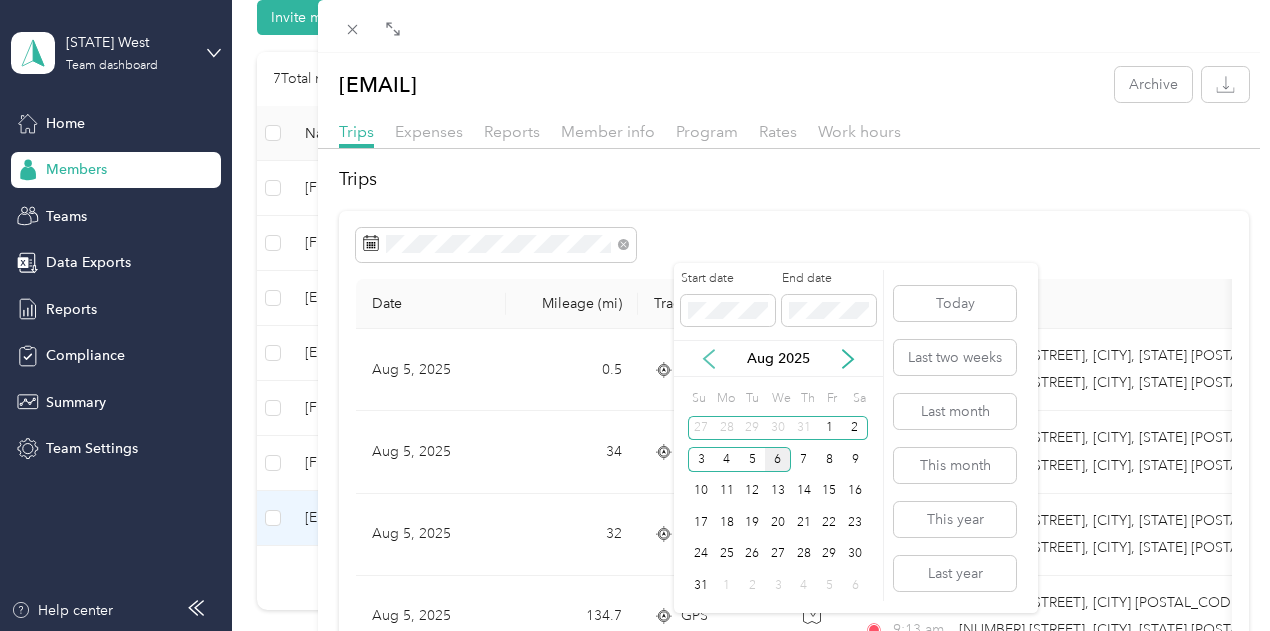 click 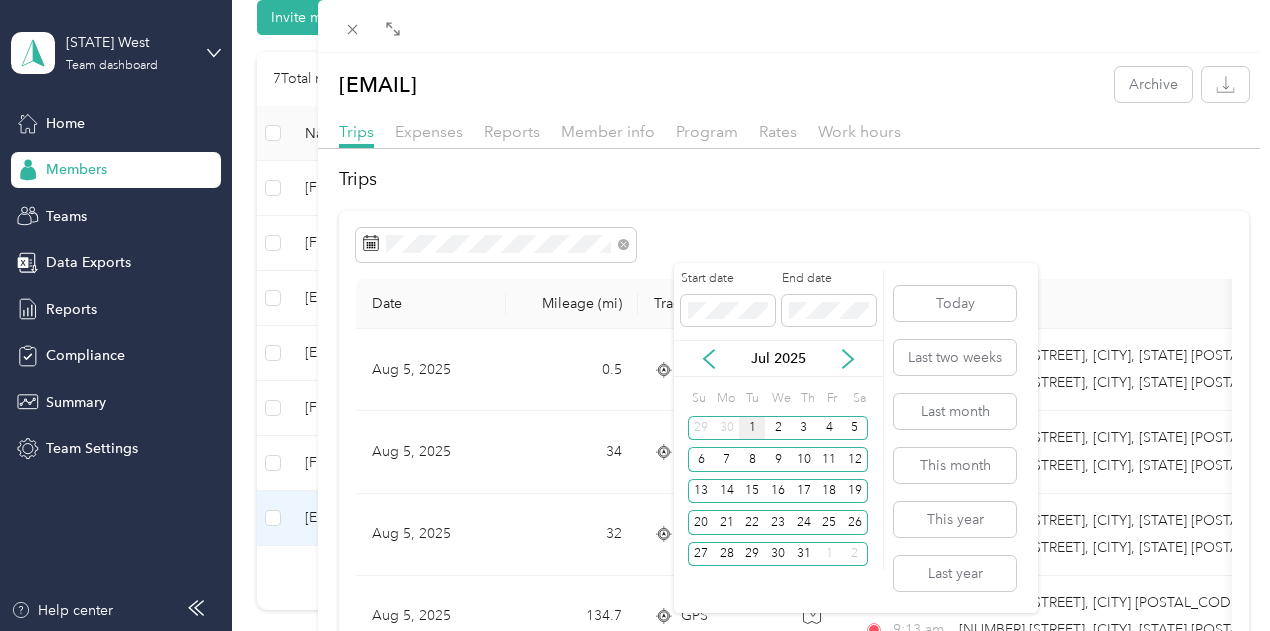 click on "1" at bounding box center (752, 428) 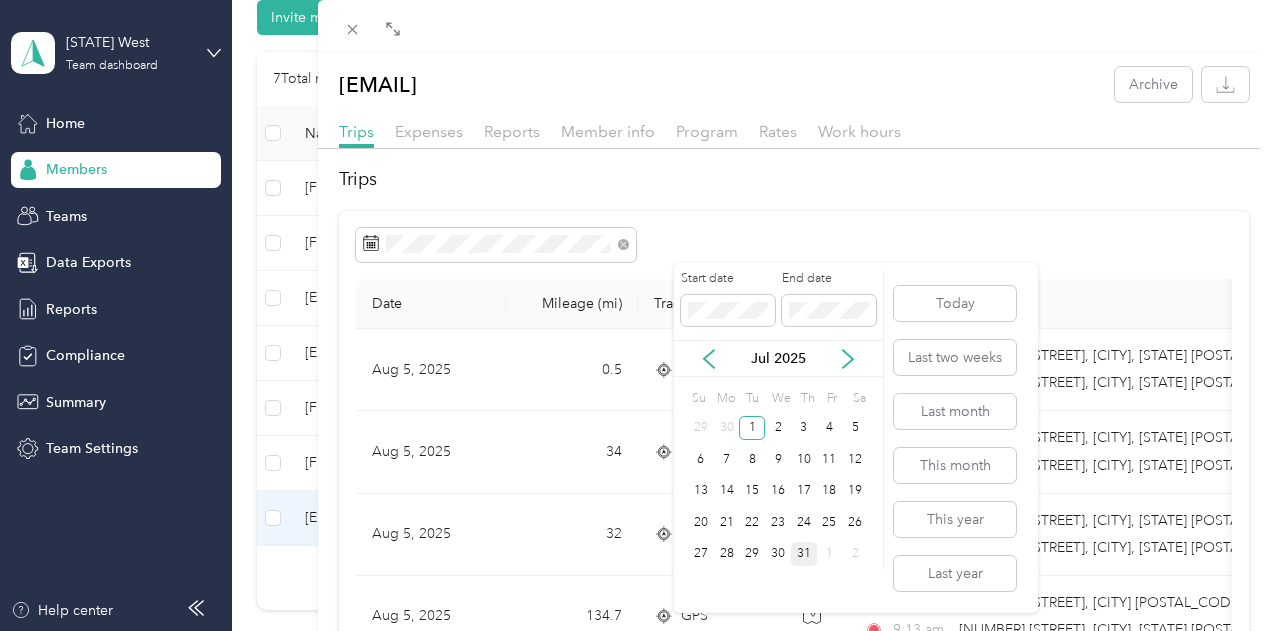 click on "31" at bounding box center [804, 554] 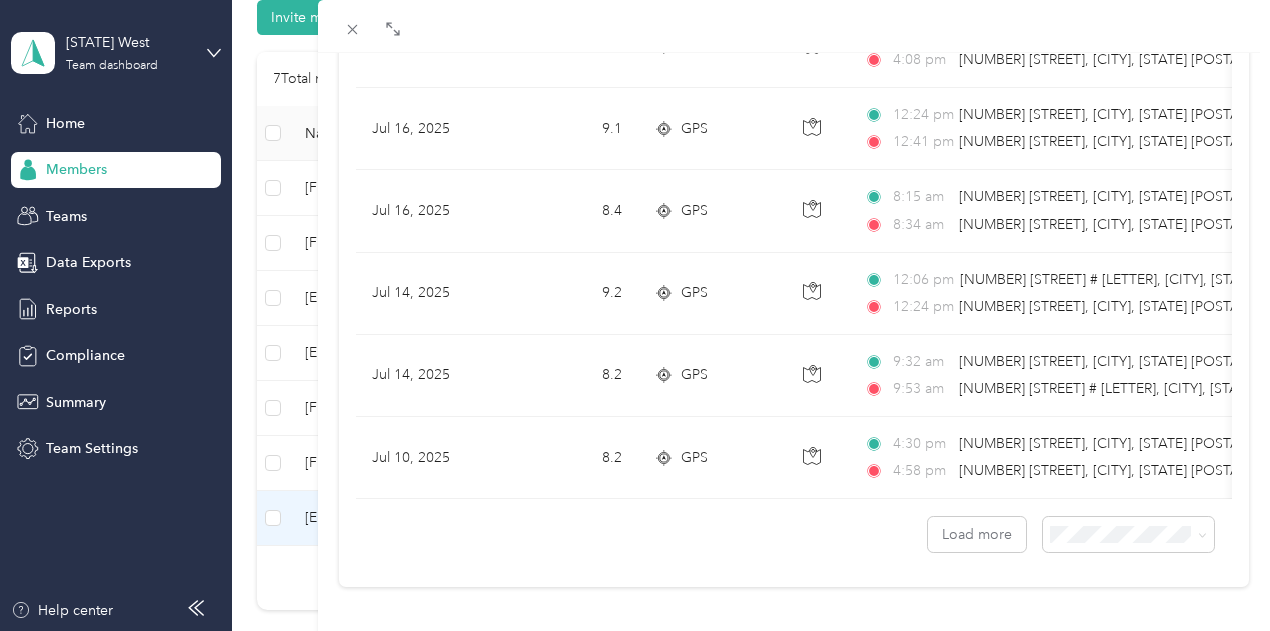 scroll, scrollTop: 1915, scrollLeft: 0, axis: vertical 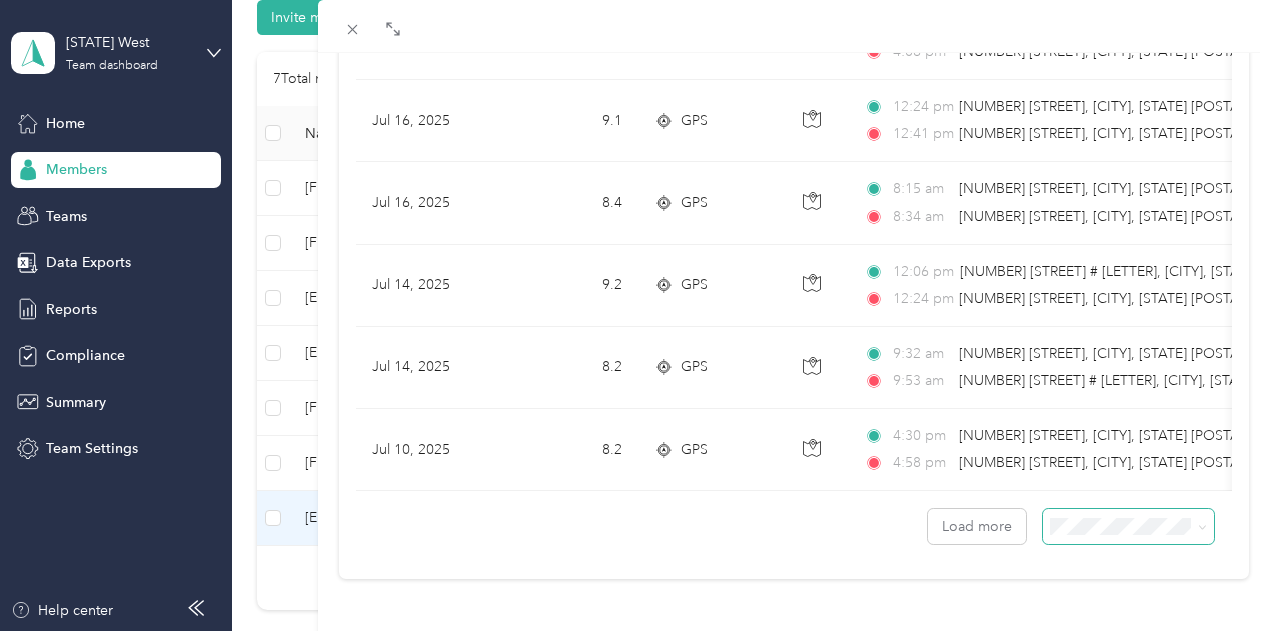 click at bounding box center [1128, 526] 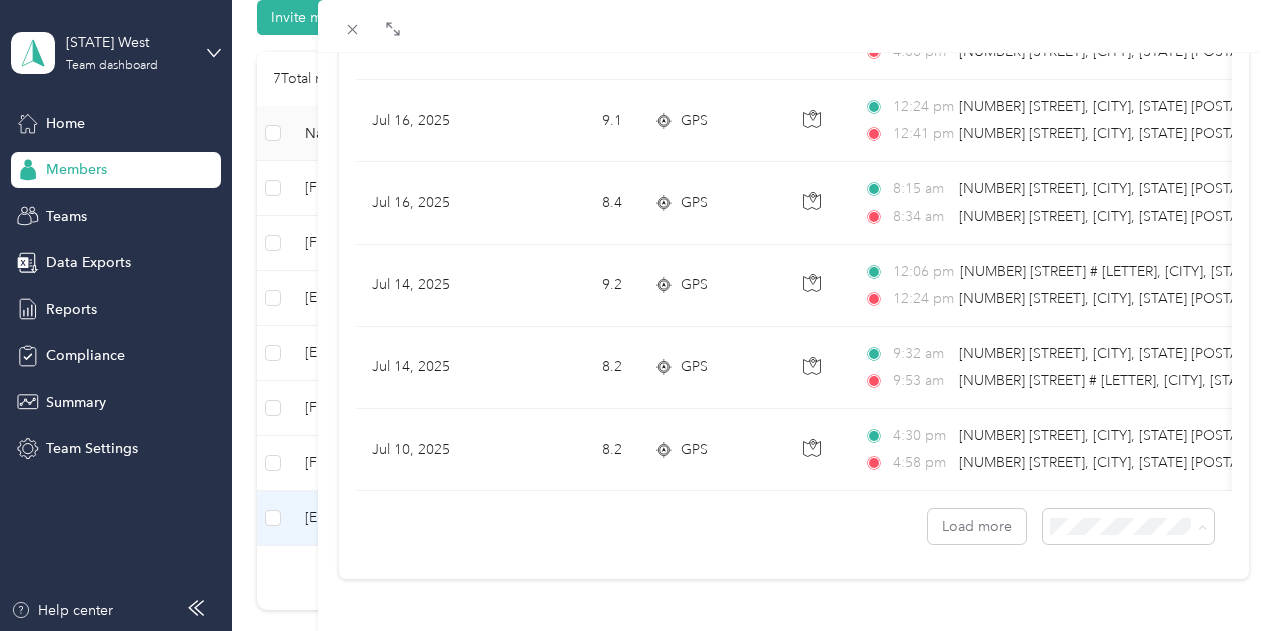 click on "100 per load" at bounding box center (1083, 474) 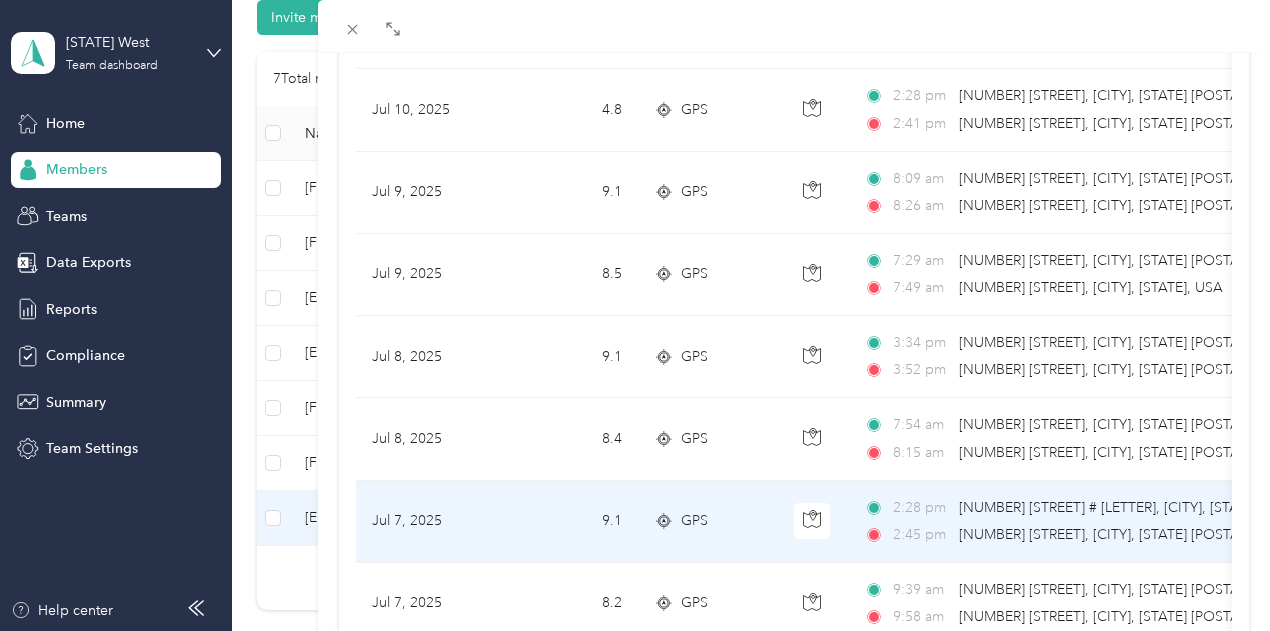 scroll, scrollTop: 2317, scrollLeft: 0, axis: vertical 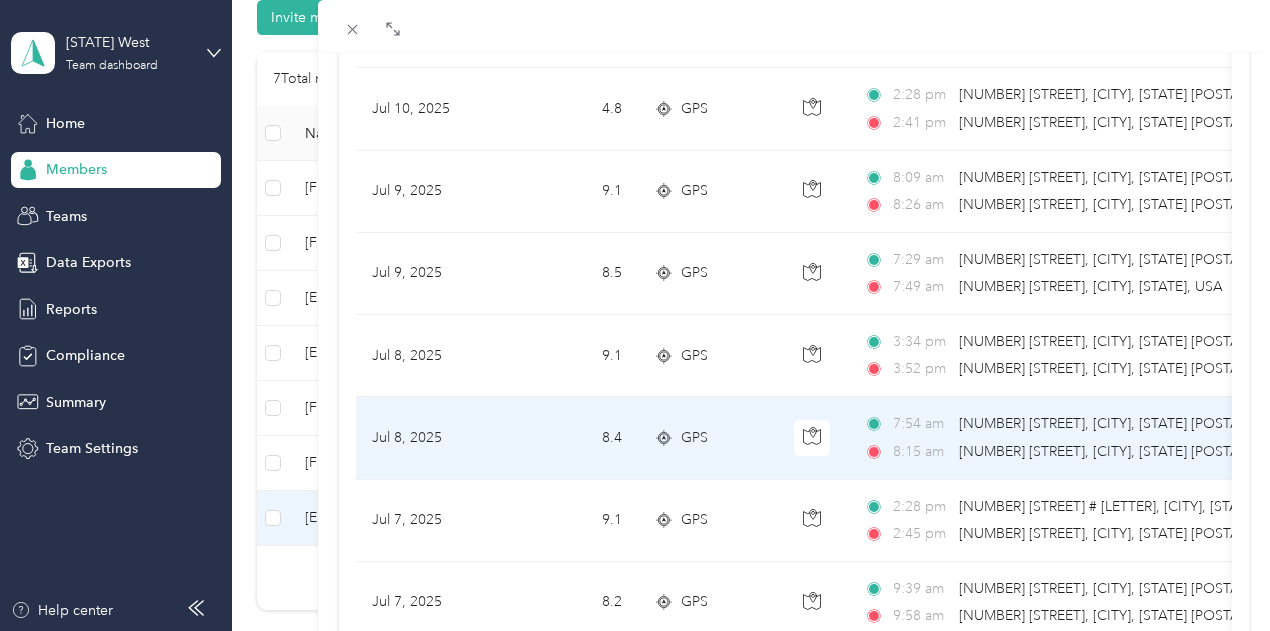 click on "Jul 8, 2025" at bounding box center (431, 438) 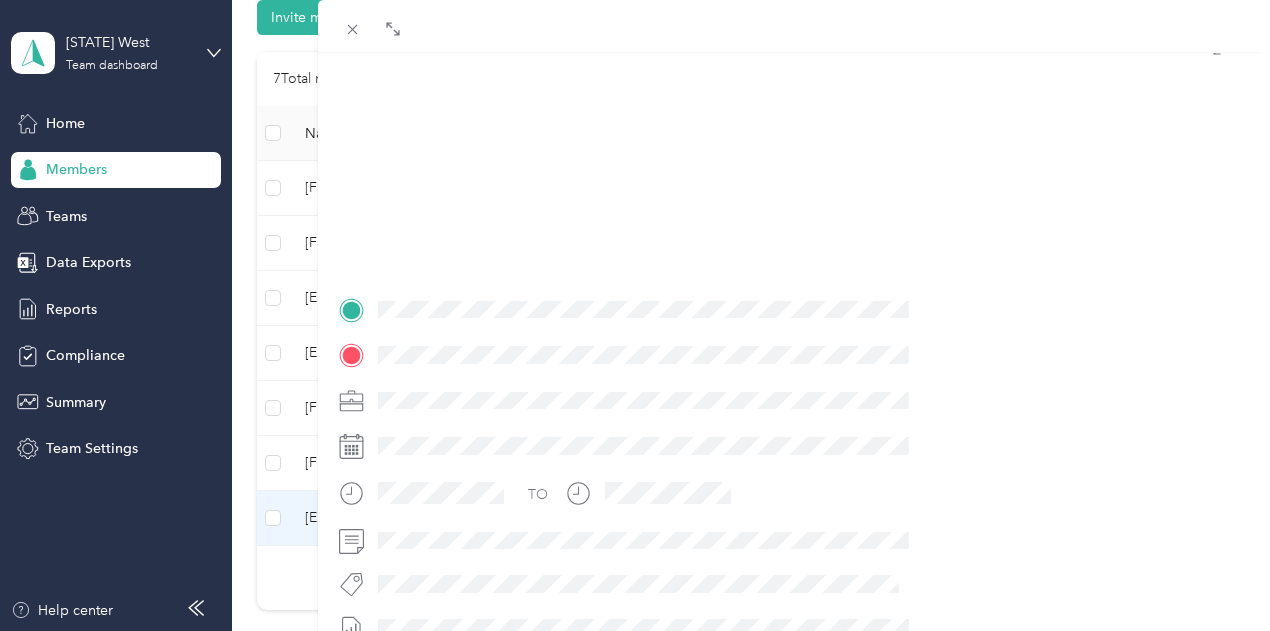scroll, scrollTop: 0, scrollLeft: 0, axis: both 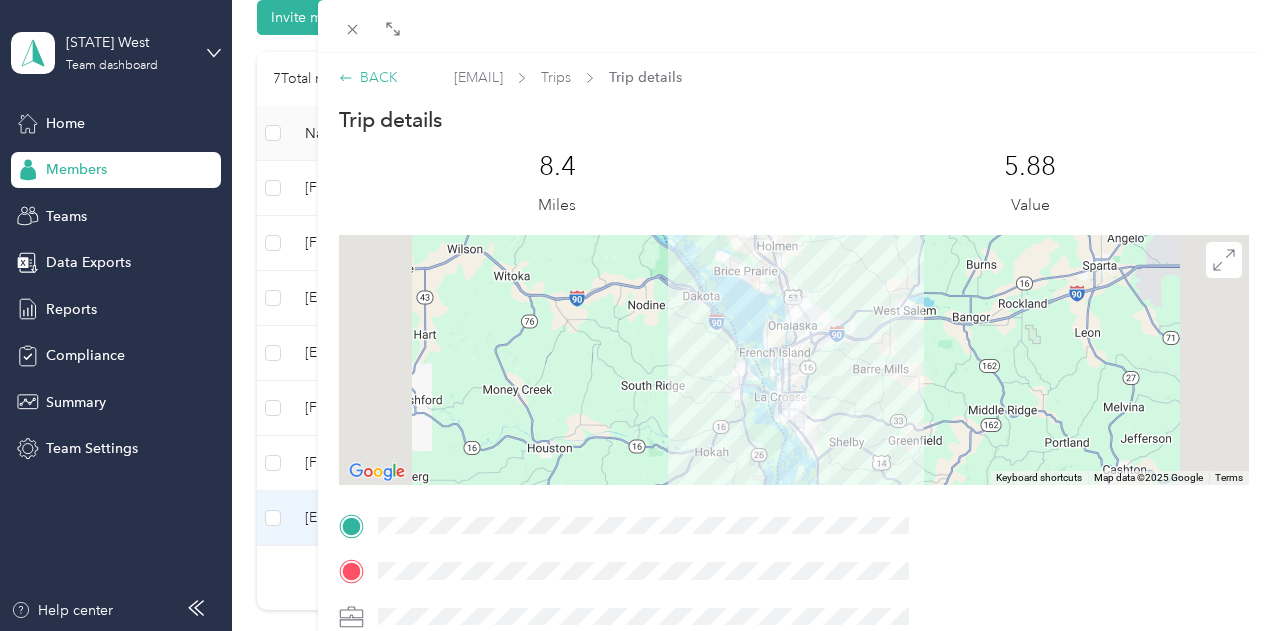 click on "BACK" at bounding box center (368, 77) 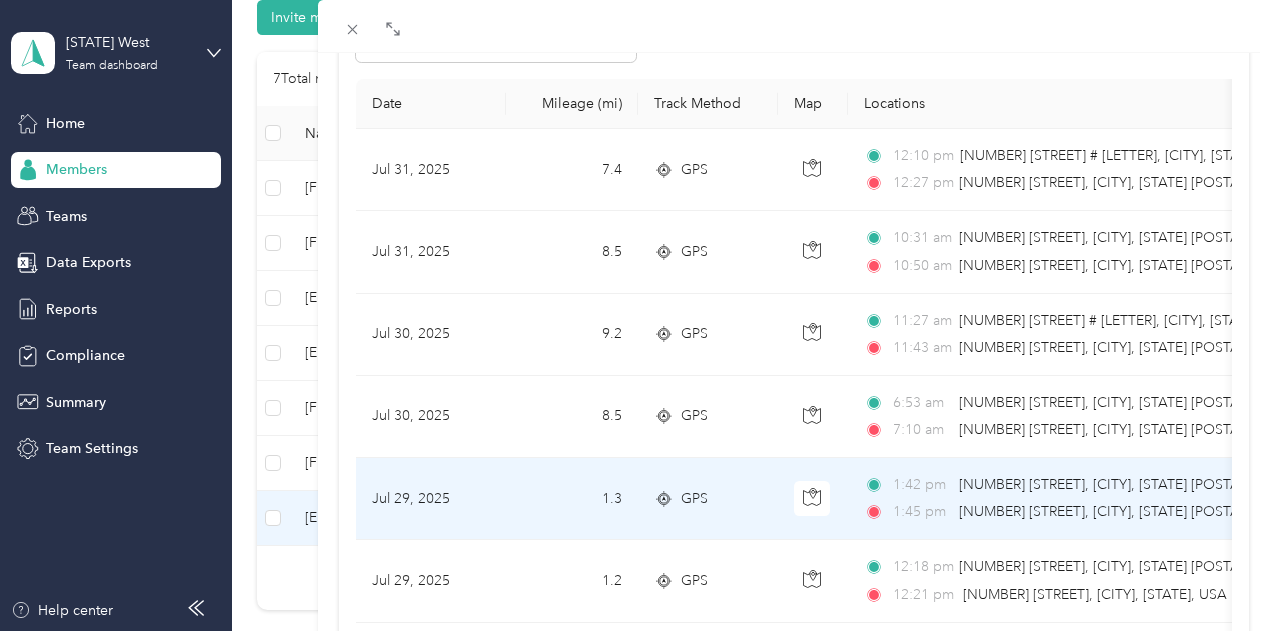 scroll, scrollTop: 100, scrollLeft: 0, axis: vertical 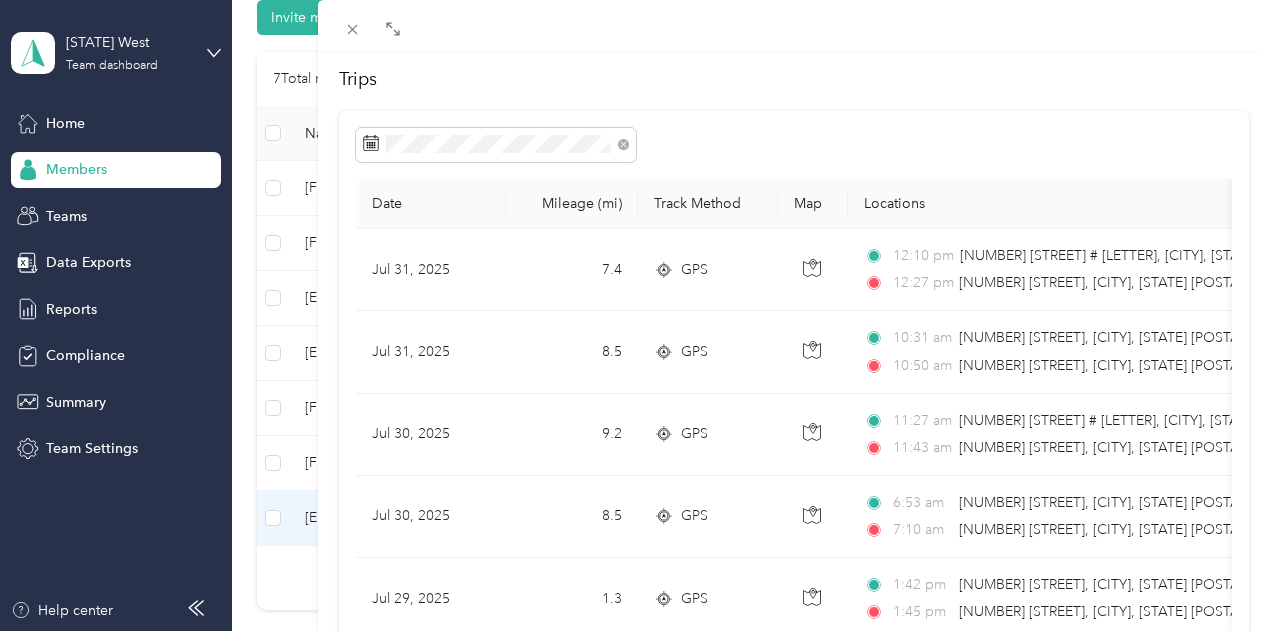 click on "[EMAIL] Archive Trips Expenses Reports Member info Program Rates Work hours Trips Date Mileage (mi) Track Method Map Locations Mileage value Purpose               [DATE] [NUMBER] GPS [TIME] [NUMBER] [STREET] # [LETTER], [CITY], [STATE]  [TIME] [NUMBER] [STREET], [CITY], [STATE]  $[NUMBER] Versiti [DATE] [NUMBER] GPS [TIME] [NUMBER] [STREET], [CITY], [STATE]  [TIME] [NUMBER] [STREET], [CITY], [STATE]  $[NUMBER] Versiti [DATE] [NUMBER] GPS [TIME] [NUMBER] [STREET] # [LETTER], [CITY], [STATE]  [TIME] [NUMBER] [STREET], [CITY], [STATE]  $[NUMBER] Versiti [DATE] [NUMBER] GPS [TIME] [NUMBER] [STREET], [CITY], [STATE]  [TIME] [NUMBER] [STREET], [CITY], [STATE]  $[NUMBER] Versiti [DATE] [NUMBER] GPS [TIME] [NUMBER] [STREET], [CITY], [STATE]  [TIME] [NUMBER] [STREET], [CITY], [STATE]  $[NUMBER] Versiti [DATE] [NUMBER] GPS [TIME] [NUMBER] [STREET], [CITY], [STATE]  [TIME] [NUMBER] [STREET], [CITY], [STATE]  $[NUMBER]" at bounding box center [635, 315] 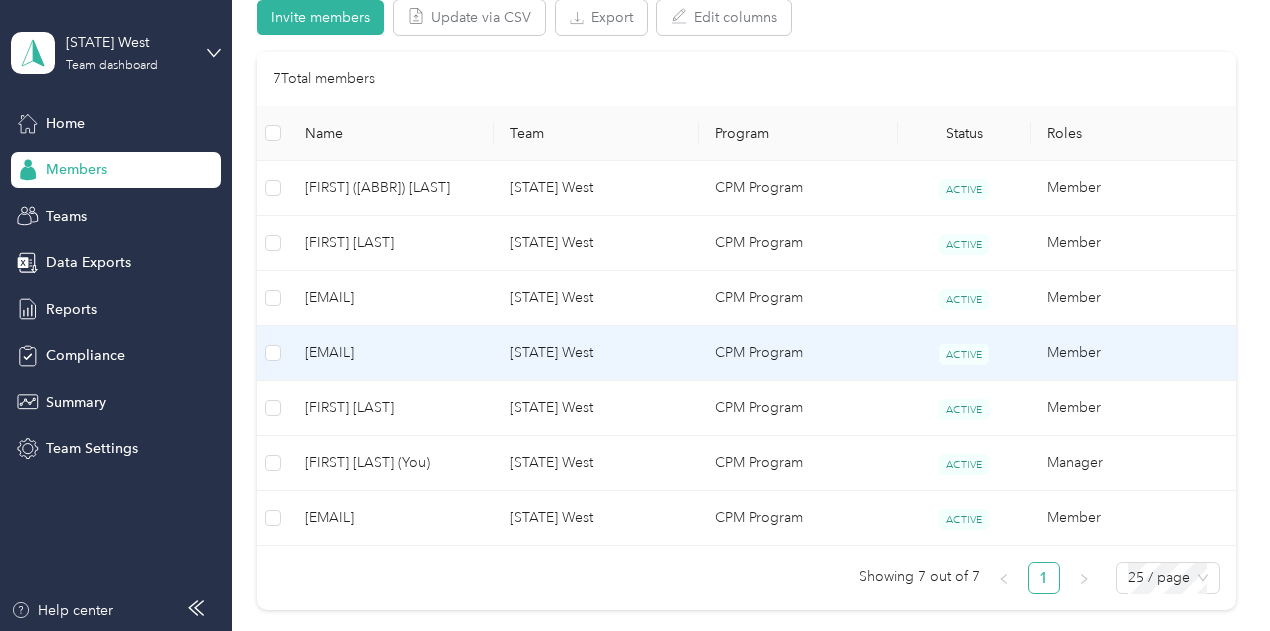 click on "[EMAIL]" at bounding box center [391, 353] 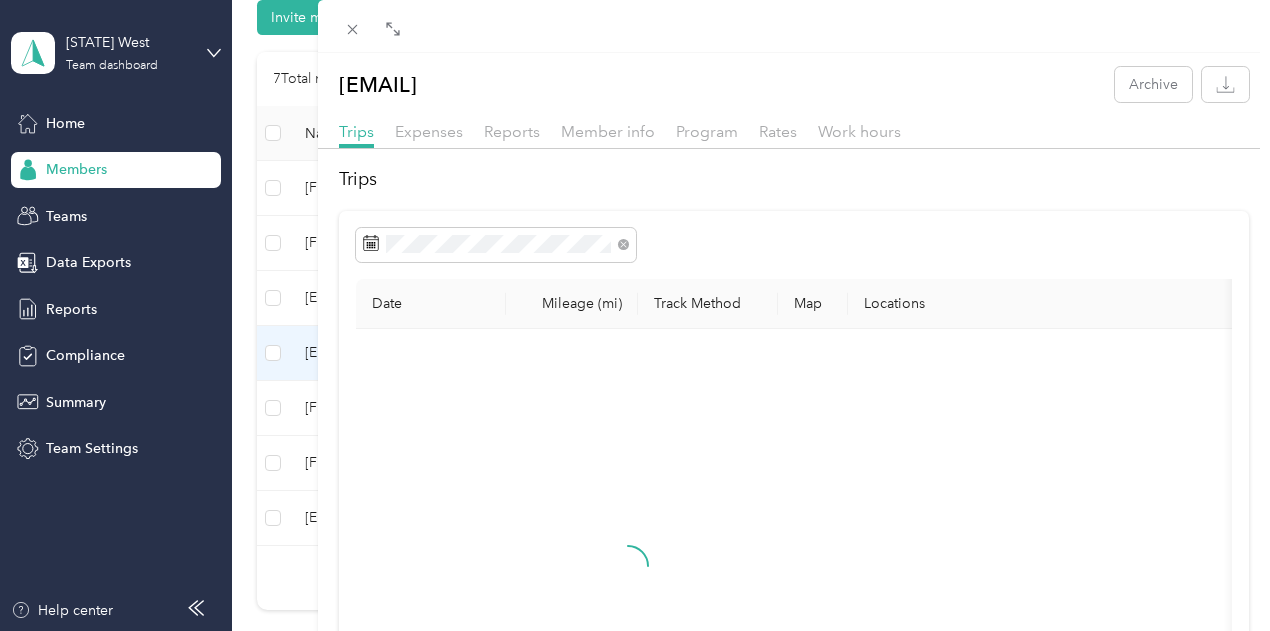 click on "Date Mileage (mi) Track Method Map Locations Mileage value Purpose" at bounding box center (794, 568) 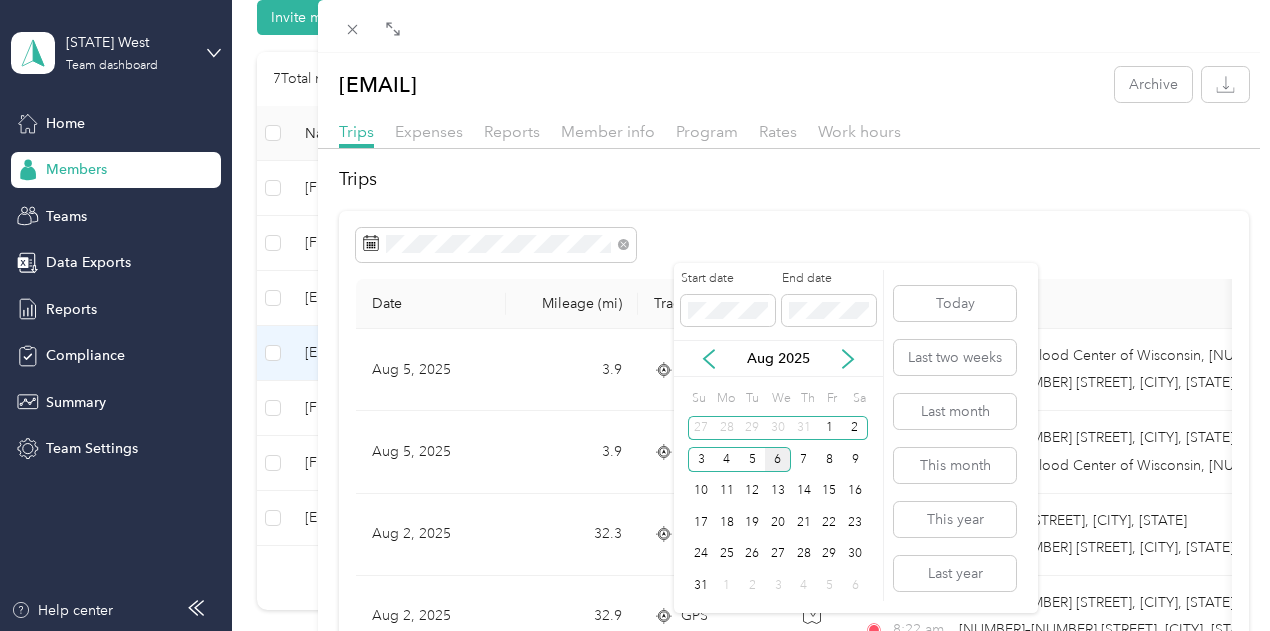 click on "Aug 2025" at bounding box center (778, 358) 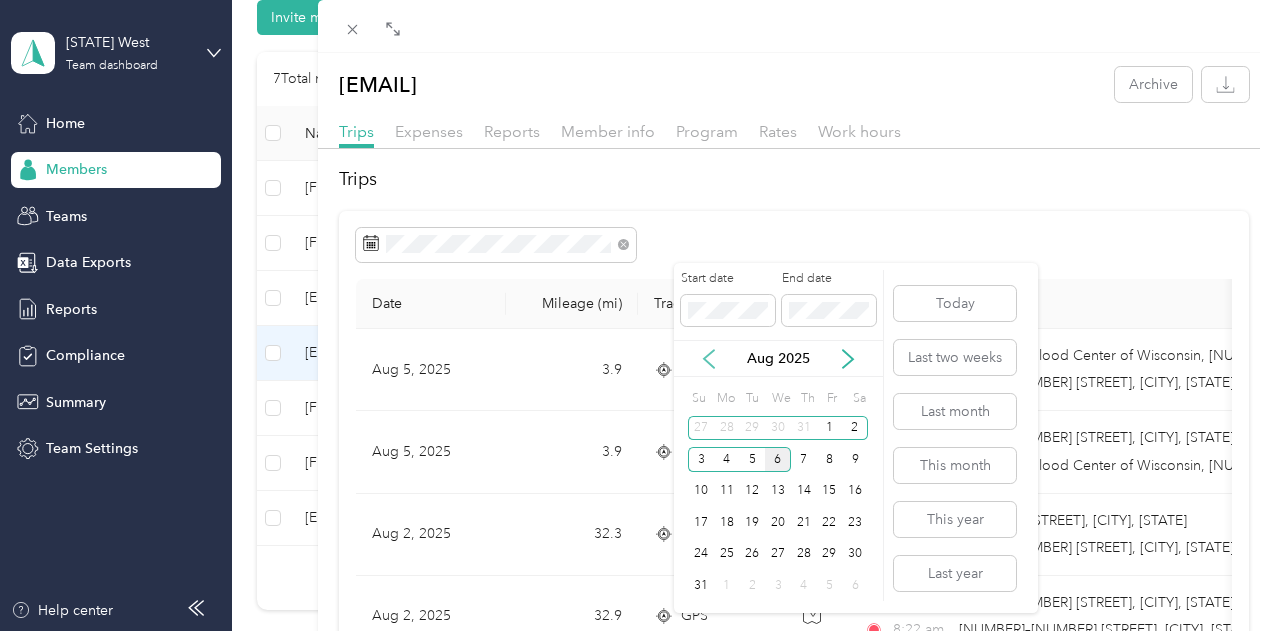 click 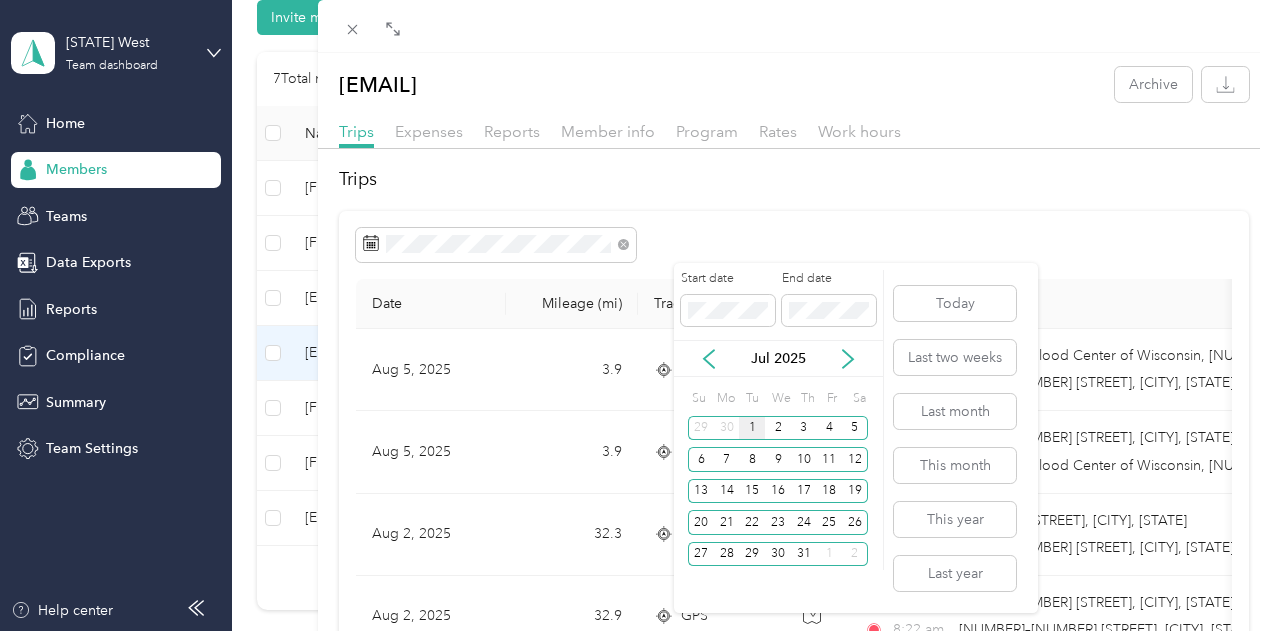 click on "1" at bounding box center (752, 428) 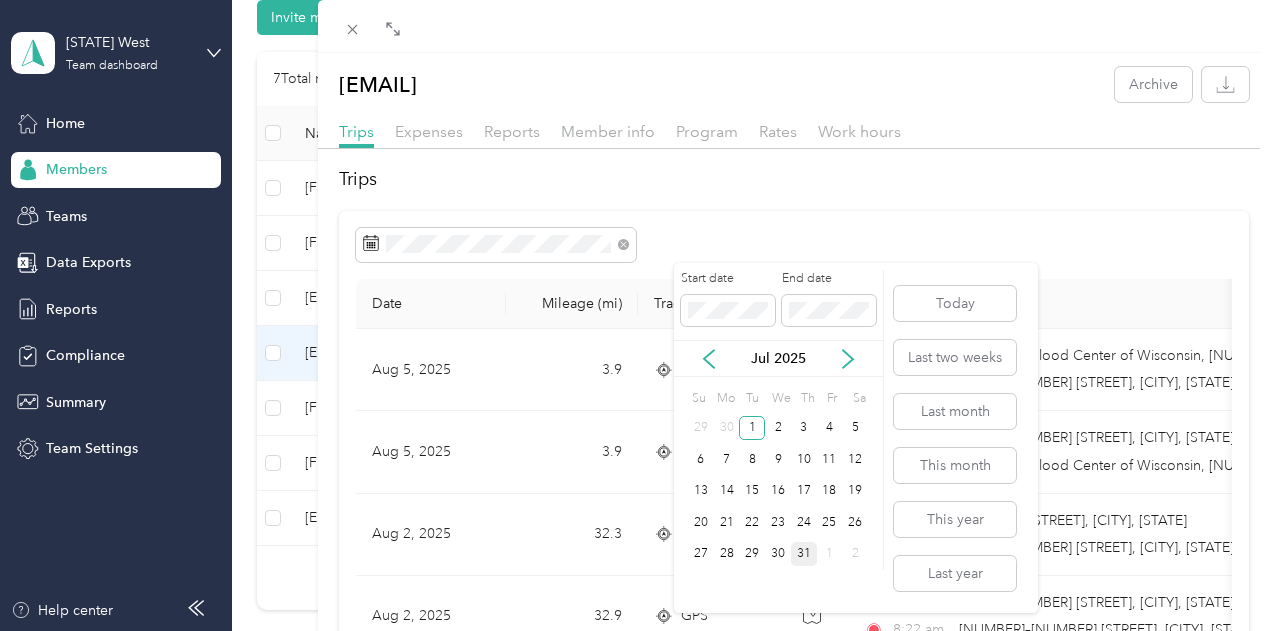 click on "31" at bounding box center (804, 554) 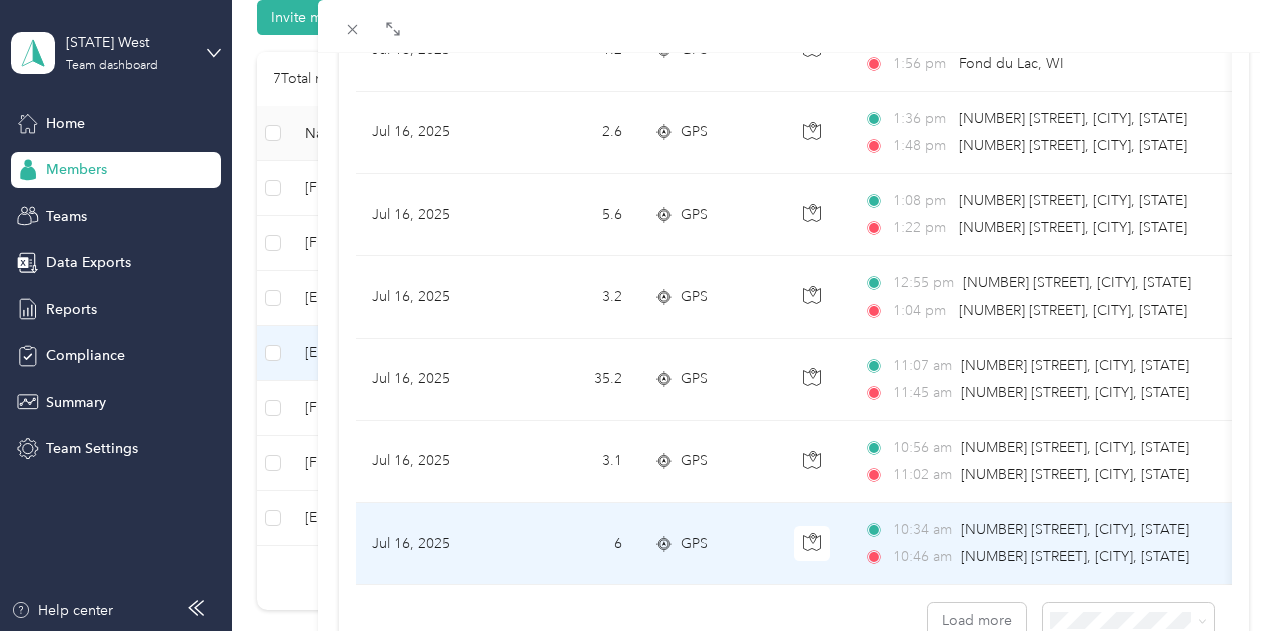 scroll, scrollTop: 1915, scrollLeft: 0, axis: vertical 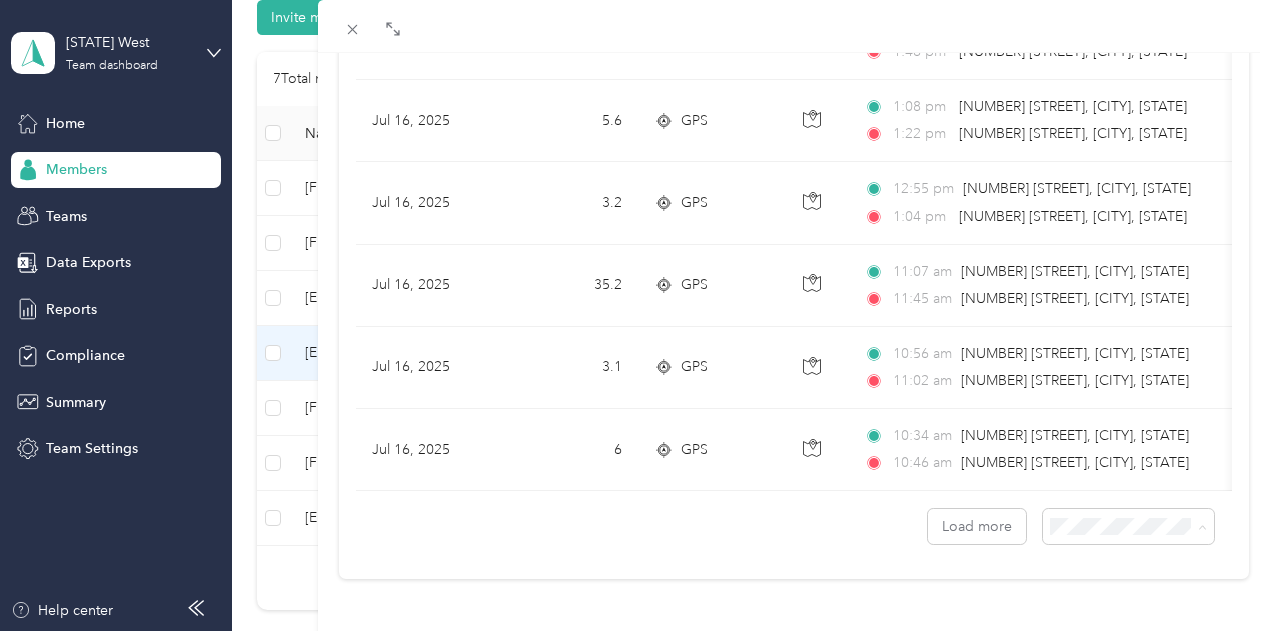 click on "100 per load" at bounding box center (1113, 474) 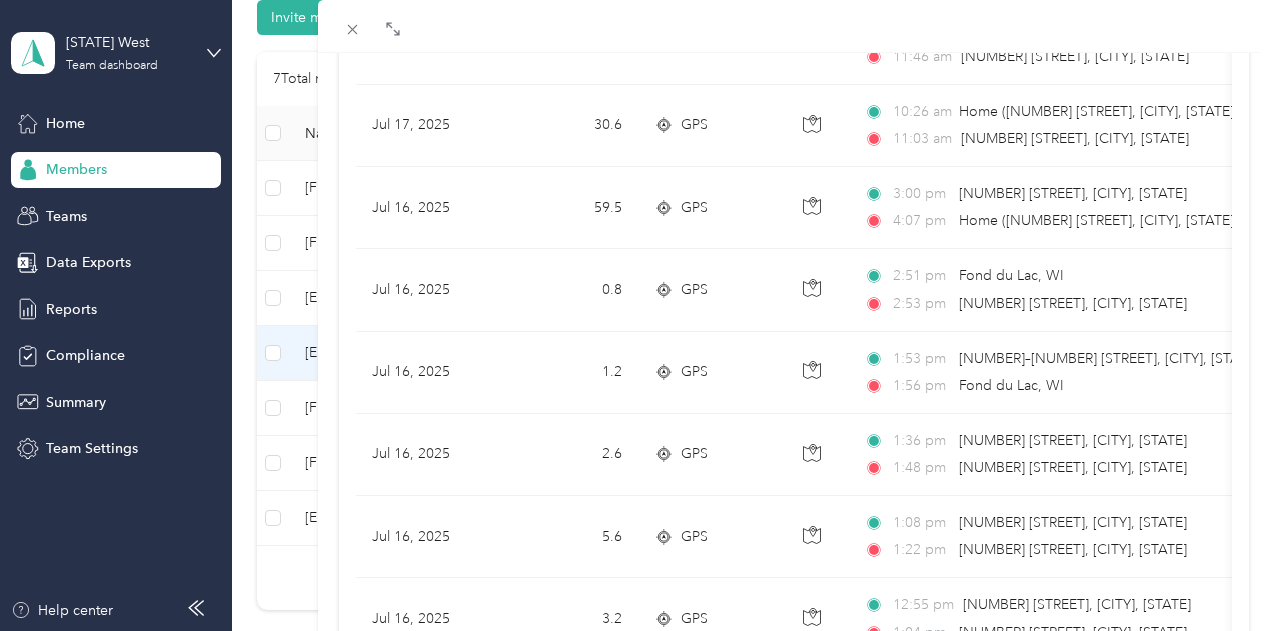 scroll, scrollTop: 898, scrollLeft: 0, axis: vertical 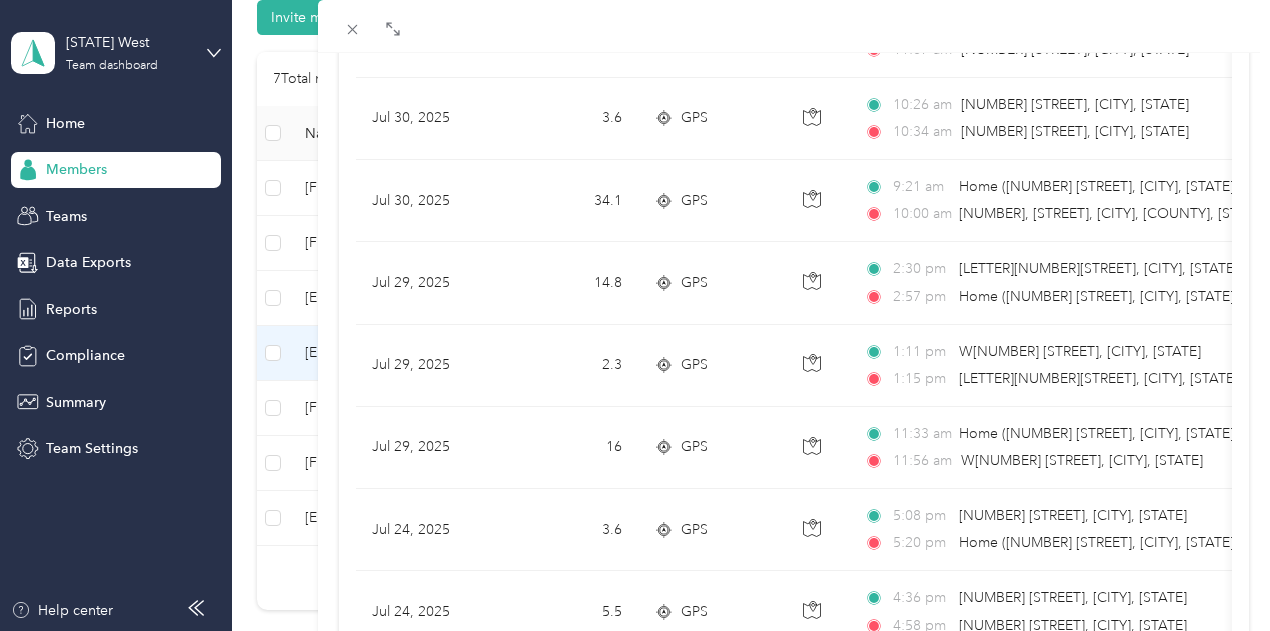 click on "[EMAIL] Archive Trips Expenses Reports Member info Program Rates Work hours Trips Date Mileage (mi) Track Method Map Locations Mileage value Purpose               Jul 30, 2025 4.4 GPS 11:59 am [NUMBER] [STREET], [CITY], [STATE] 12:07 pm Home ([NUMBER] [STREET], [CITY], [STATE] , [CITY], [STATE]) $3.08 Versiti Jul 30, 2025 30.3 GPS 11:15 am [NUMBER] [STREET], [CITY], [STATE] 11:51 am [NUMBER] [STREET], [CITY], [STATE] $21.21 Versiti Jul 30, 2025 6.1 GPS 10:54 am [NUMBER] [STREET], [CITY], [STATE] 11:07 am [NUMBER] [STREET], [CITY], [STATE] $4.27 Versiti Jul 30, 2025 3.6 GPS 10:26 am [NUMBER] [STREET], [CITY], [STATE] 10:34 am [NUMBER] [STREET], [CITY], [STATE] $2.52 Versiti Jul 30, 2025 34.1 GPS 9:21 am Home ([NUMBER] [STREET], [CITY], [STATE] , [CITY], [STATE]) 10:00 am [NUMBER], [STREET], [CITY], [COUNTY], [STATE], [POSTAL_CODE], USA $23.87 Versiti Jul 29, 2025 14.8 GPS 2:30 pm [STREET], [CITY], [STATE] 2:57 pm $10.36 Versiti Jul 29, 2025 2.3 GPS 1:11 pm 1:15 pm $1.61 16" at bounding box center (635, 315) 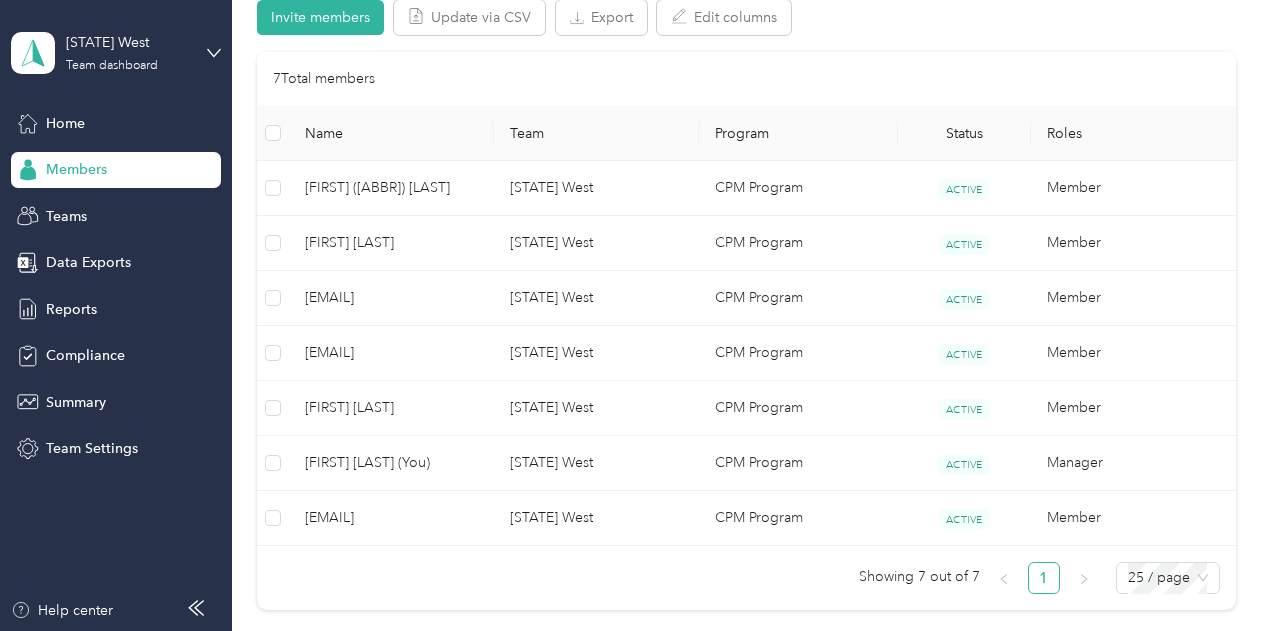 scroll, scrollTop: 376, scrollLeft: 0, axis: vertical 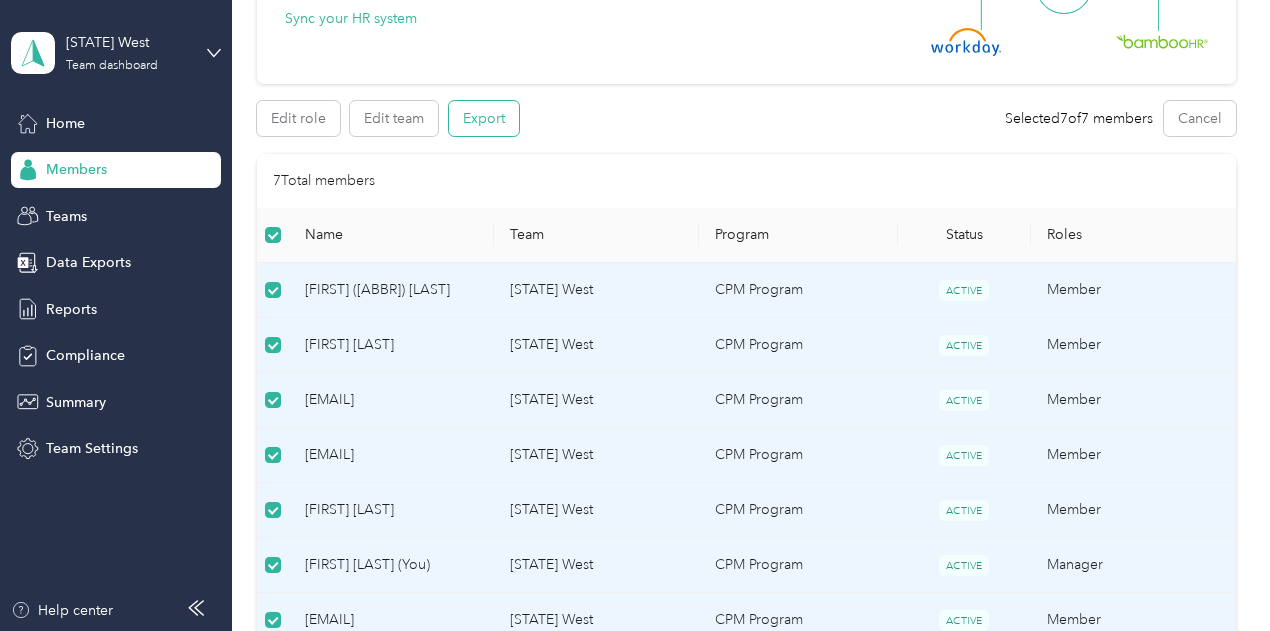 click on "Export" at bounding box center (484, 118) 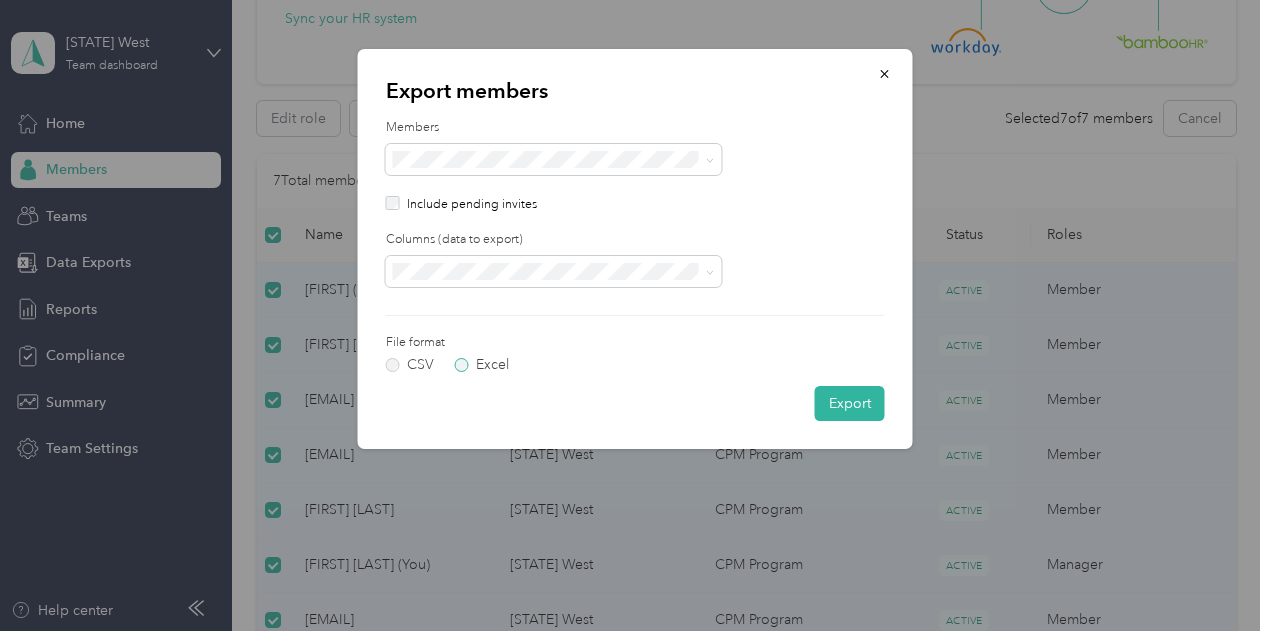 click on "Excel" at bounding box center [482, 365] 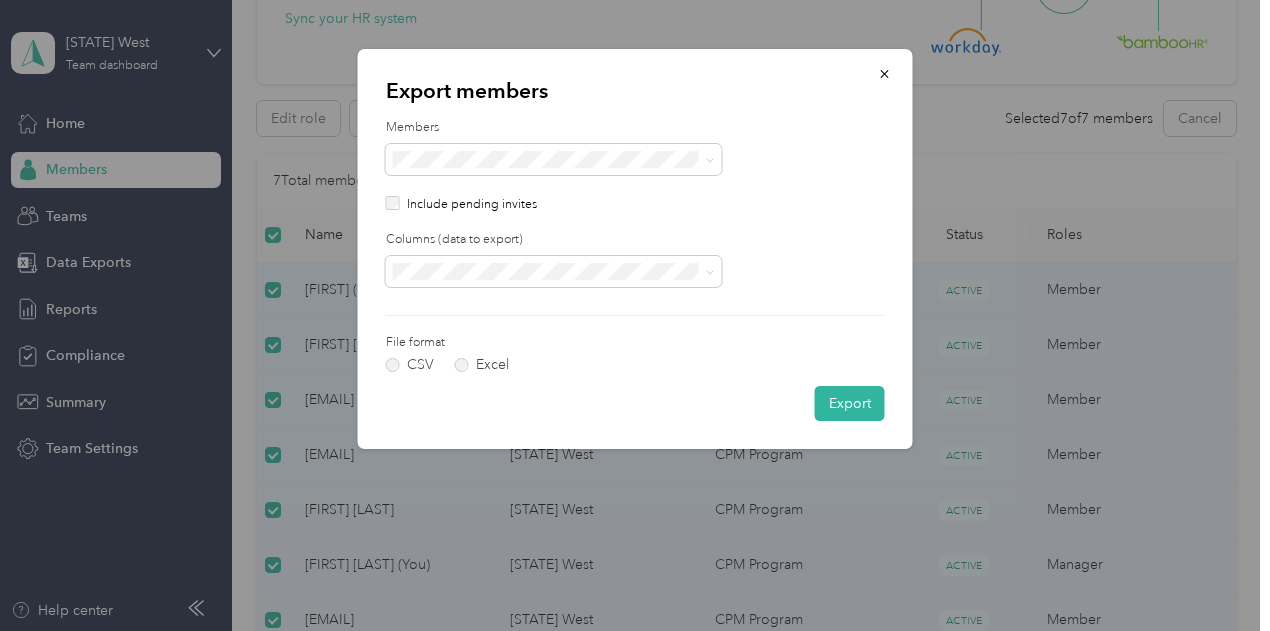 click on "Include pending invites" at bounding box center [635, 205] 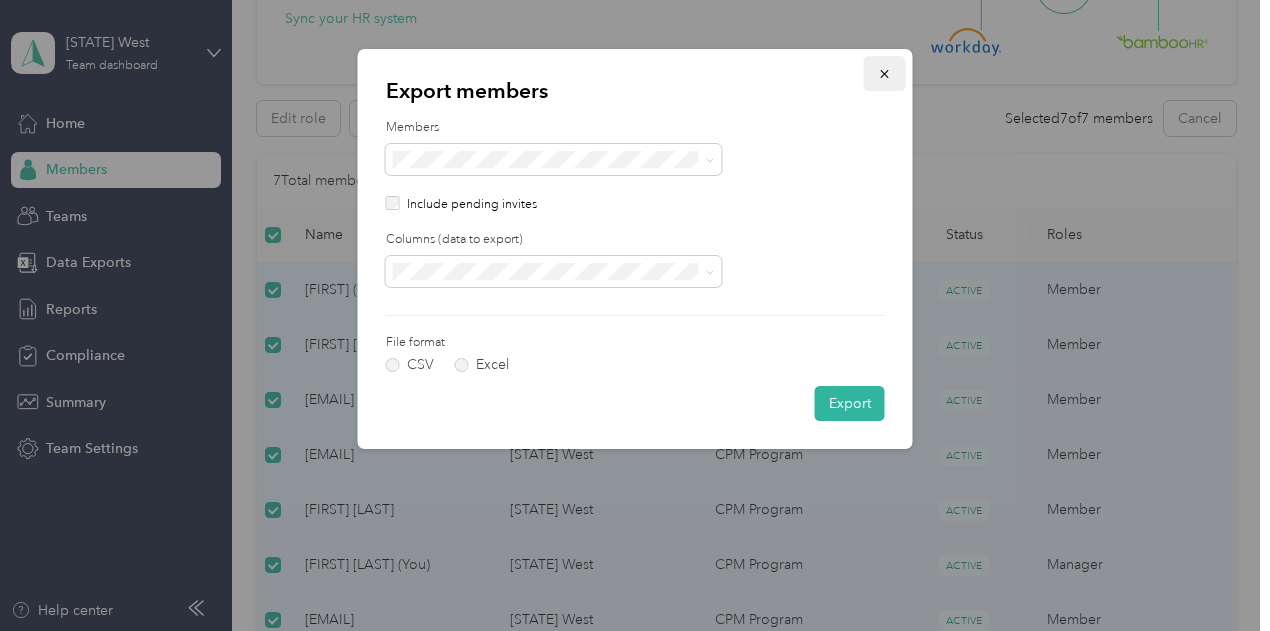 click 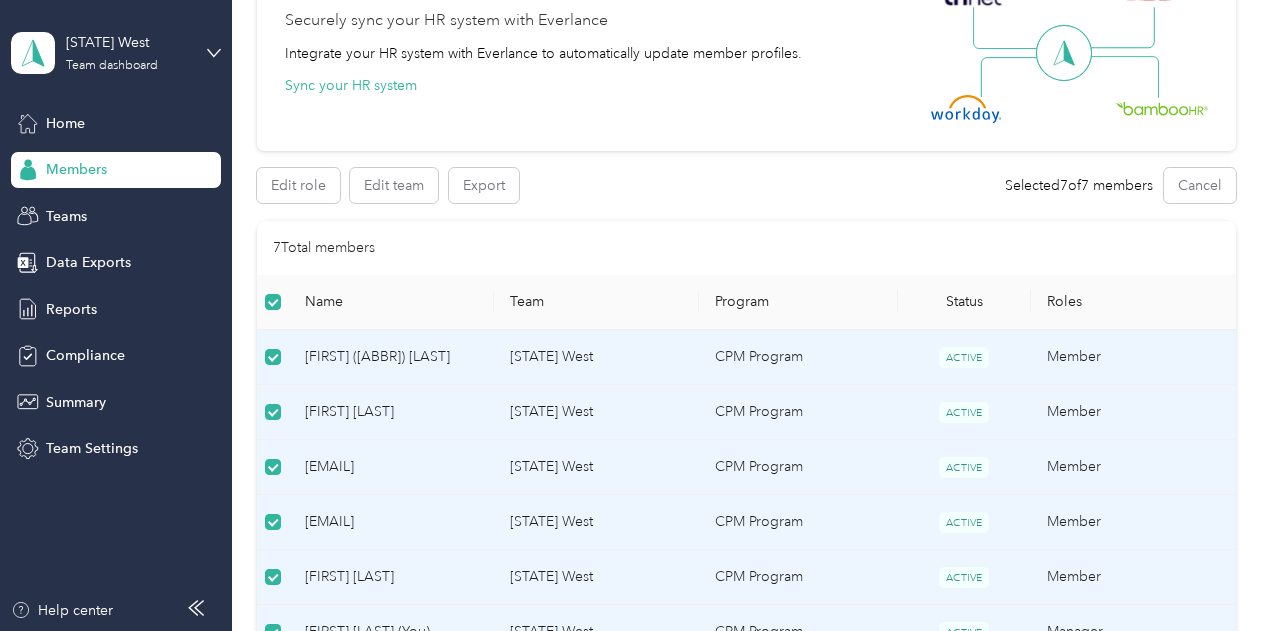 scroll, scrollTop: 300, scrollLeft: 0, axis: vertical 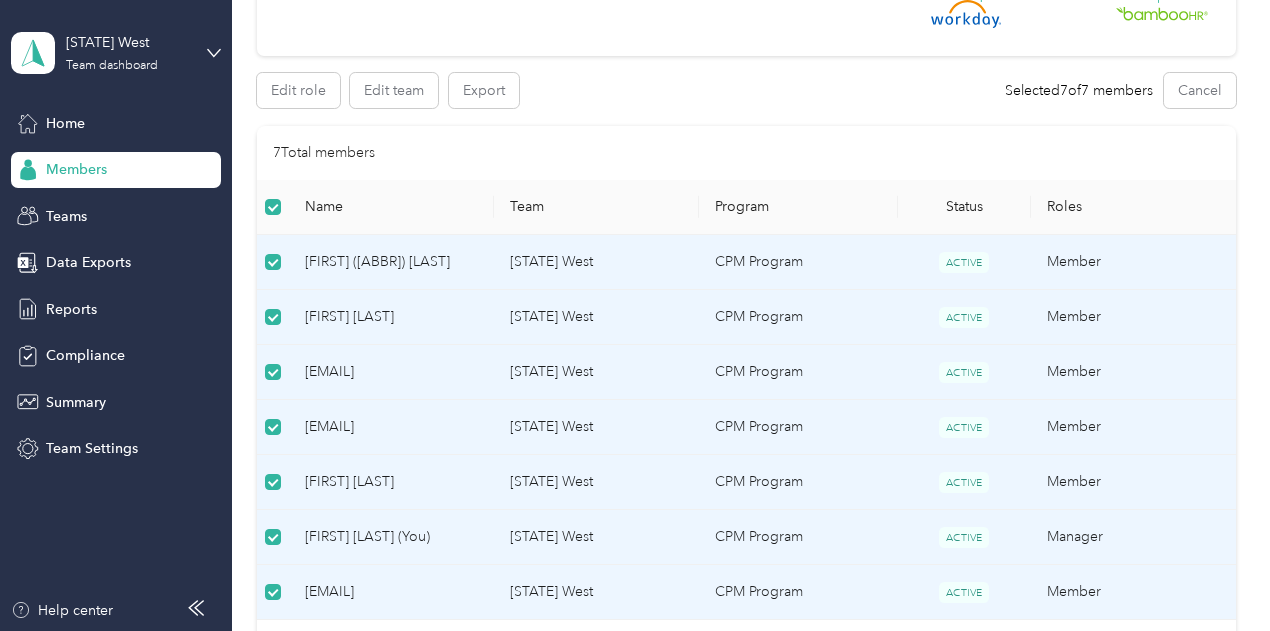 click on "7  Total members" at bounding box center (746, 153) 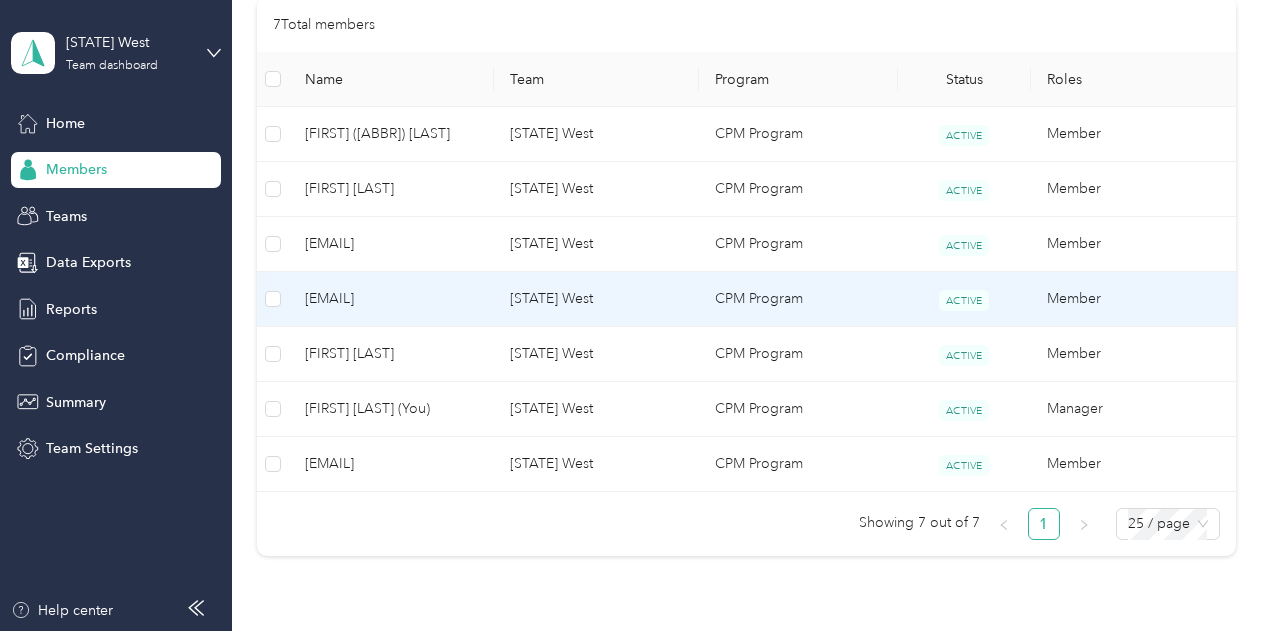 scroll, scrollTop: 500, scrollLeft: 0, axis: vertical 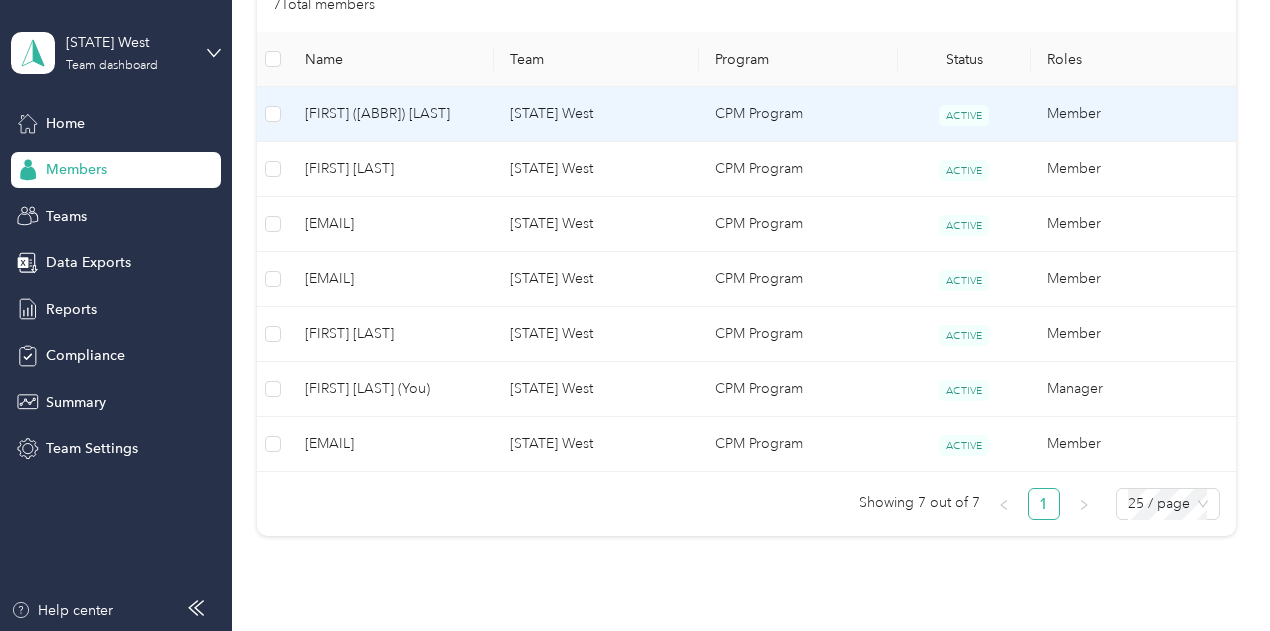 click on "[FIRST] ([ABBR]) [LAST]" at bounding box center [391, 114] 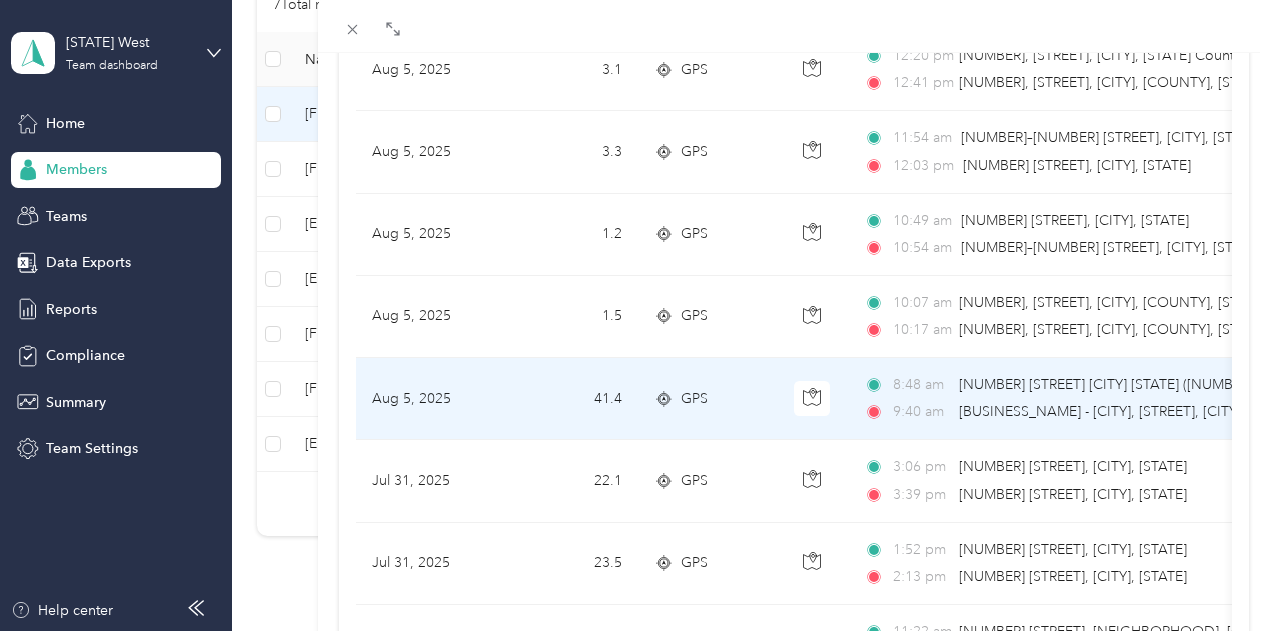 scroll, scrollTop: 200, scrollLeft: 0, axis: vertical 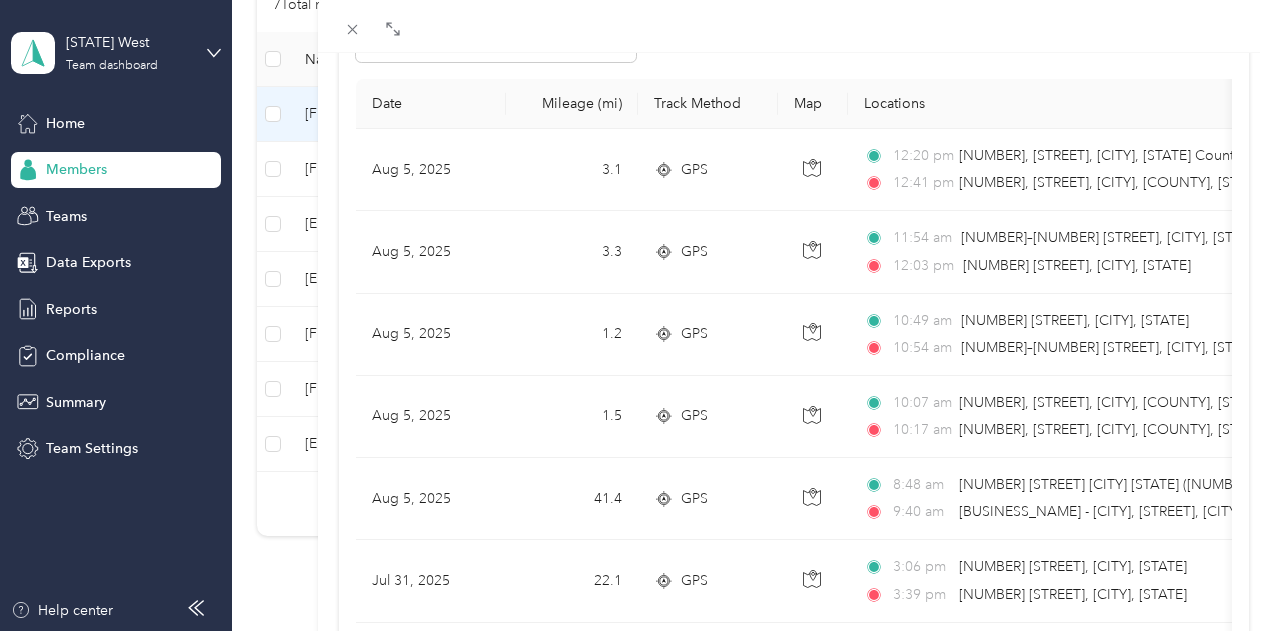 click on "[NAME] Archive Trips Expenses Reports Member info Program Rates Work hours Trips Date Mileage (mi) Track Method Map Locations Mileage value Purpose               Aug 5, 2025 3.1 GPS 12:20 pm [NUMBER], [STREET], [CITY], [STATE] County, [STATE], [POSTAL_CODE], [COUNTRY] 12:41 pm [NUMBER], [STREET], [CITY], [STATE] County, [STATE], [POSTAL_CODE], [COUNTRY] $[PRICE] Versiti Aug 5, 2025 3.3 GPS 11:54 am [NUMBER]–[NUMBER] [STREET], [CITY], [STATE] 12:03 pm [NUMBER] [STREET], [CITY], [STATE] $[PRICE] Versiti Aug 5, 2025 1.2 GPS 10:49 am [NUMBER] [STREET], [CITY], [STATE] 10:54 am [NUMBER]–[NUMBER] [STREET], [CITY], [STATE] $[PRICE] Versiti Aug 5, 2025 1.5 GPS 10:07 am [NUMBER], [STREET], [CITY], [STATE] County, [STATE], [POSTAL_CODE], [COUNTRY] 10:17 am [NUMBER], [STREET], [CITY], [STATE] County, [STATE], [POSTAL_CODE], [COUNTRY] $[PRICE] Versiti Aug 5, 2025 41.4 GPS 8:48 am [NUMBER] [STREET] [CITY] [STATE] ([NUMBER] [STREET], [CITY], [STATE]) 9:40 am $[PRICE] Versiti Jul 31, 2025 22.1 GPS 3:06 pm 3:39 pm $[PRICE]" at bounding box center [635, 315] 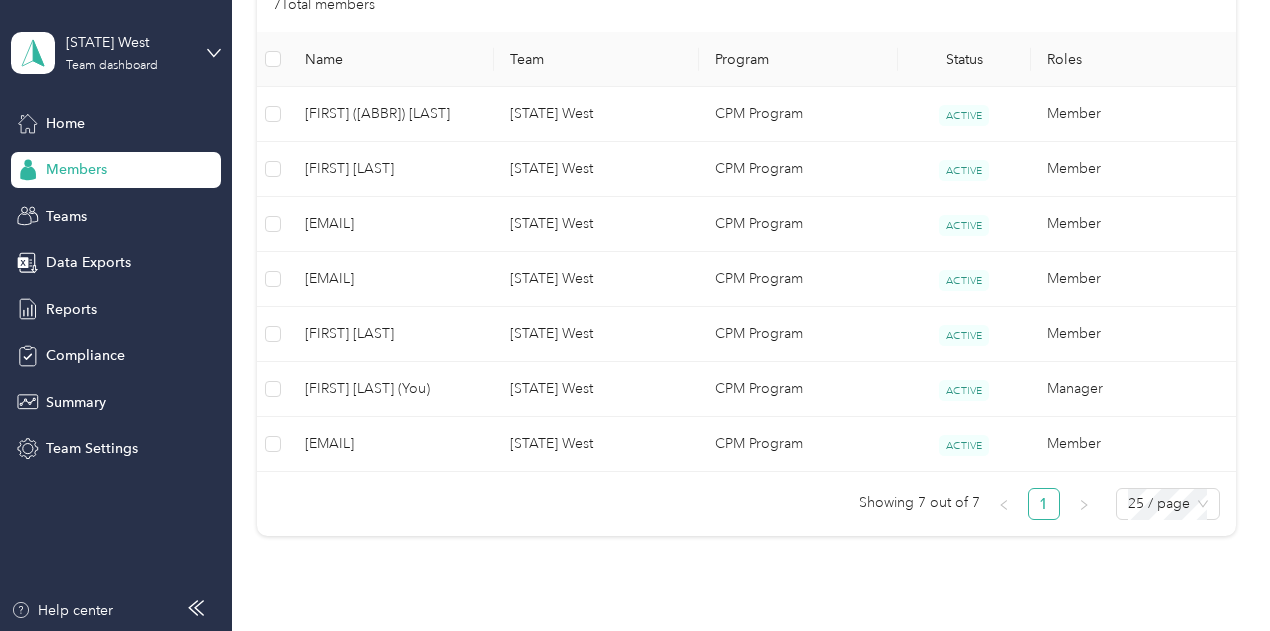 click at bounding box center (635, 315) 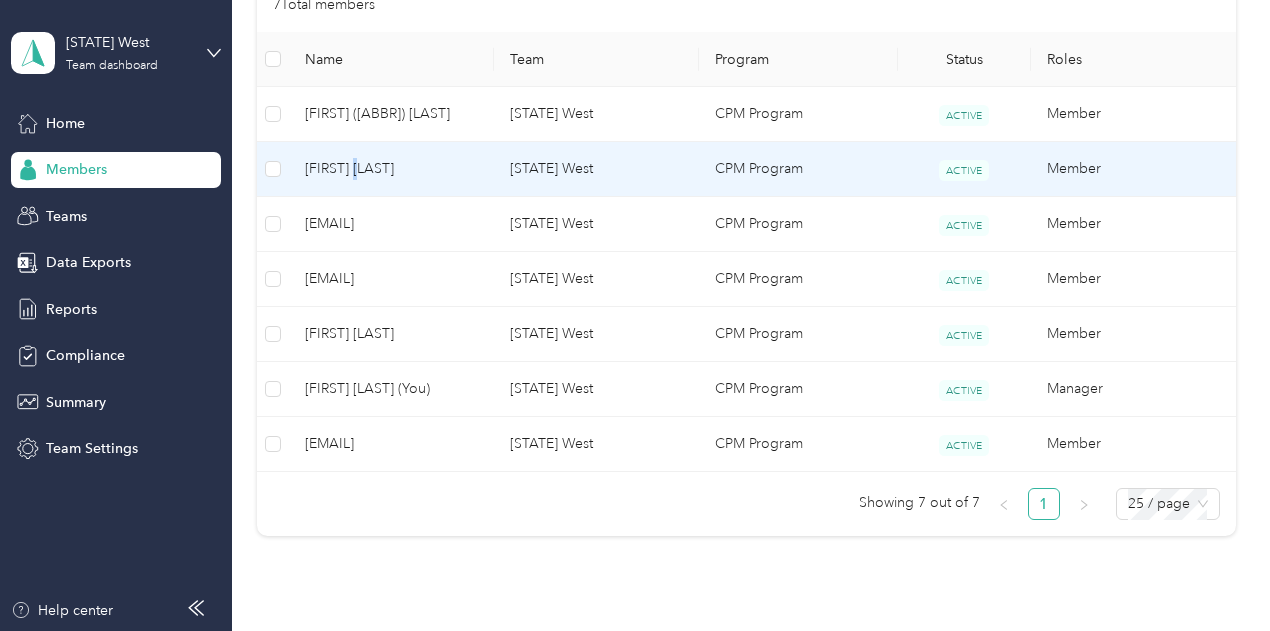 click on "[FIRST] [LAST]" at bounding box center [391, 169] 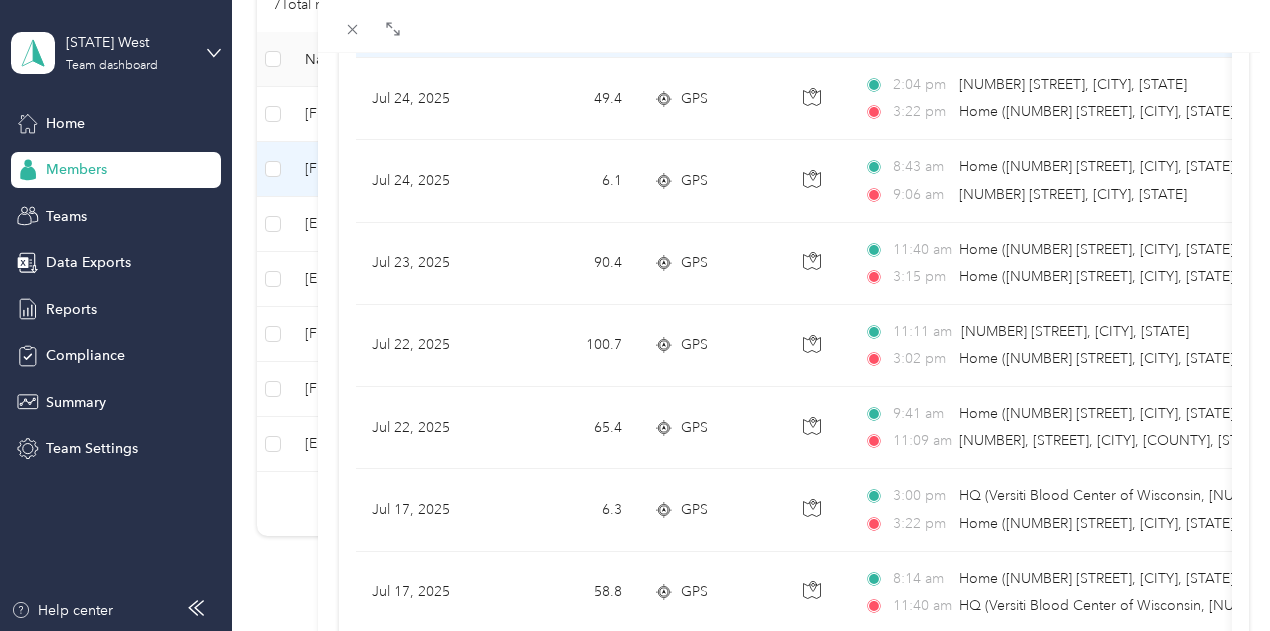 scroll, scrollTop: 0, scrollLeft: 0, axis: both 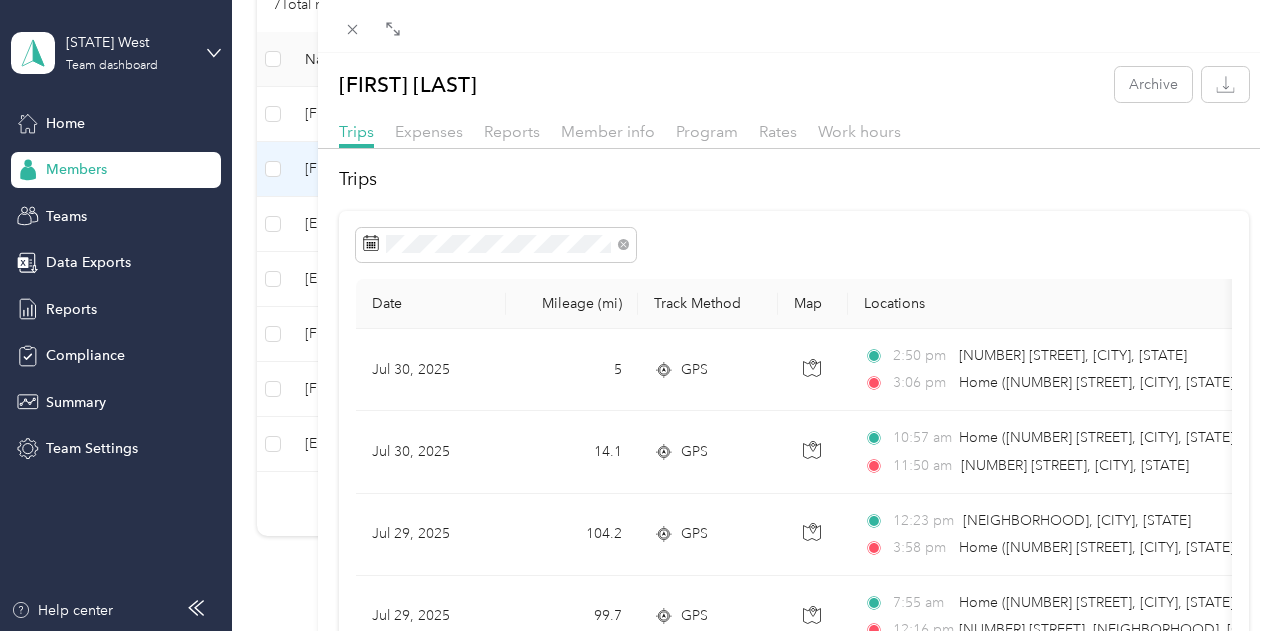 click on "[FIRST] [LAST] Archive Trips Expenses Reports Member info Program Rates Work hours Trips Date Mileage (mi) Track Method Map Locations Mileage value Purpose               [DATE] [NUMBER] GPS [TIME] [NUMBER] [STREET], [CITY], [STATE] [TIME] Home ([NUMBER] [STREET], [CITY], [STATE], [COUNTRY] , [CITY], [STATE]) $[NUMBER] Versiti [DATE] [NUMBER] GPS [TIME] Home ([NUMBER] [STREET], [CITY], [STATE], [COUNTRY] , [CITY], [STATE]) [TIME] [NUMBER] [STREET], [CITY], [STATE] $[NUMBER] Versiti [DATE] [NUMBER] GPS [TIME] [NEIGHBORHOOD], [CITY], [STATE] [TIME] Home ([NUMBER] [STREET], [CITY], [STATE], [COUNTRY] , [CITY], [STATE]) $[NUMBER] Versiti [DATE] [NUMBER] GPS [TIME] Home ([NUMBER] [STREET], [CITY], [STATE], [COUNTRY] , [CITY], [STATE]) [TIME] [NUMBER] [STREET], [NEIGHBORHOOD], [CITY], [STATE] $[NUMBER] Versiti [DATE] [NUMBER] GPS [TIME] [NUMBER] [STREET], [CITY], [STATE] [TIME] Home ([NUMBER] [STREET], [CITY], [STATE], [COUNTRY] , [CITY], [STATE]) $[NUMBER] Versiti [DATE] [NUMBER] GPS [TIME] [NUMBER] [STREET] [NUMBER] [TIME] $[NUMBER]" at bounding box center (635, 315) 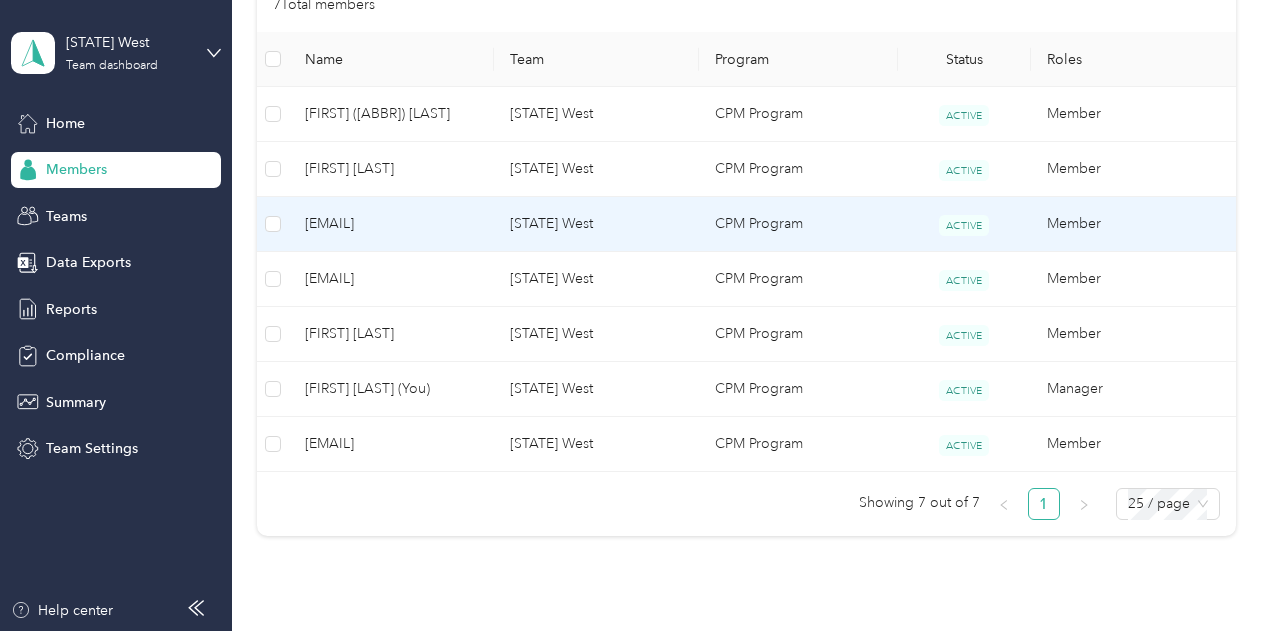 click on "[EMAIL]" at bounding box center [391, 224] 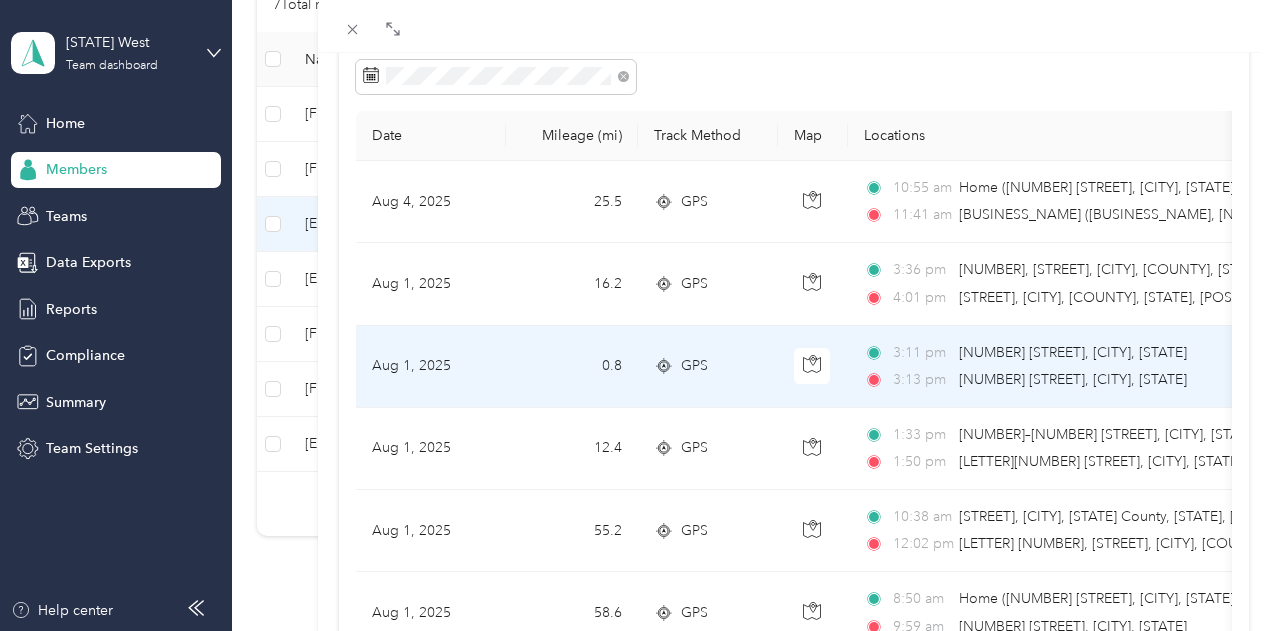 scroll, scrollTop: 200, scrollLeft: 0, axis: vertical 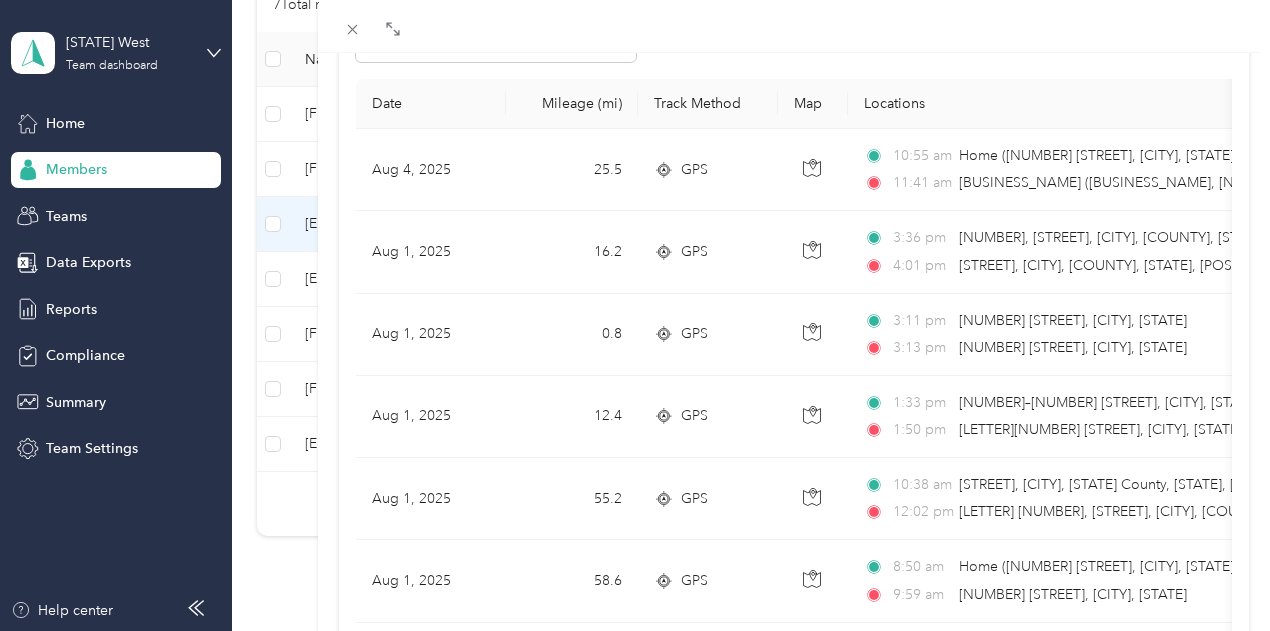 click on "[NAME] Archive Trips Expenses Reports Member info Program Rates Work hours Trips Date Mileage (mi) Track Method Map Locations Mileage value Purpose               Aug 4, 2025 25.5 GPS 10:55 am Home ([NUMBER] [STREET], [CITY], [STATE], [COUNTRY] , [CITY], [STATE]) 11:41 am Marshfield Versiti (Versiti Blood Center of Wisconsin, [NUMBER] [STREET], [CITY], [STATE]  [POSTAL_CODE], [COUNTRY] , [CITY], [STATE]) $[PRICE] Versiti Aug 1, 2025 16.2 GPS 3:36 pm [NUMBER], [STREET], [CITY] County, [STATE], [POSTAL_CODE], [COUNTRY] 4:01 pm [STREET], [CITY], [STATE] County, [STATE], [POSTAL_CODE], [COUNTRY] $[PRICE] Versiti Aug 1, 2025 0.8 GPS 3:11 pm [NUMBER] [STREET], [CITY], [STATE] 3:13 pm [NUMBER] [STREET], [CITY], [STATE] $[PRICE] Versiti Aug 1, 2025 12.4 GPS 1:33 pm [NUMBER]–[NUMBER] [STREET], [CITY], [STATE] 1:50 pm N[NUMBER] [STREET], [CITY], [STATE] $[PRICE] Versiti Aug 1, 2025 55.2 GPS 10:38 am [STREET], [CITY], [STATE] County, [STATE], [POSTAL_CODE], [COUNTRY] 12:02 pm N [NUMBER], [STREET], [CITY], [STATE] County, [STATE], [POSTAL_CODE], [COUNTRY] $[PRICE] 58.6" at bounding box center (635, 315) 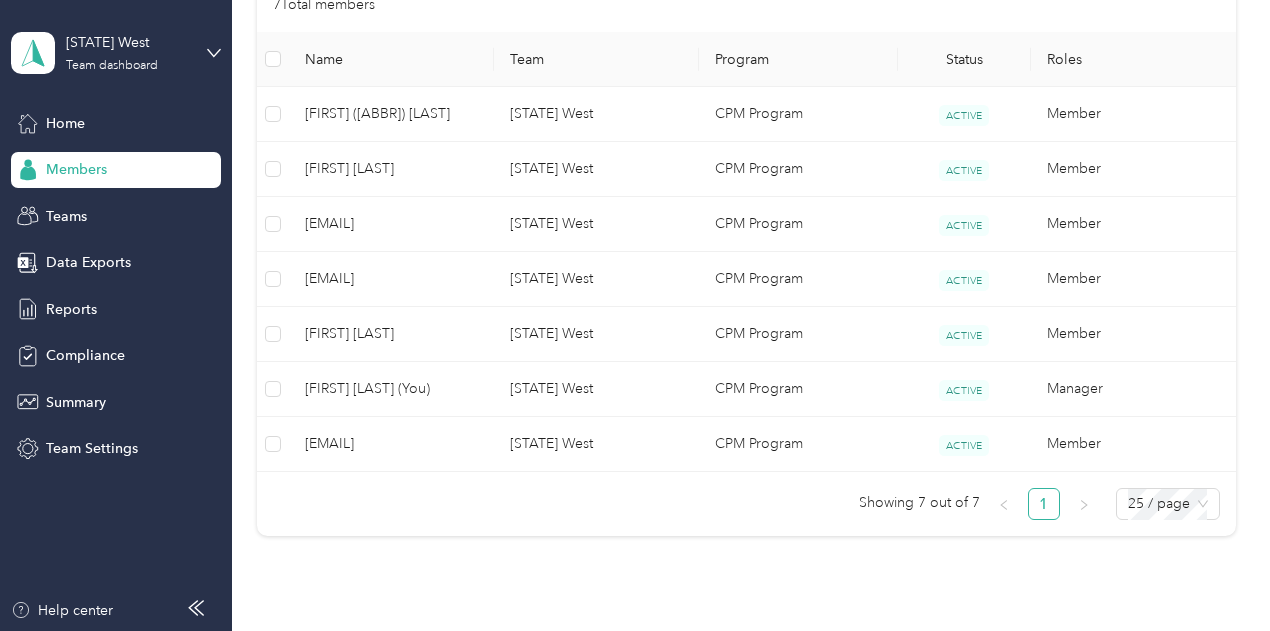 click on "Drag to resize Click to close [EMAIL] Archive Trips Expenses Reports Member info Program Rates Work hours Trips Date Mileage (mi) Track Method Map Locations Mileage value Purpose               No trips yet." at bounding box center [630, 631] 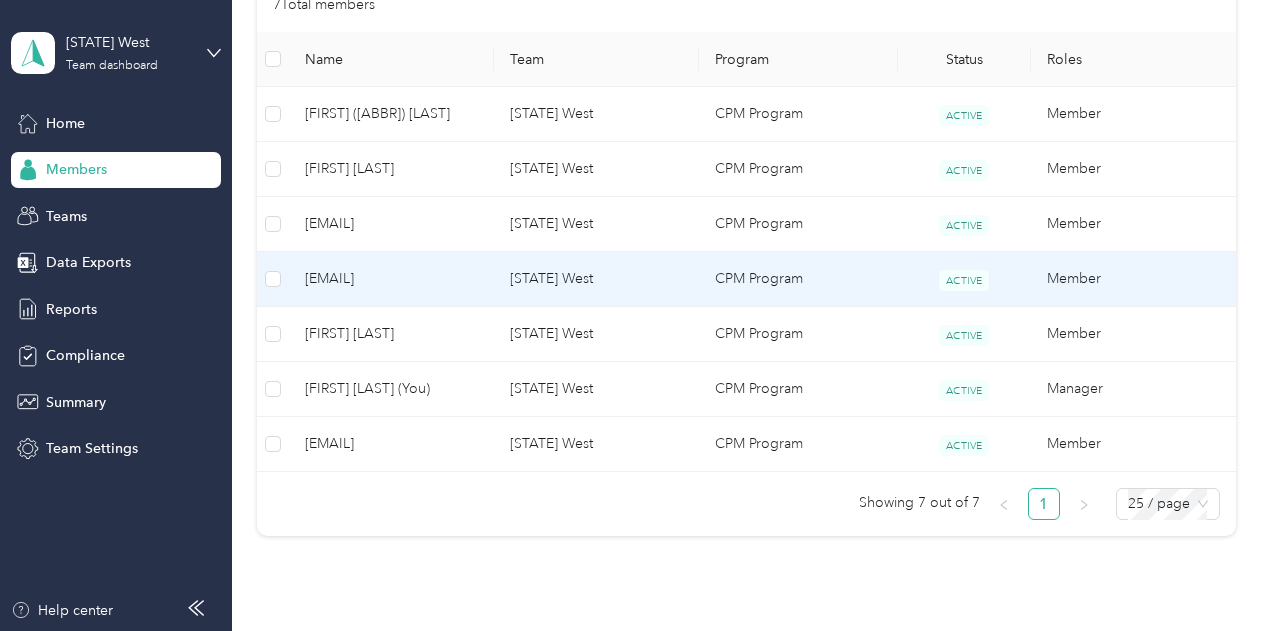 click on "[EMAIL]" at bounding box center (391, 279) 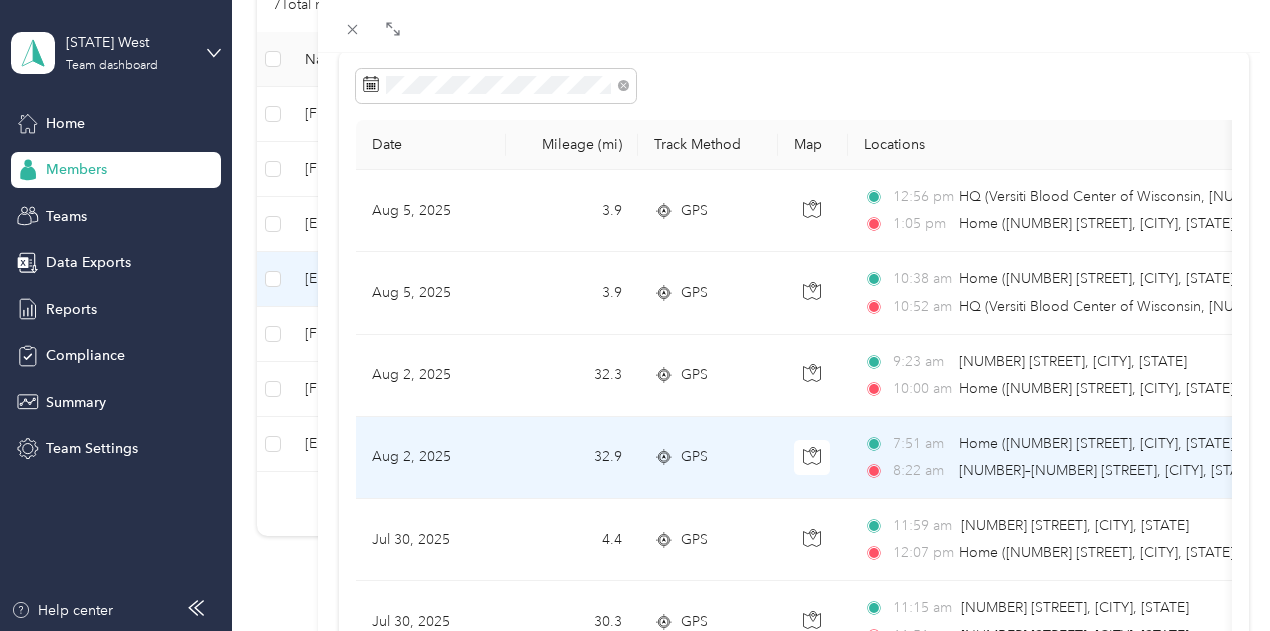scroll, scrollTop: 200, scrollLeft: 0, axis: vertical 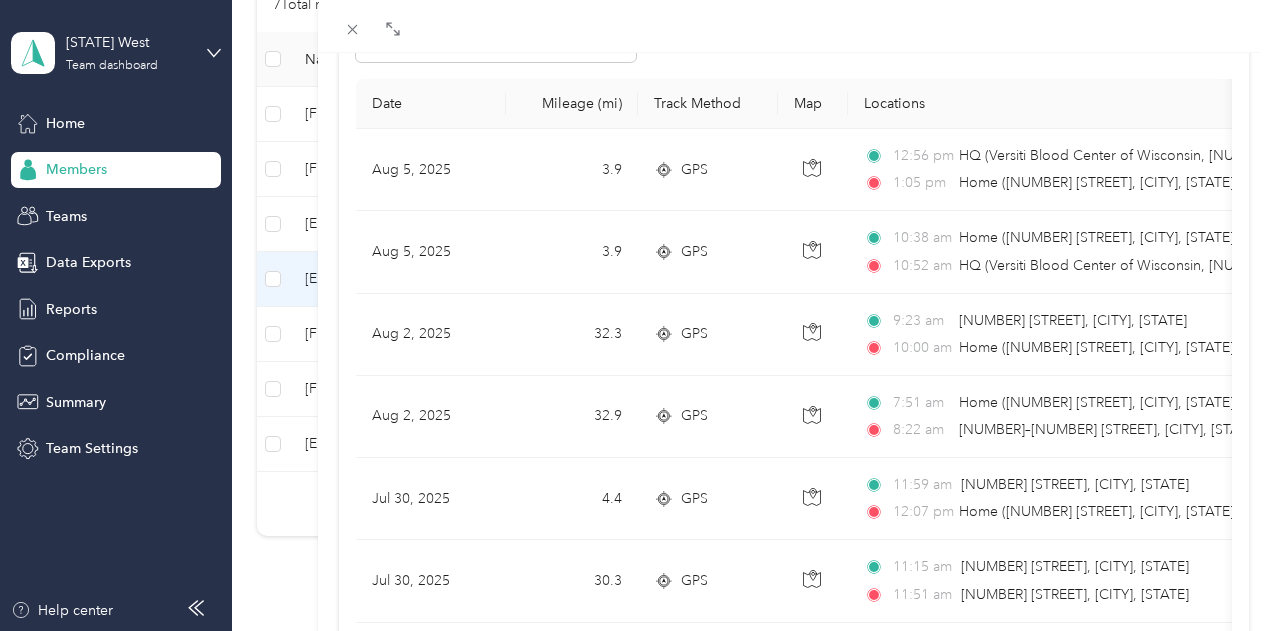 click on "[EMAIL] Archive Trips Expenses Reports Member info Program Rates Work hours Trips Date Mileage (mi) Track Method Map Locations Mileage value Purpose               [DATE] [NUMBER] GPS [TIME] HQ (Versiti Blood Center of Wisconsin, [NUMBER] [STREET], [CITY], [STATE]  [POSTAL_CODE], [COUNTRY] , [CITY], [STATE]) [TIME] $[NUMBER] Versiti [DATE] [NUMBER] GPS [TIME] Home ([NUMBER] [STREET], [CITY], [STATE], [COUNTRY] , [CITY], [STATE]) [TIME] HQ (Versiti Blood Center of Wisconsin, [NUMBER] [STREET], [CITY], [STATE]  [POSTAL_CODE], [COUNTRY] , [CITY], [STATE]) $[NUMBER] Versiti [DATE] [NUMBER] GPS [TIME] [NUMBER] [STREET], [CITY], [STATE] [TIME] Home ([NUMBER] [STREET], [CITY], [STATE], [COUNTRY] , [CITY], [STATE]) $[NUMBER] Versiti [DATE] [NUMBER] GPS [TIME] Home ([NUMBER] [STREET], [CITY], [STATE], [COUNTRY] , [CITY], [STATE]) [TIME] [NUMBER]–[NUMBER] [STREET], [CITY], [STATE] $[NUMBER] Versiti [DATE] [NUMBER] GPS [TIME] [NUMBER] [STREET], [CITY], [STATE] [TIME] $[NUMBER] [NUMBER]" at bounding box center [635, 315] 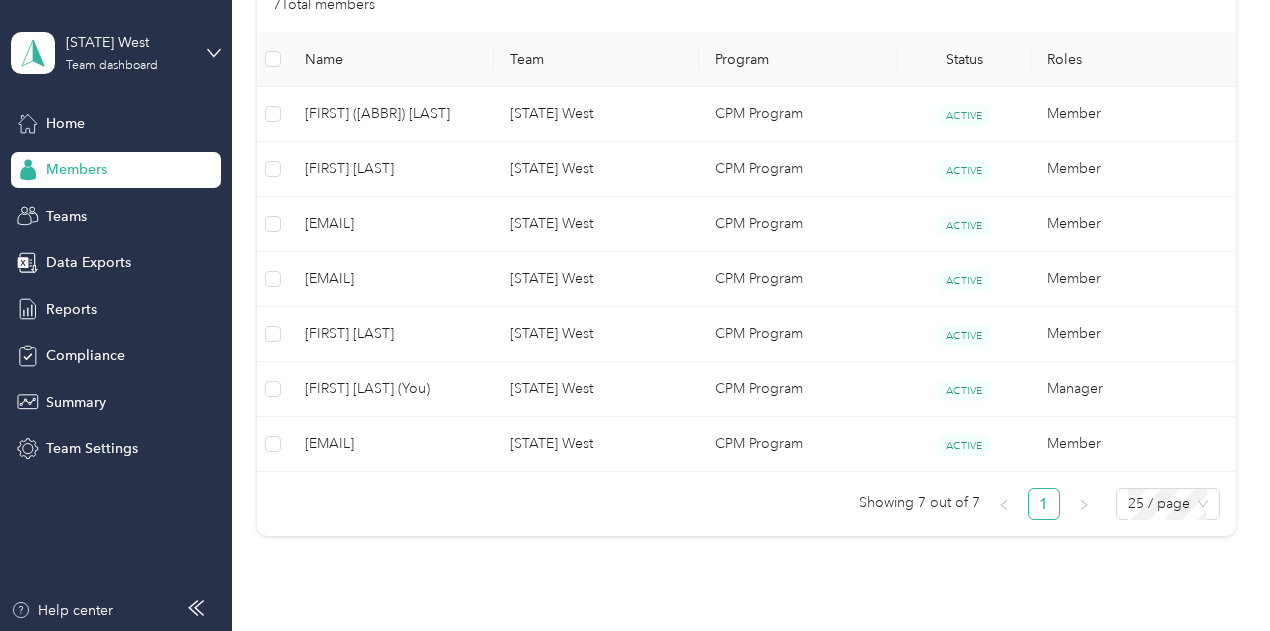 click on "Drag to resize Click to close [EMAIL] Archive Trips Expenses Reports Member info Program Rates Work hours Trips Date Mileage (mi) Track Method Map Locations Mileage value Purpose               No trips yet." at bounding box center (630, 631) 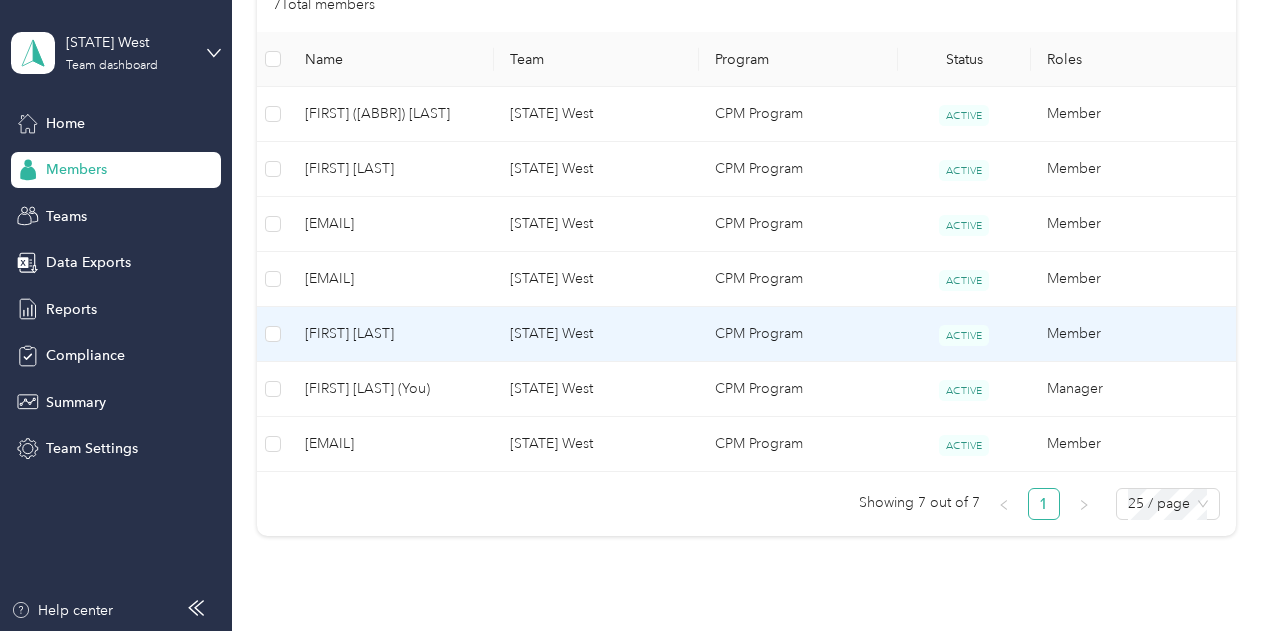 click on "[FIRST] [LAST]" at bounding box center (391, 334) 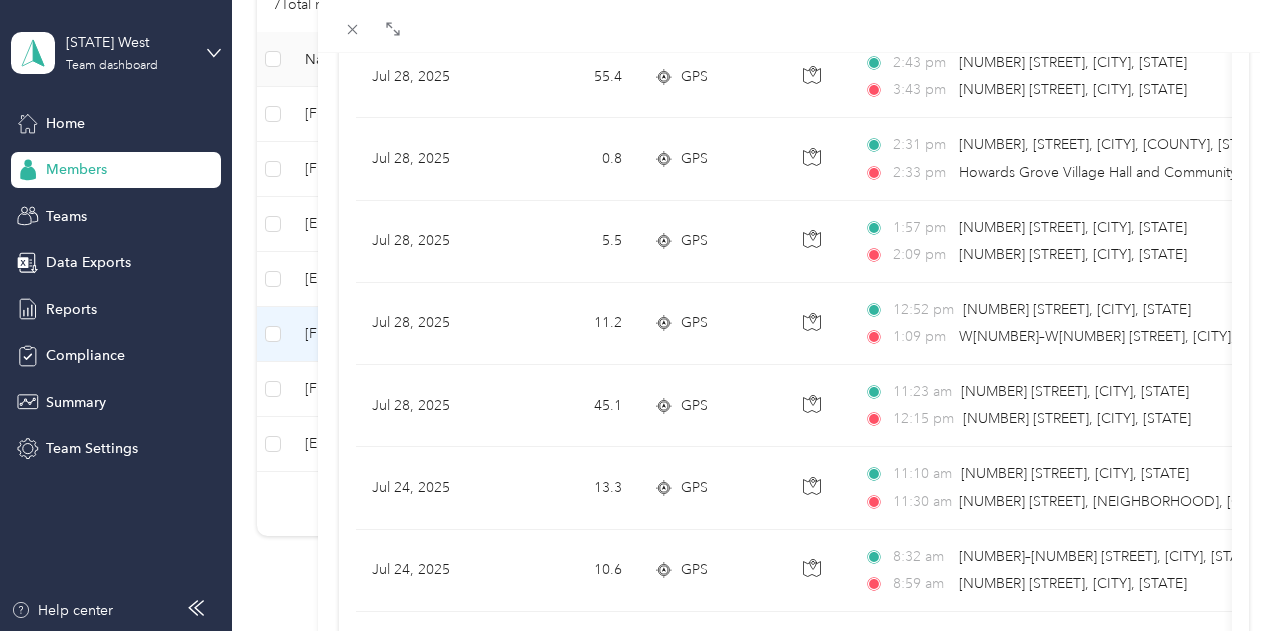 scroll, scrollTop: 0, scrollLeft: 0, axis: both 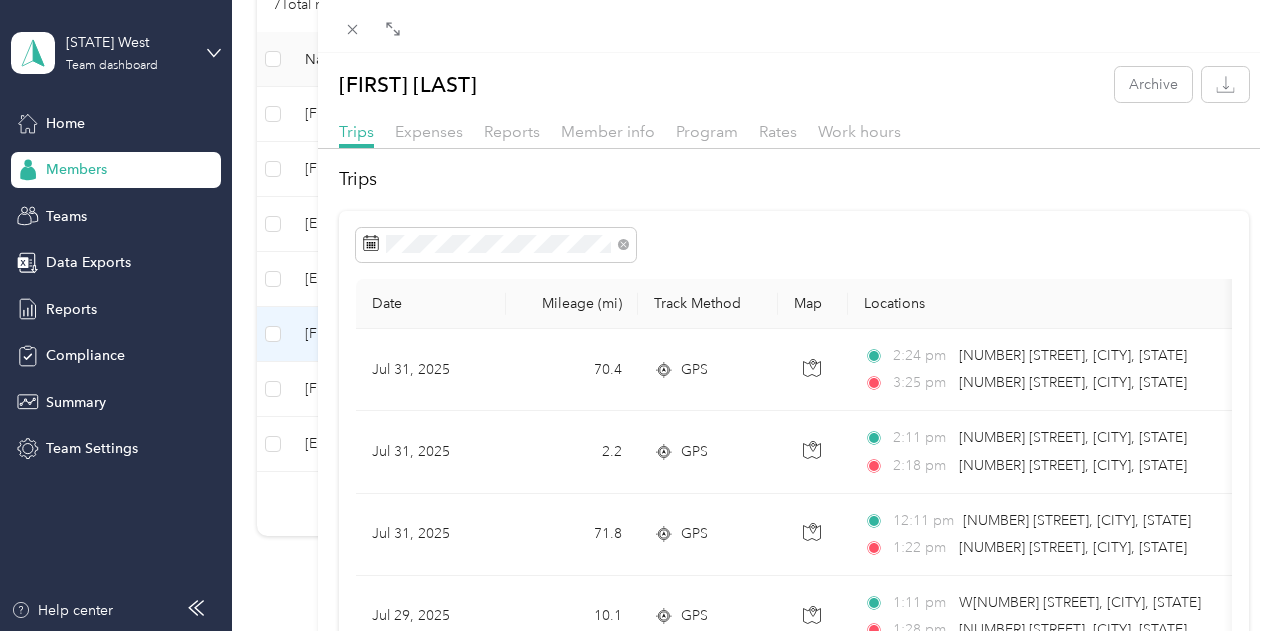 click on "[NAME] Archive Trips Expenses Reports Member info Program Rates Work hours Trips Date Mileage (mi) Track Method Map Locations Mileage value Purpose               Jul 31, 2025 70.4 GPS 2:24 pm [NUMBER] [STREET], [CITY], [STATE] 3:25 pm [NUMBER] [STREET], [CITY], [STATE] $[PRICE] Versiti Jul 31, 2025 2.2 GPS 2:11 pm [NUMBER] [STREET], [CITY], [STATE] 2:18 pm [NUMBER] [STREET], [CITY], [STATE] $[PRICE] Versiti Jul 31, 2025 71.8 GPS 12:11 pm [NUMBER] [STREET], [CITY], [STATE] 1:22 pm [NUMBER] [STREET], [CITY], [STATE] $[PRICE] Versiti Jul 29, 2025 10.1 GPS 1:11 pm W[NUMBER] [STREET], [CITY], [STATE] 1:28 pm [NUMBER] [STREET], [CITY], [STATE] $[PRICE] Versiti Jul 28, 2025 55.4 GPS 2:43 pm [NUMBER] [STREET], [CITY], [STATE] 3:43 pm [NUMBER] [STREET], [CITY], [STATE] $[PRICE] Versiti Jul 28, 2025 0.8 GPS 2:31 pm [NUMBER], [STREET], [CITY], [STATE] County, [STATE], [POSTAL_CODE], [COUNTRY] 2:33 pm Howards Grove Village Hall and Community Center, [NUMBER], [STREET], [CITY], [STATE] County, [STATE], [POSTAL_CODE], [COUNTRY] $[PRICE] Versiti 5.5 9" at bounding box center [635, 315] 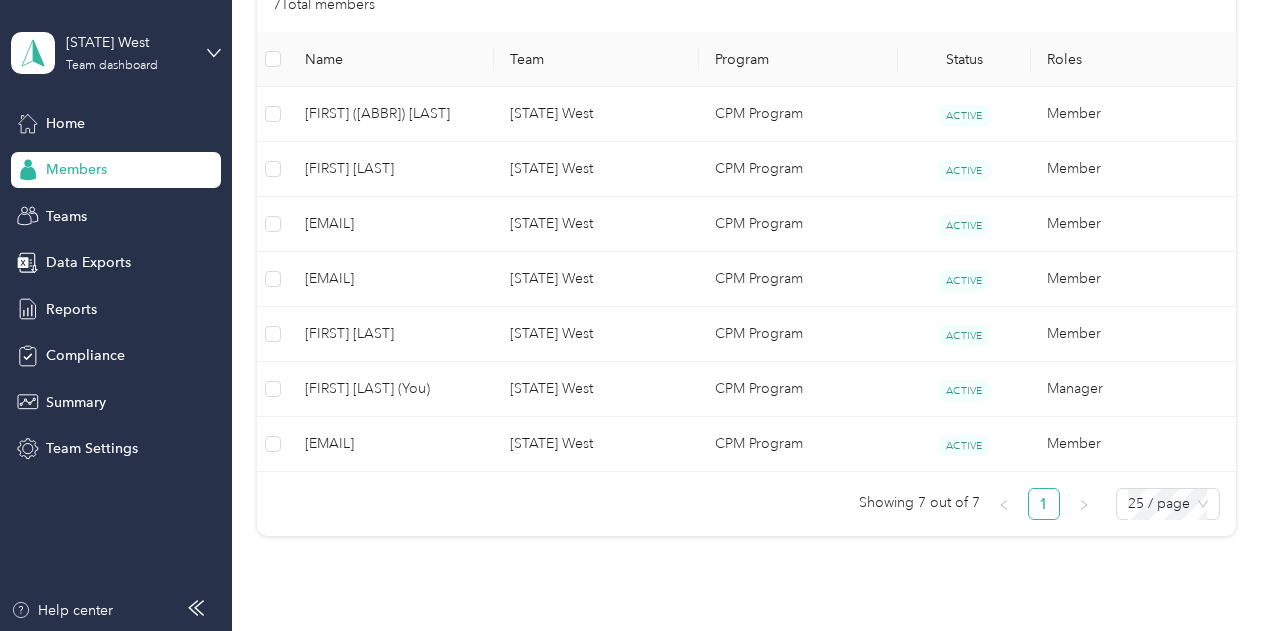 drag, startPoint x: 372, startPoint y: 423, endPoint x: 361, endPoint y: 440, distance: 20.248457 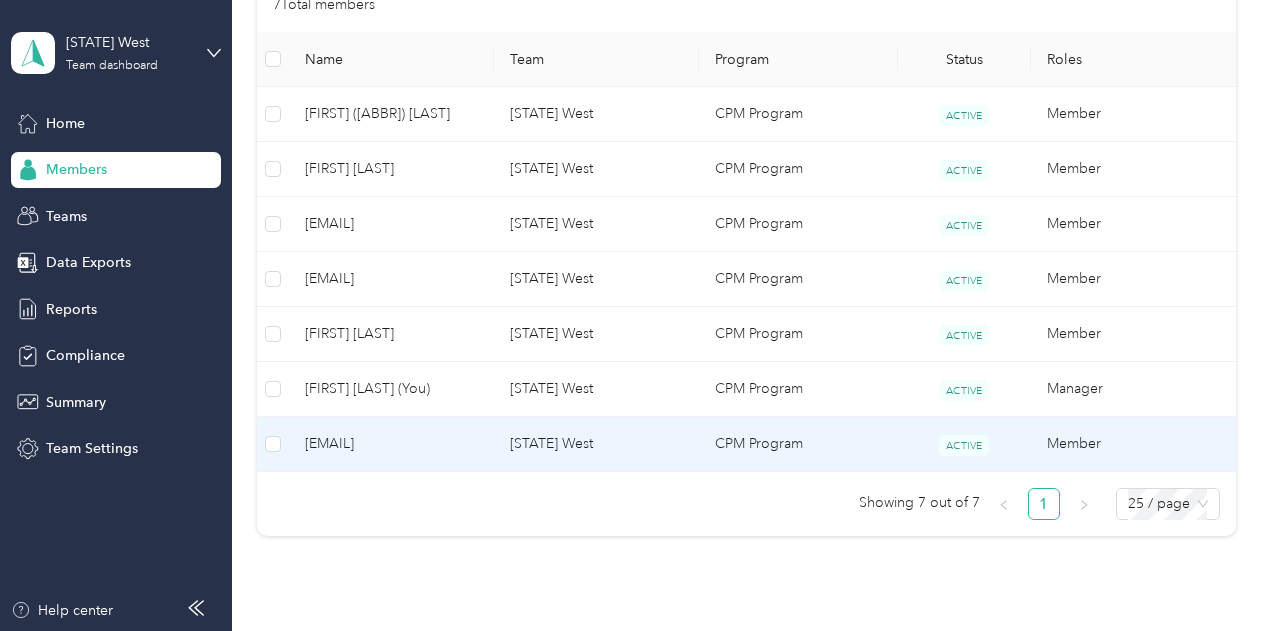click on "[EMAIL]" at bounding box center [391, 444] 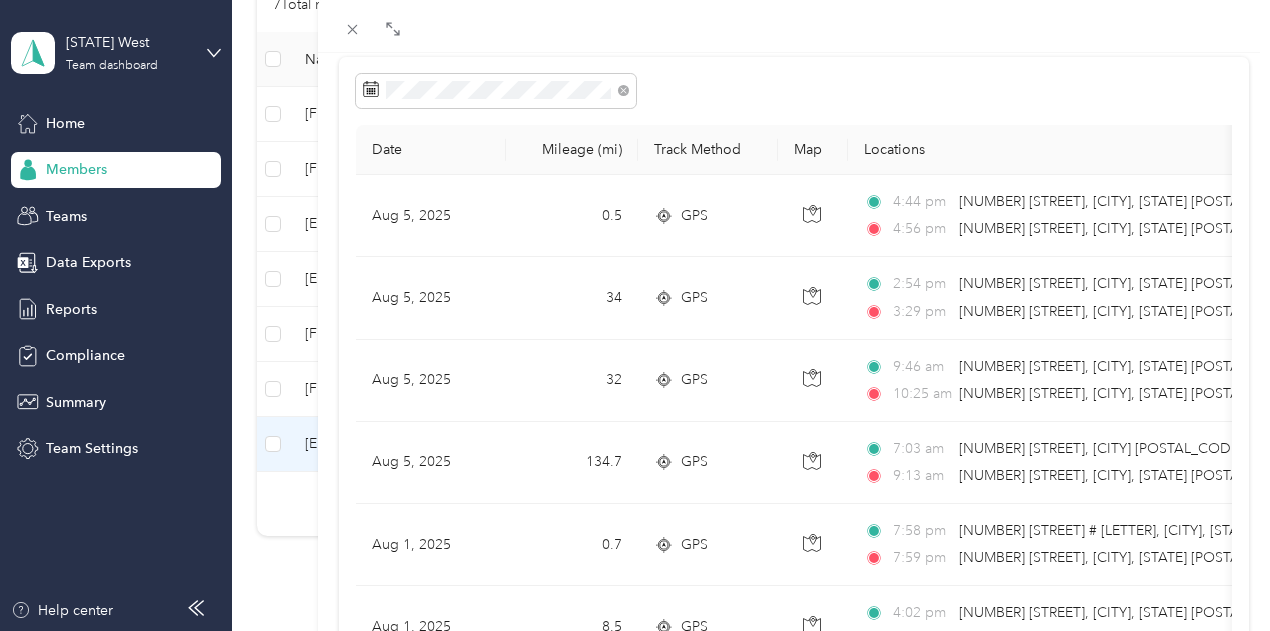 scroll, scrollTop: 0, scrollLeft: 0, axis: both 